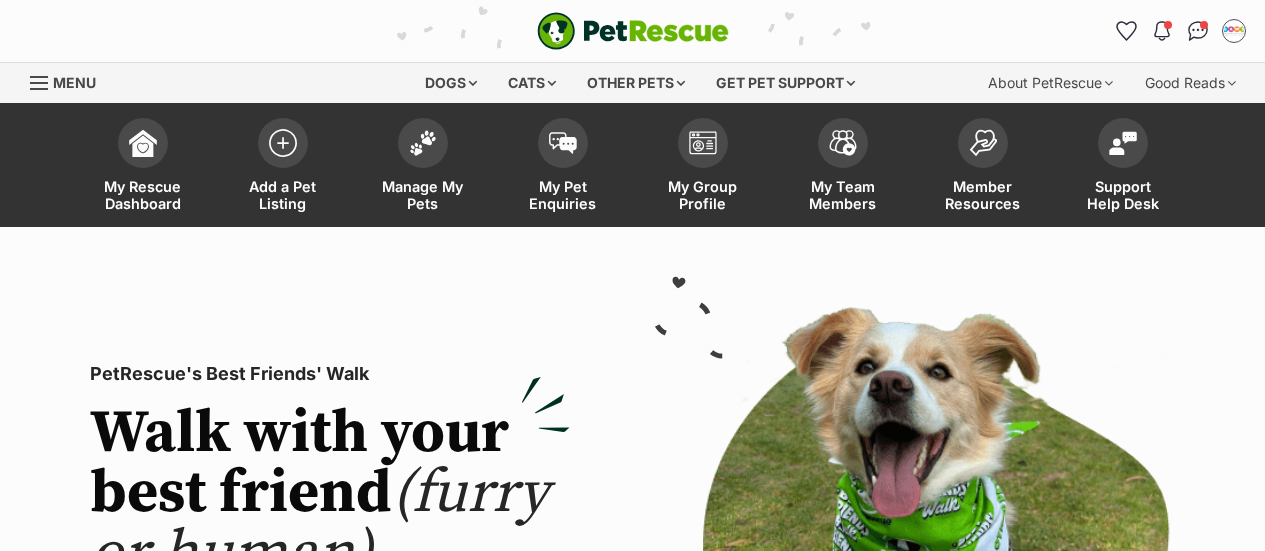 scroll, scrollTop: 0, scrollLeft: 0, axis: both 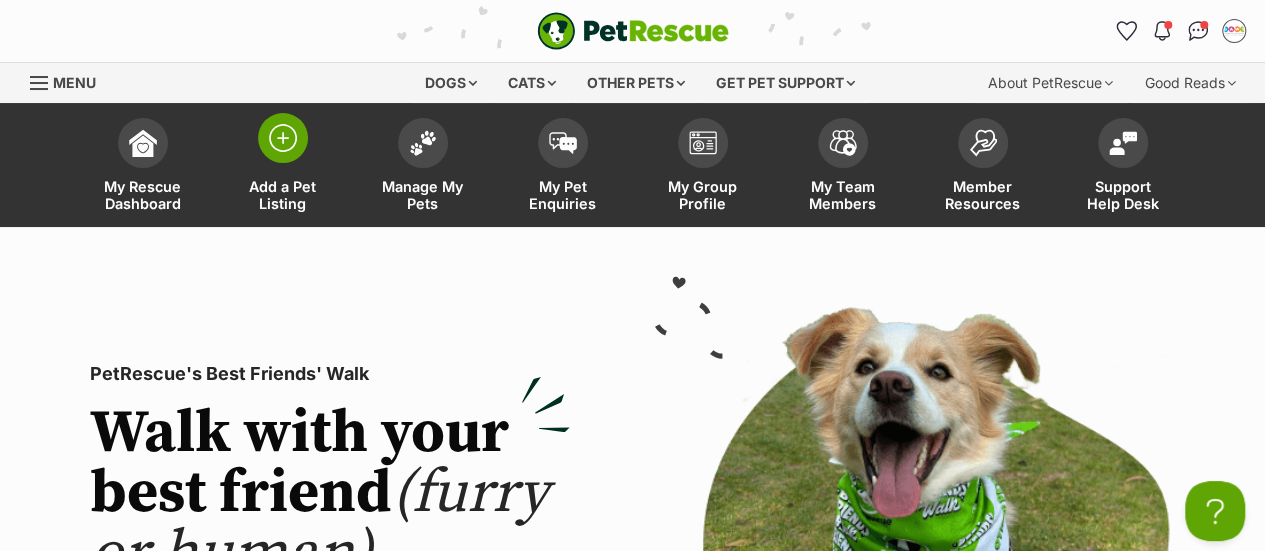 click at bounding box center [283, 138] 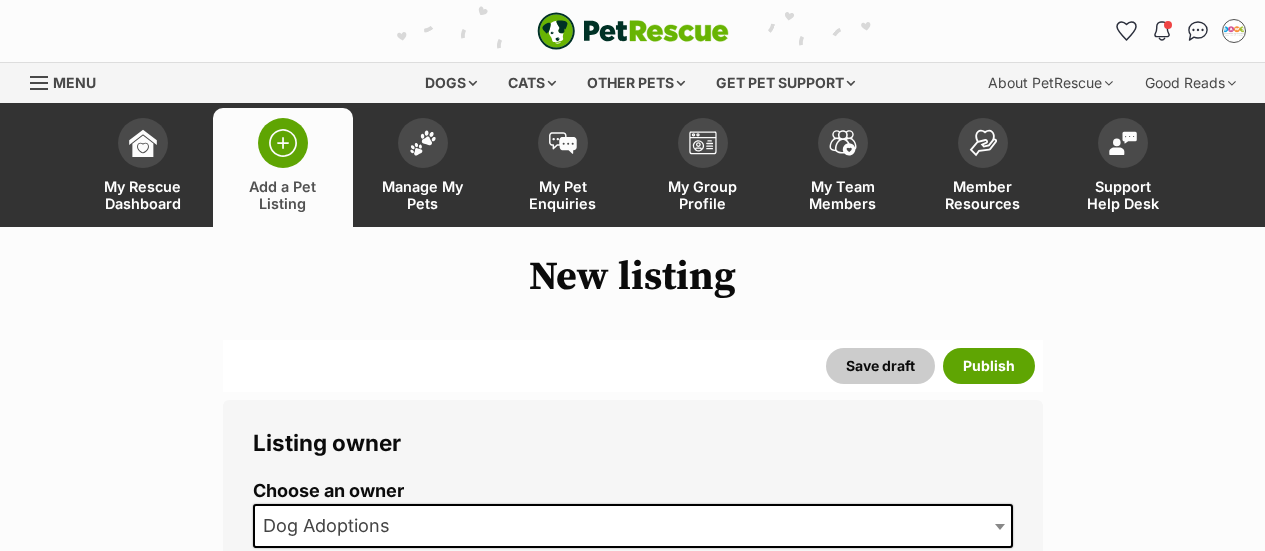 scroll, scrollTop: 0, scrollLeft: 0, axis: both 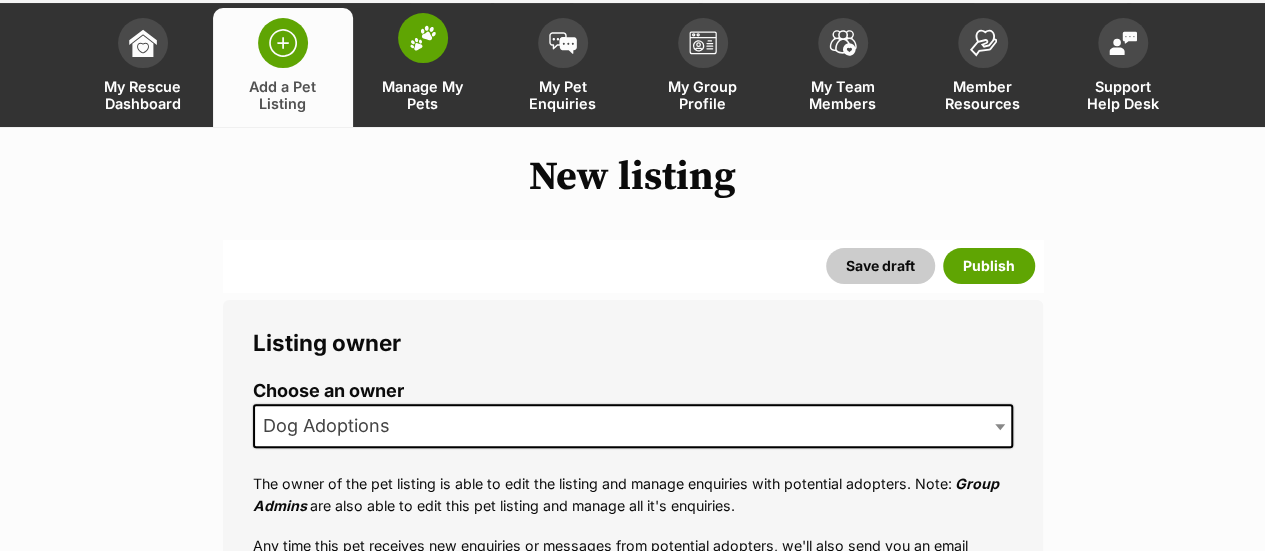 click at bounding box center (423, 38) 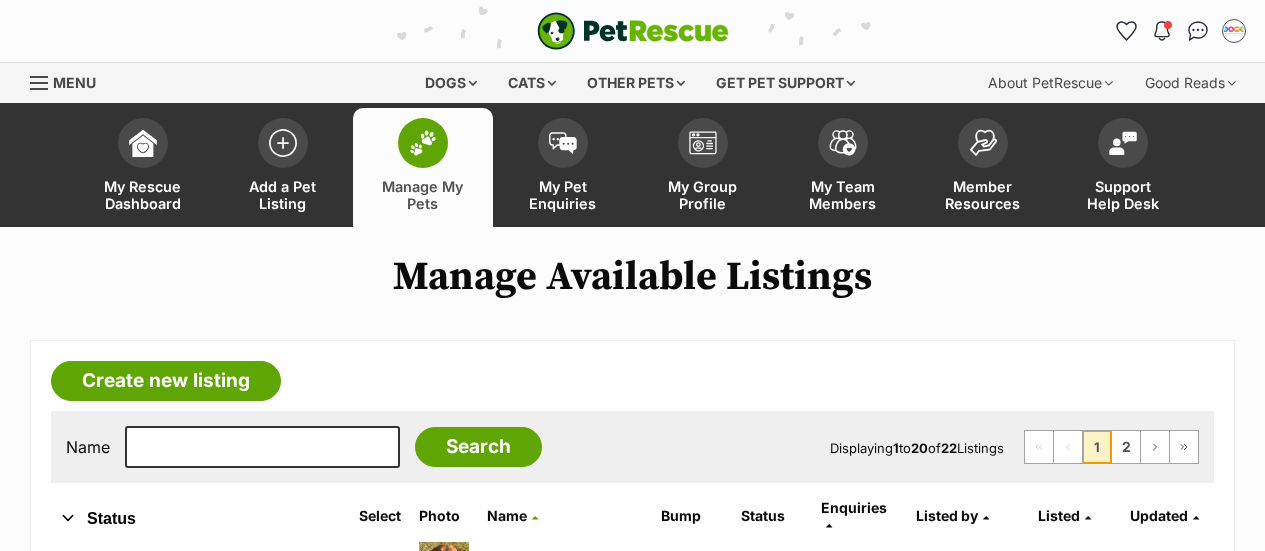 scroll, scrollTop: 0, scrollLeft: 0, axis: both 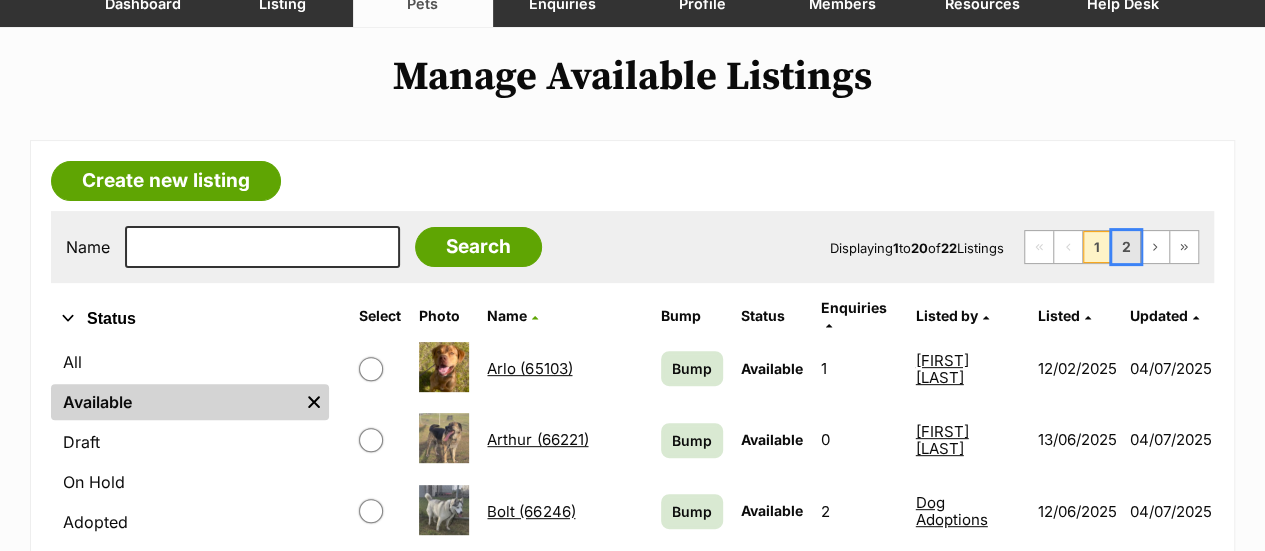 click on "2" at bounding box center [1126, 247] 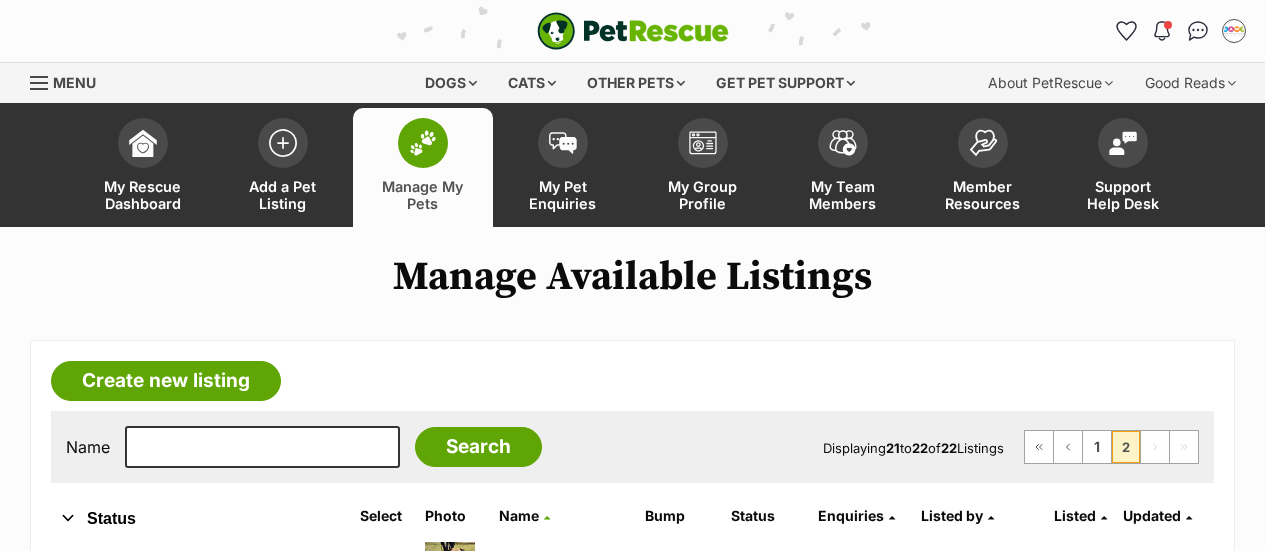 scroll, scrollTop: 0, scrollLeft: 0, axis: both 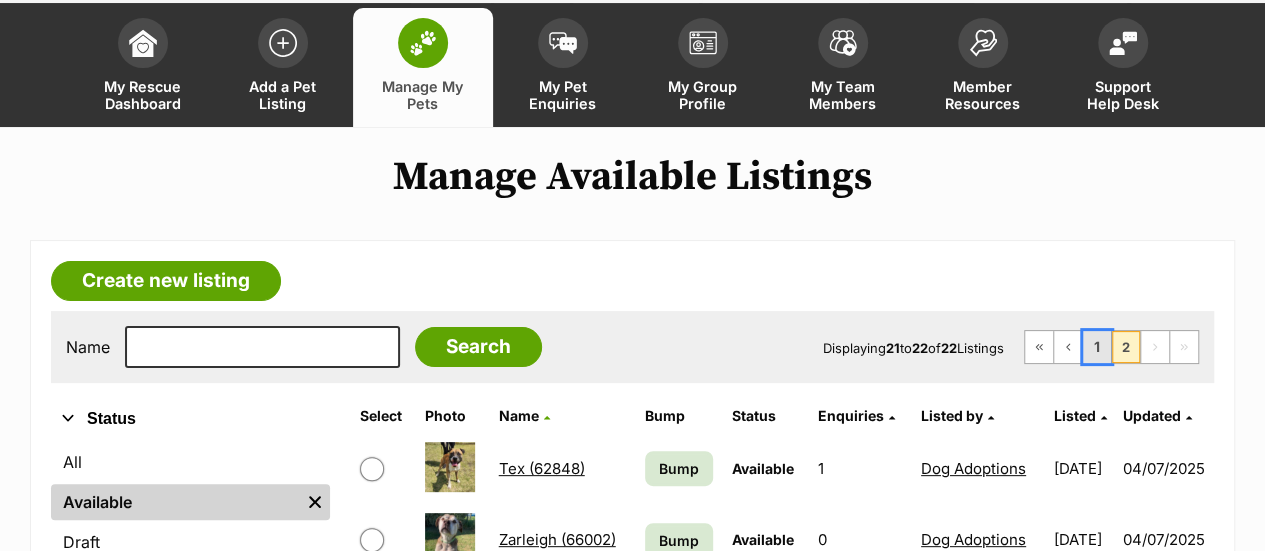 click on "1" at bounding box center [1097, 347] 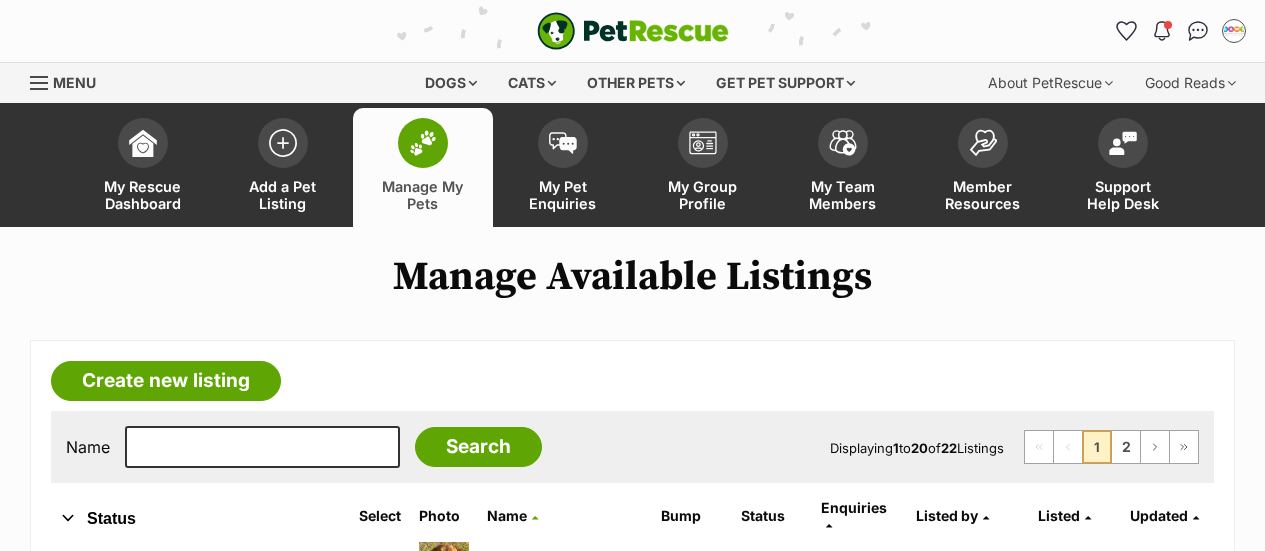 scroll, scrollTop: 0, scrollLeft: 0, axis: both 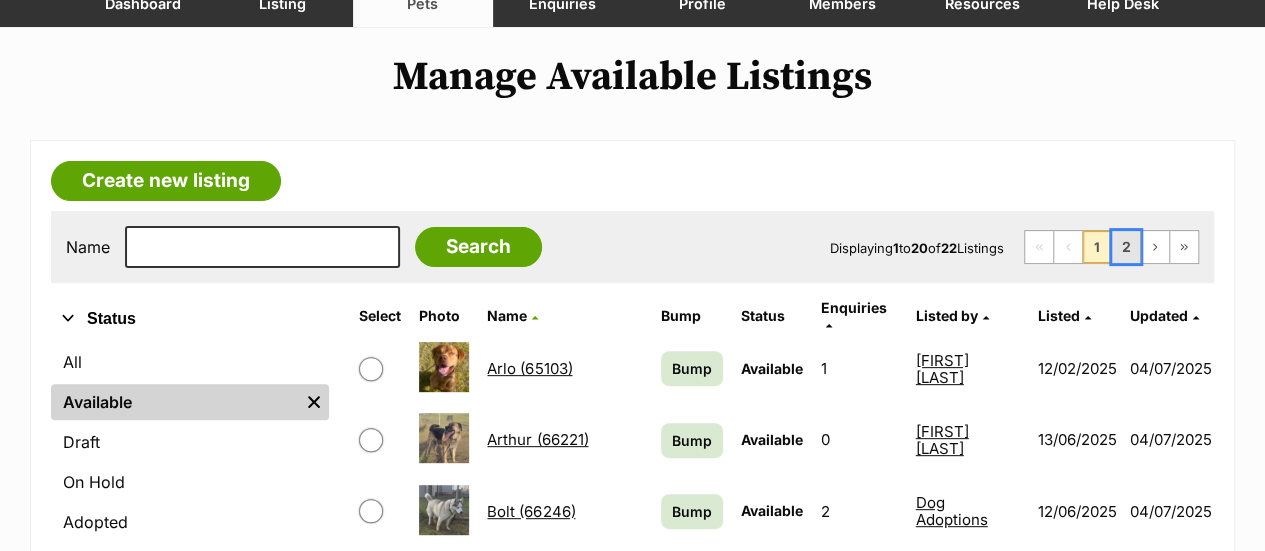 click on "2" at bounding box center [1126, 247] 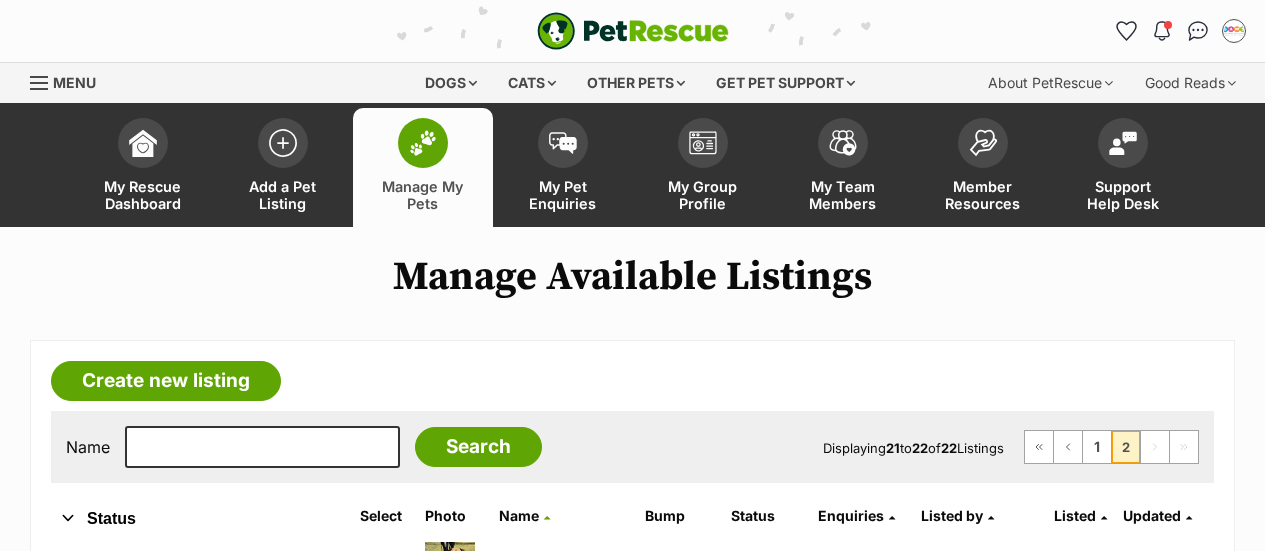 scroll, scrollTop: 0, scrollLeft: 0, axis: both 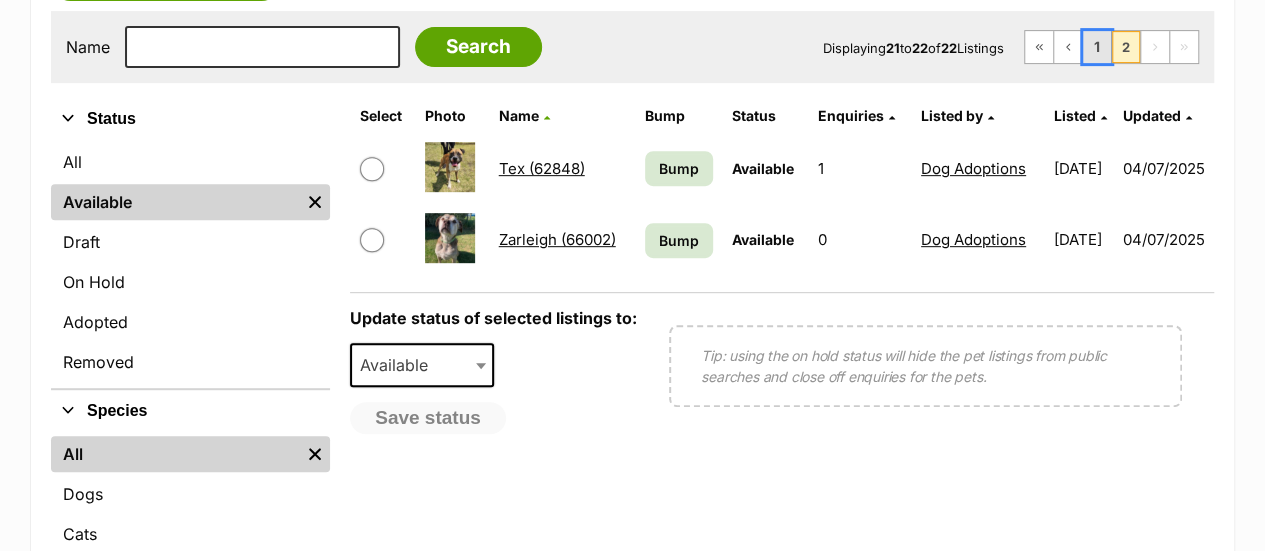 click on "1" at bounding box center (1097, 47) 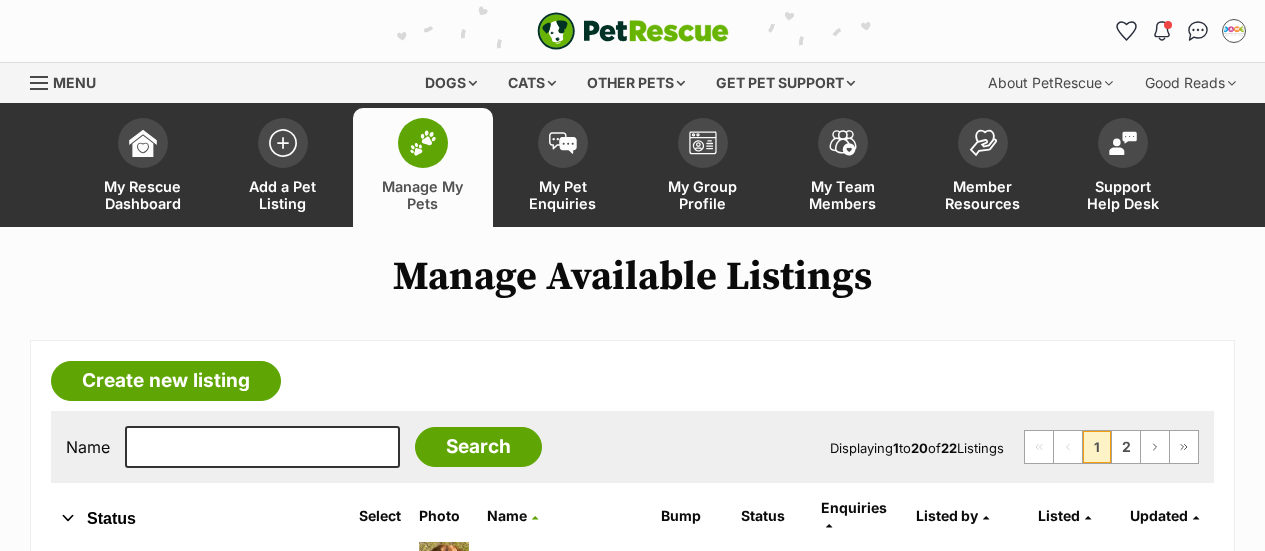 scroll, scrollTop: 600, scrollLeft: 0, axis: vertical 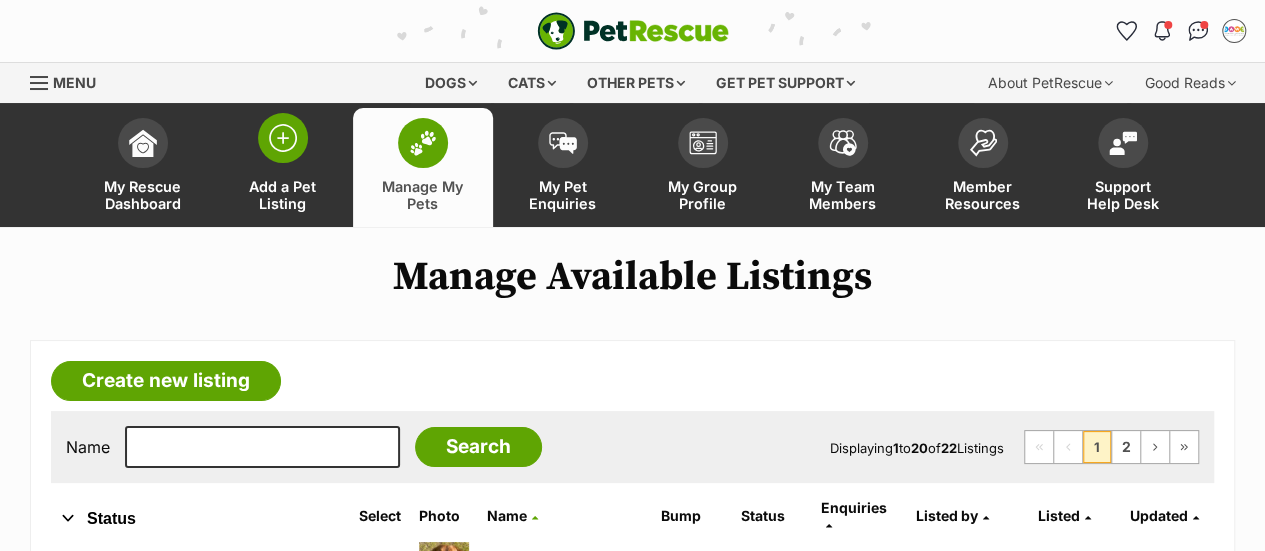 click at bounding box center (283, 138) 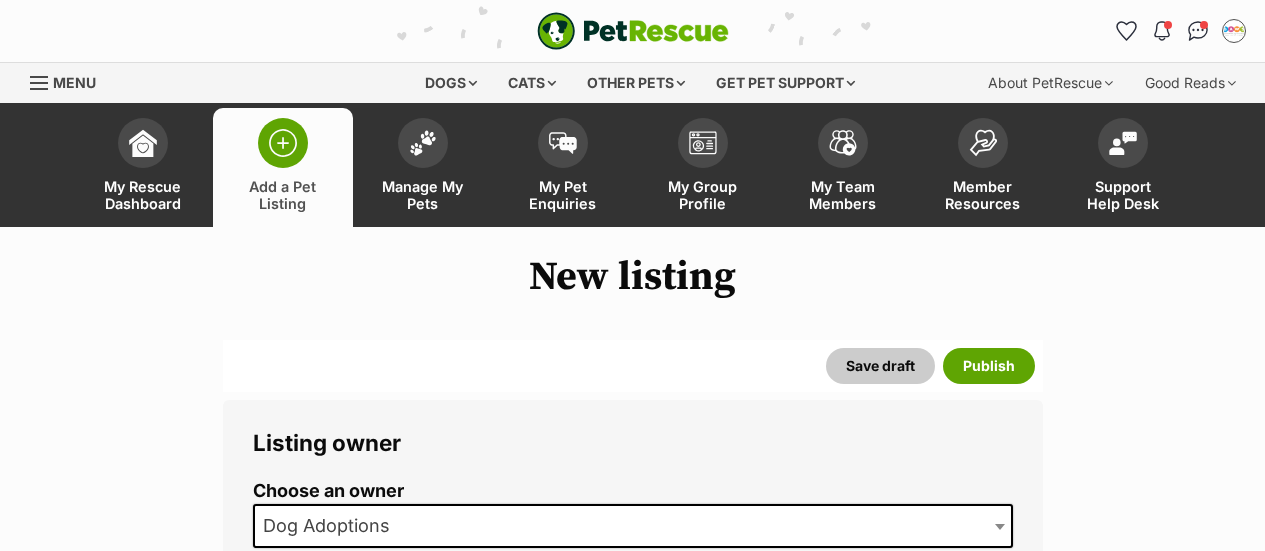 scroll, scrollTop: 0, scrollLeft: 0, axis: both 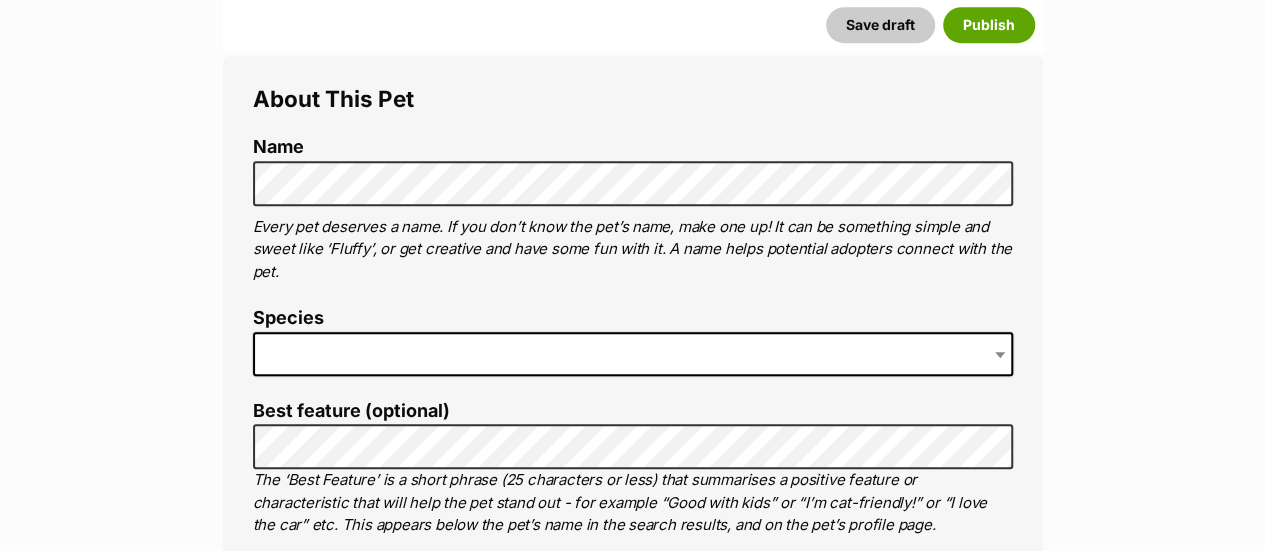 click at bounding box center (633, 354) 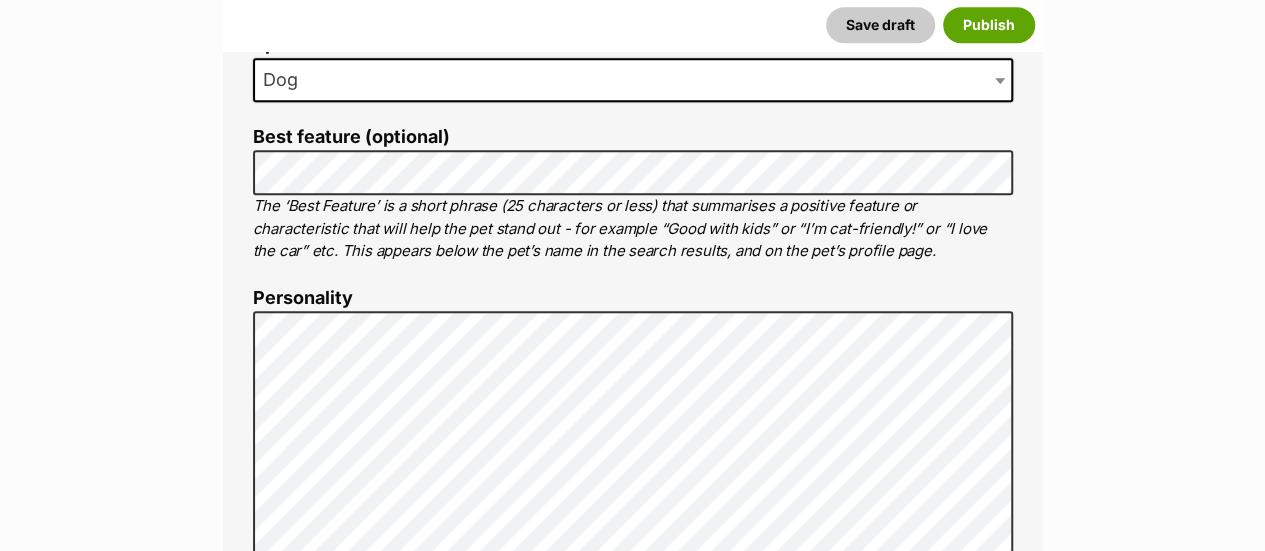 scroll, scrollTop: 1000, scrollLeft: 0, axis: vertical 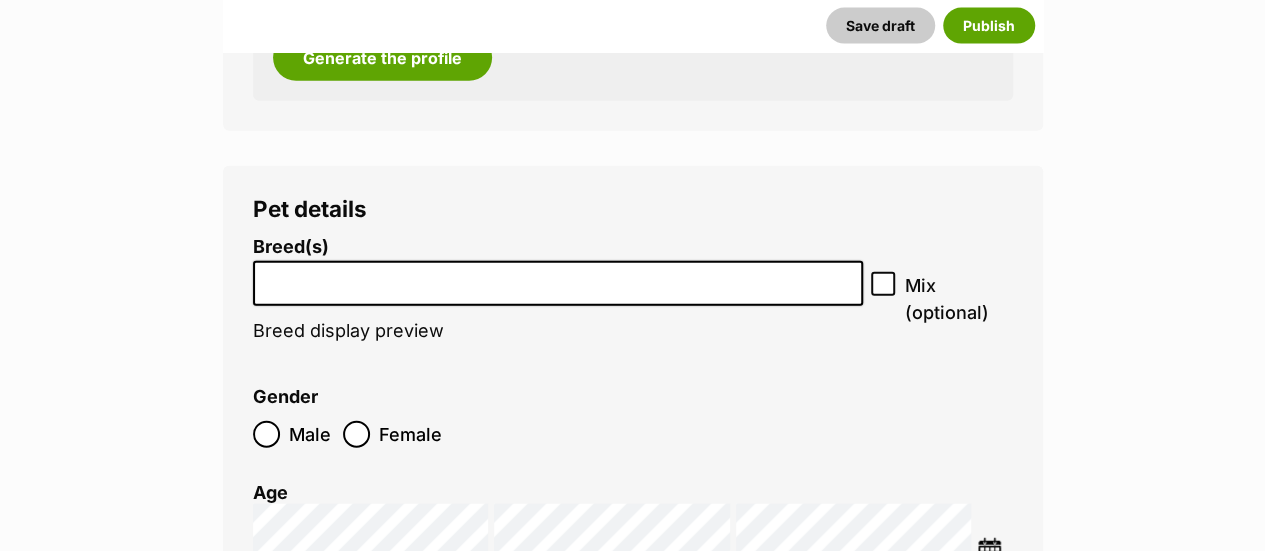 click at bounding box center [558, 278] 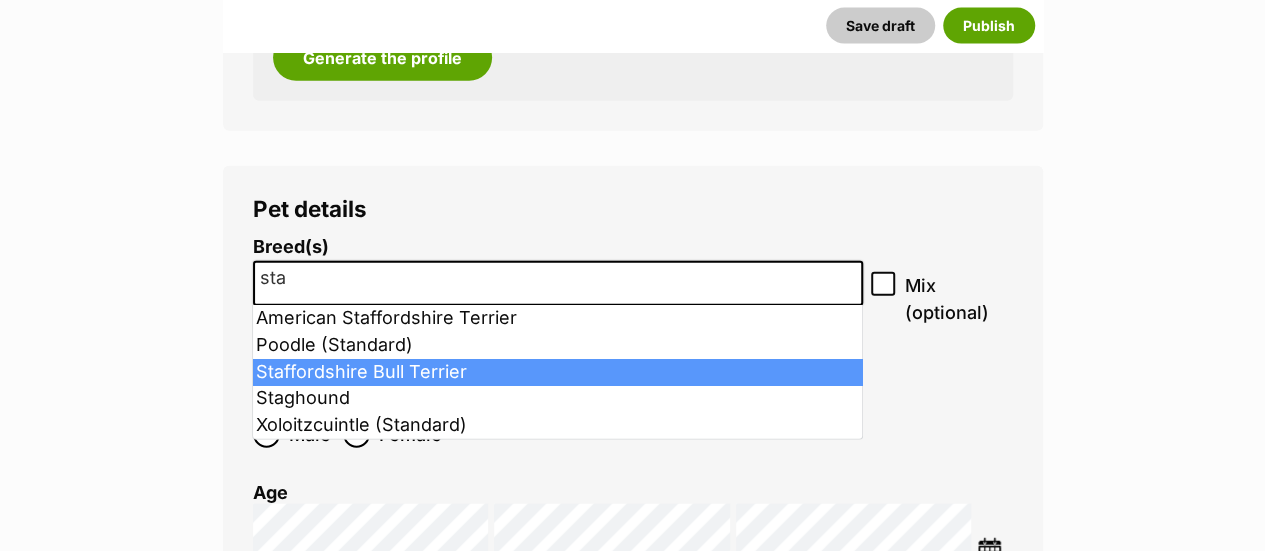 type on "sta" 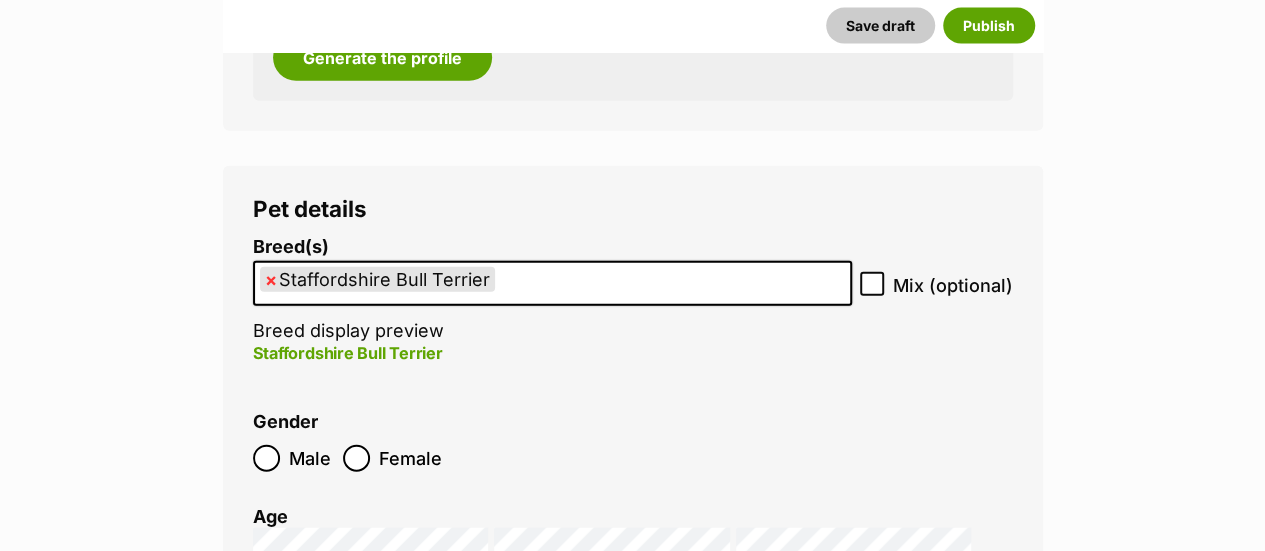 click 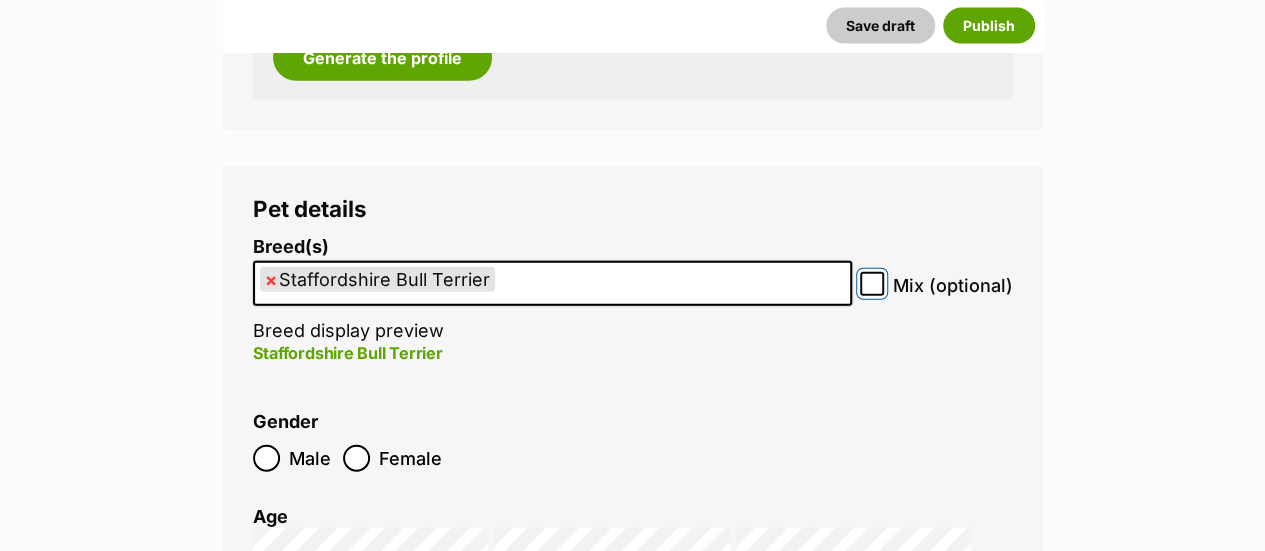 click on "Mix (optional)" at bounding box center [872, 284] 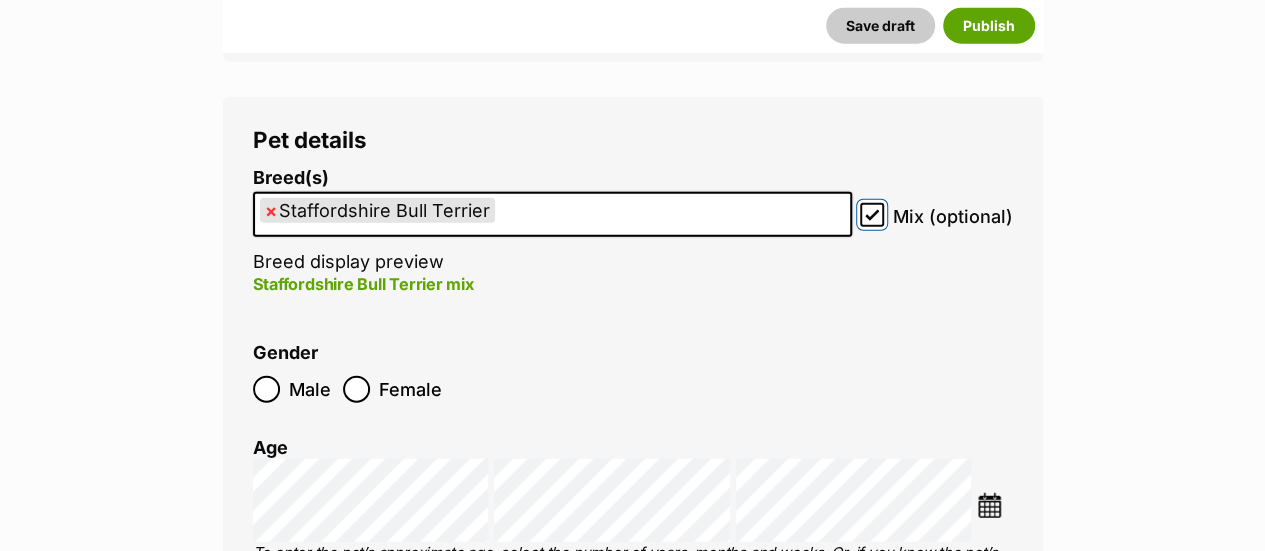 scroll, scrollTop: 2400, scrollLeft: 0, axis: vertical 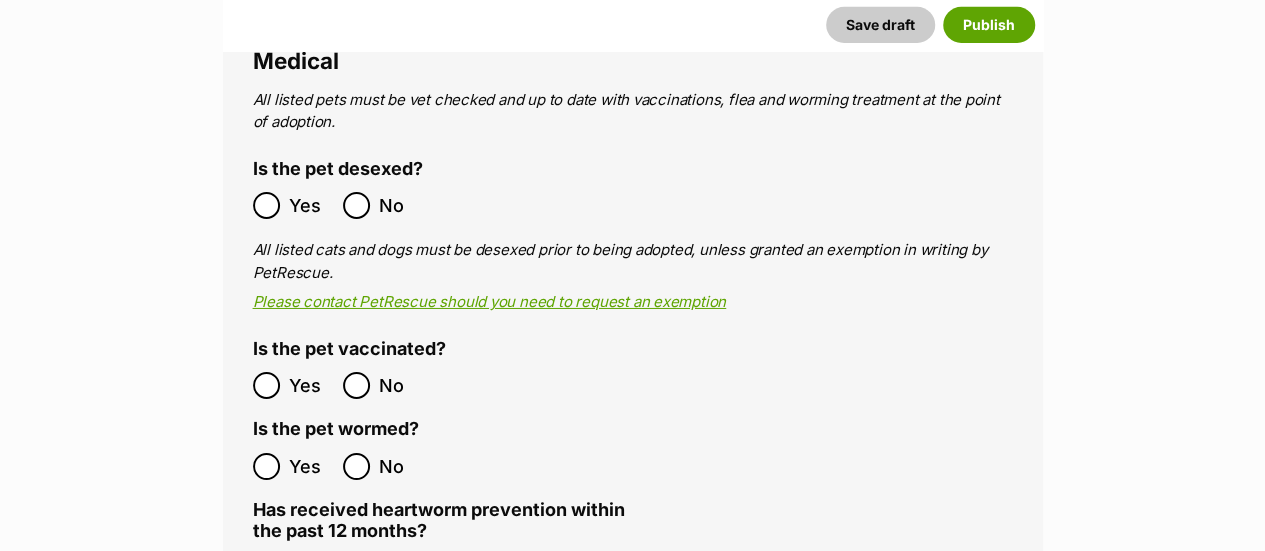 click on "Yes" at bounding box center (311, 205) 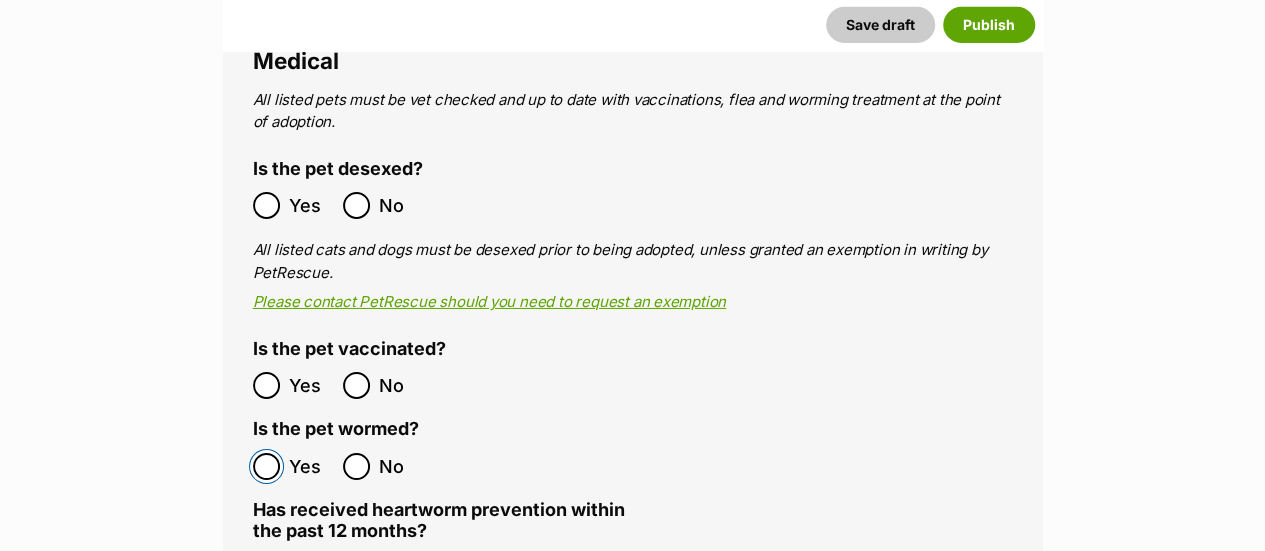 scroll, scrollTop: 3500, scrollLeft: 0, axis: vertical 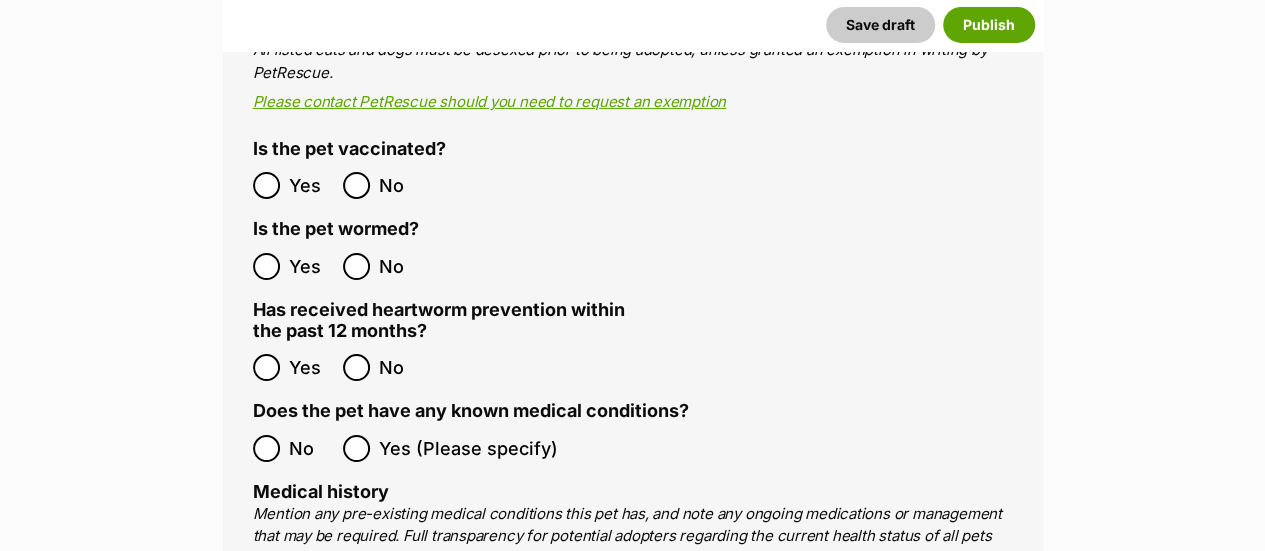 click on "No" at bounding box center (401, 367) 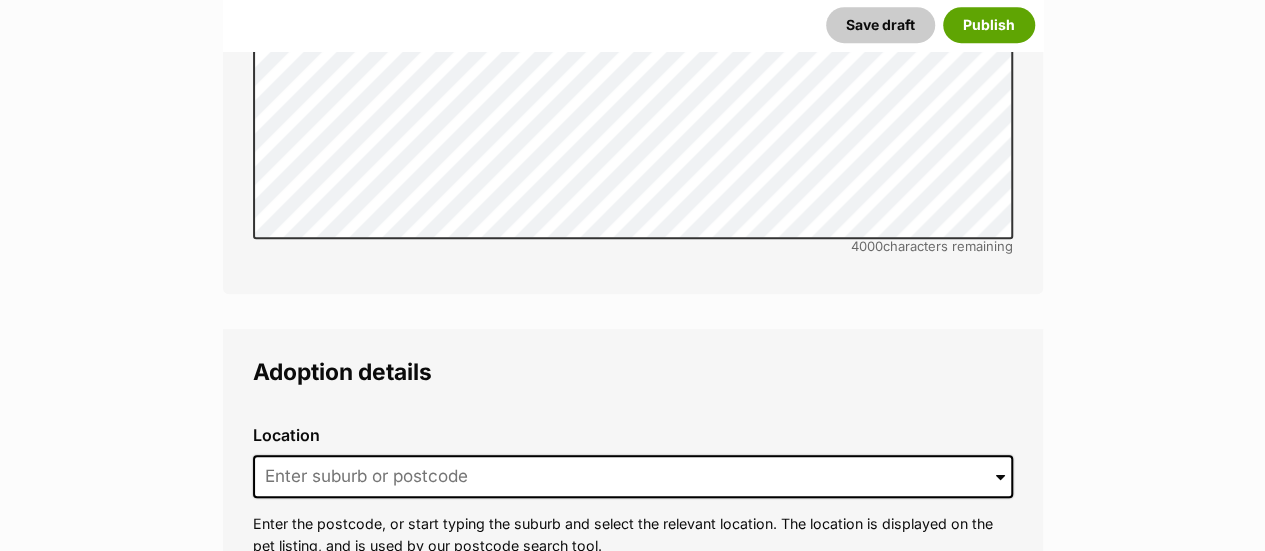 scroll, scrollTop: 4500, scrollLeft: 0, axis: vertical 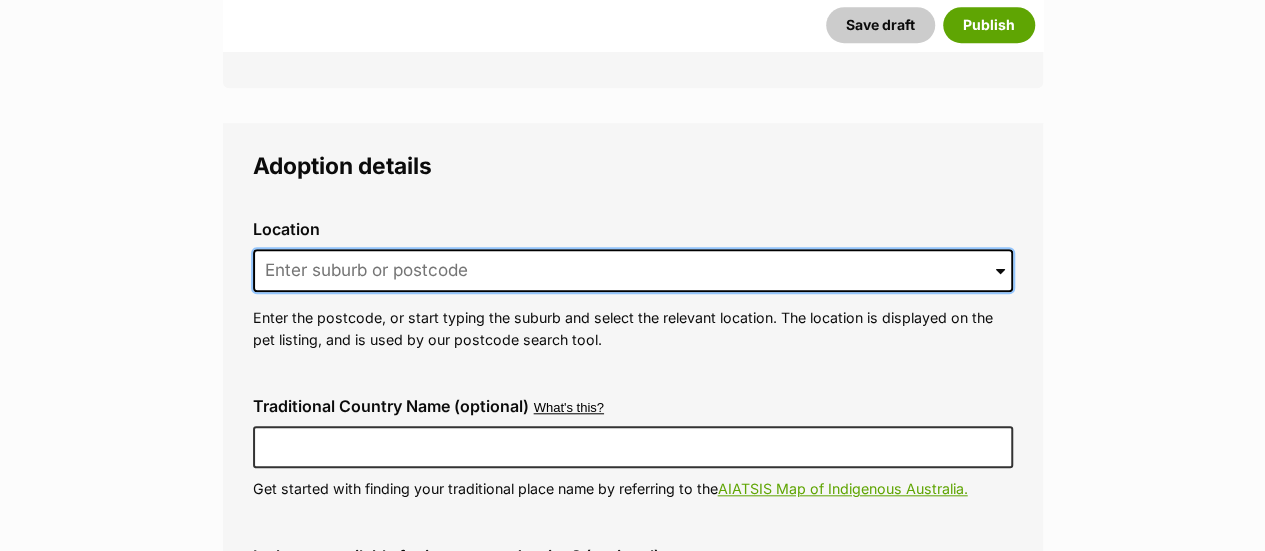 click at bounding box center (633, 271) 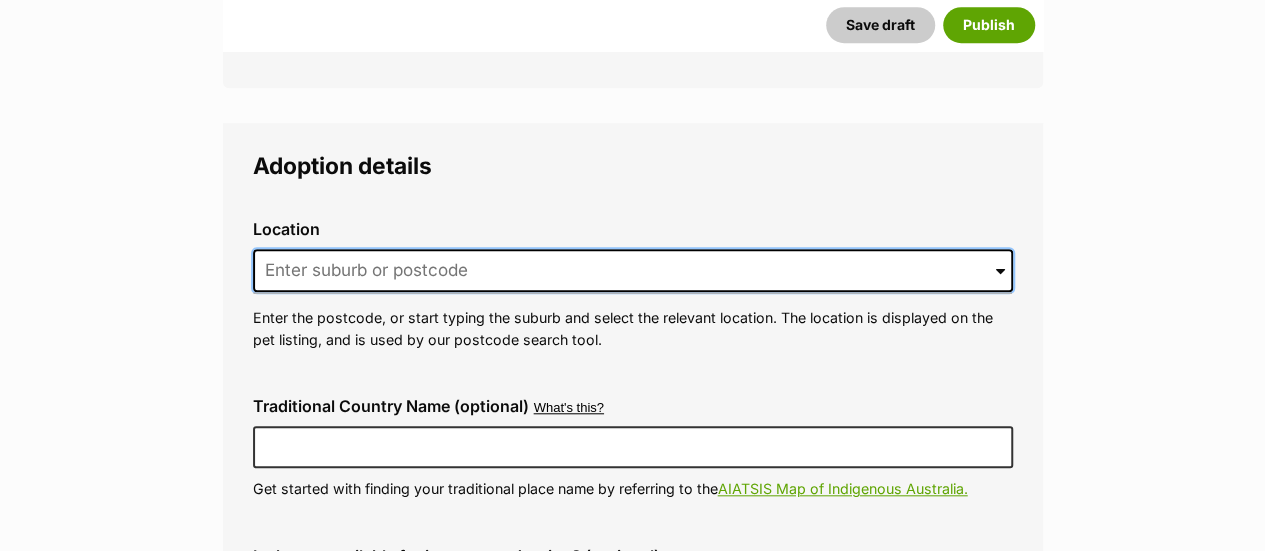 type on "MOOLAP" 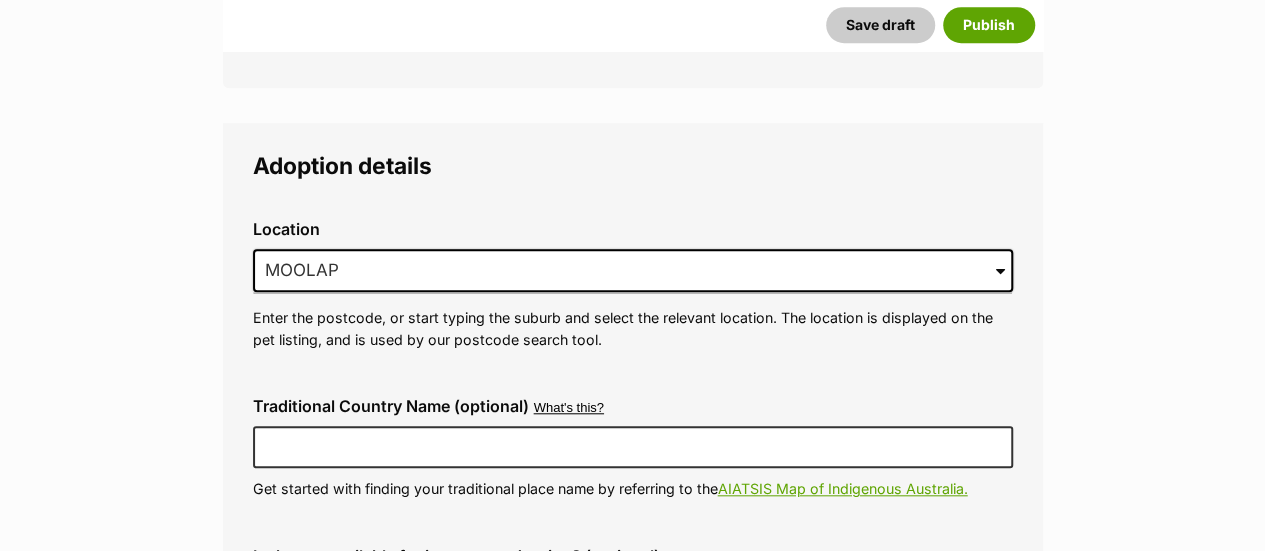 type on "Australia" 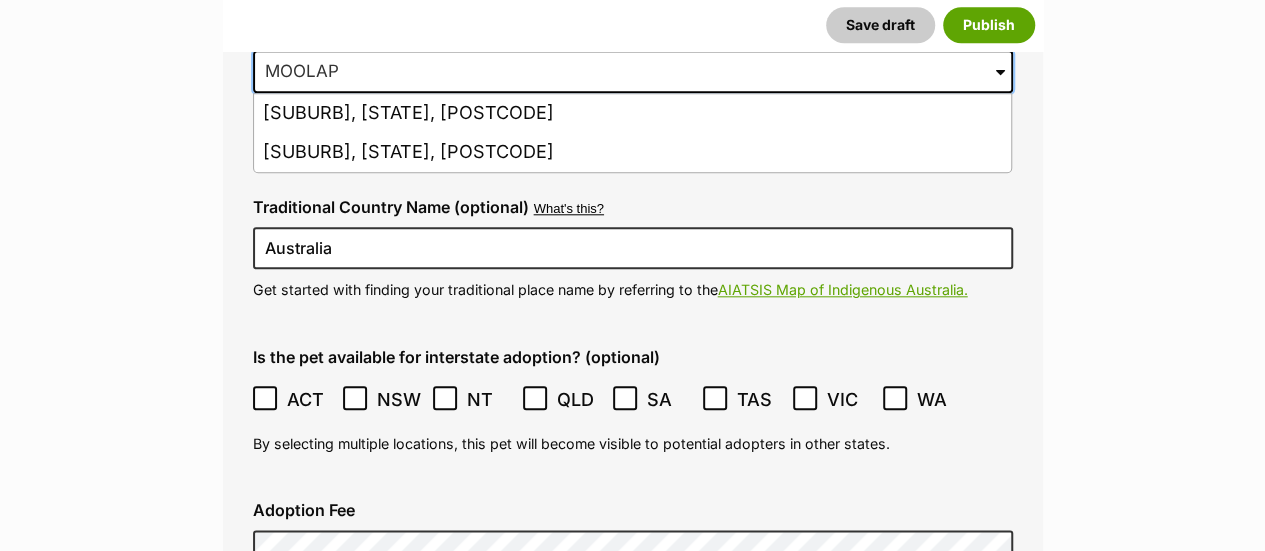 scroll, scrollTop: 4500, scrollLeft: 0, axis: vertical 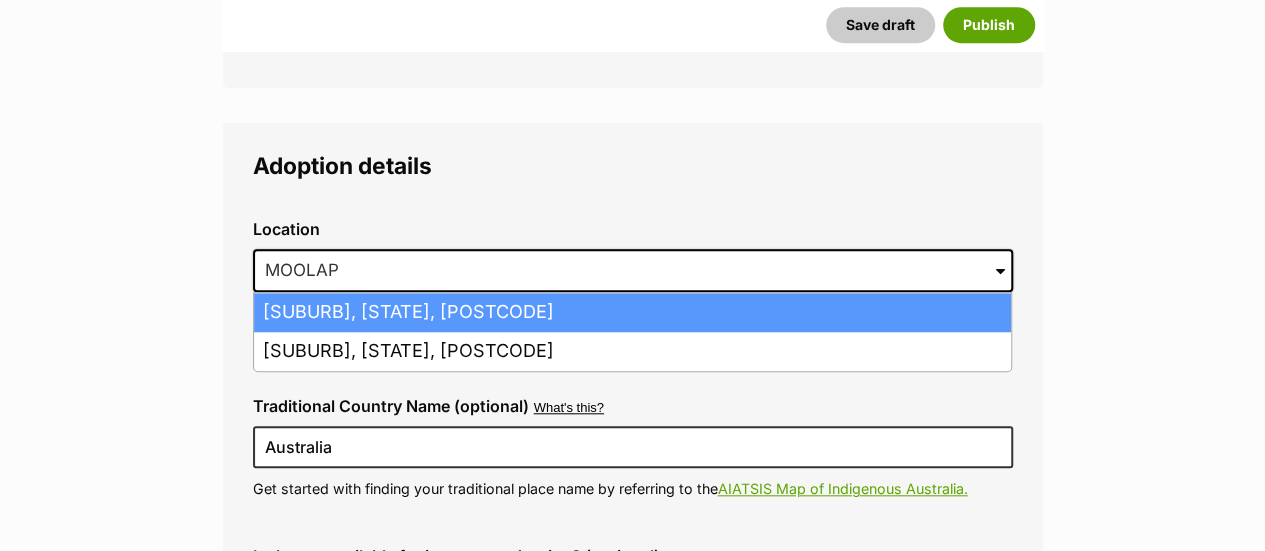 click on "Moolap, Victoria, 3221" at bounding box center (632, 312) 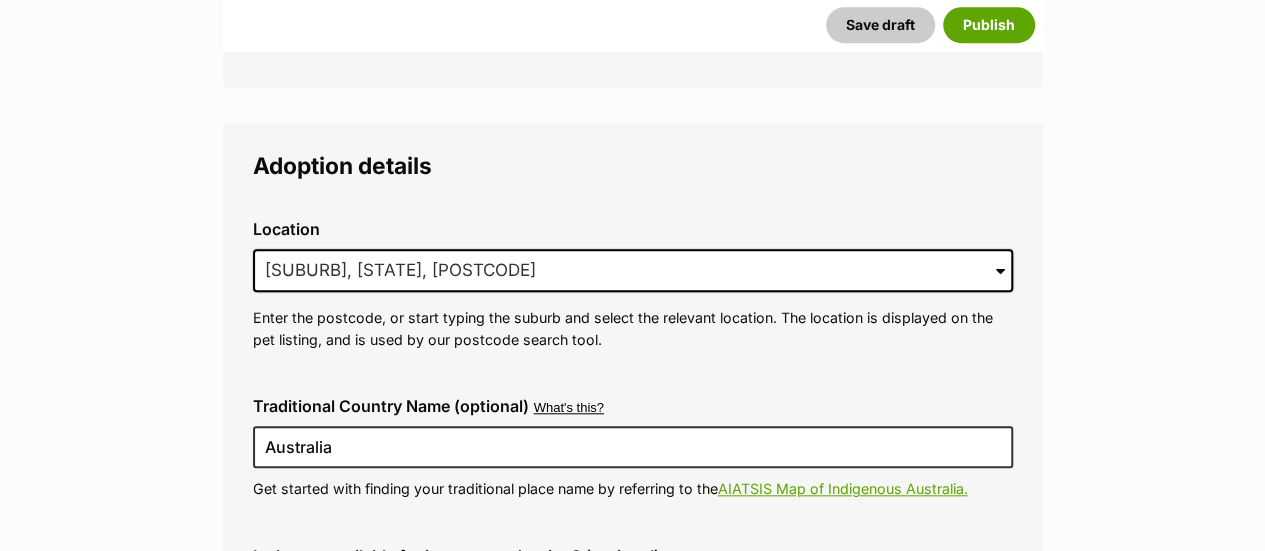 scroll, scrollTop: 4900, scrollLeft: 0, axis: vertical 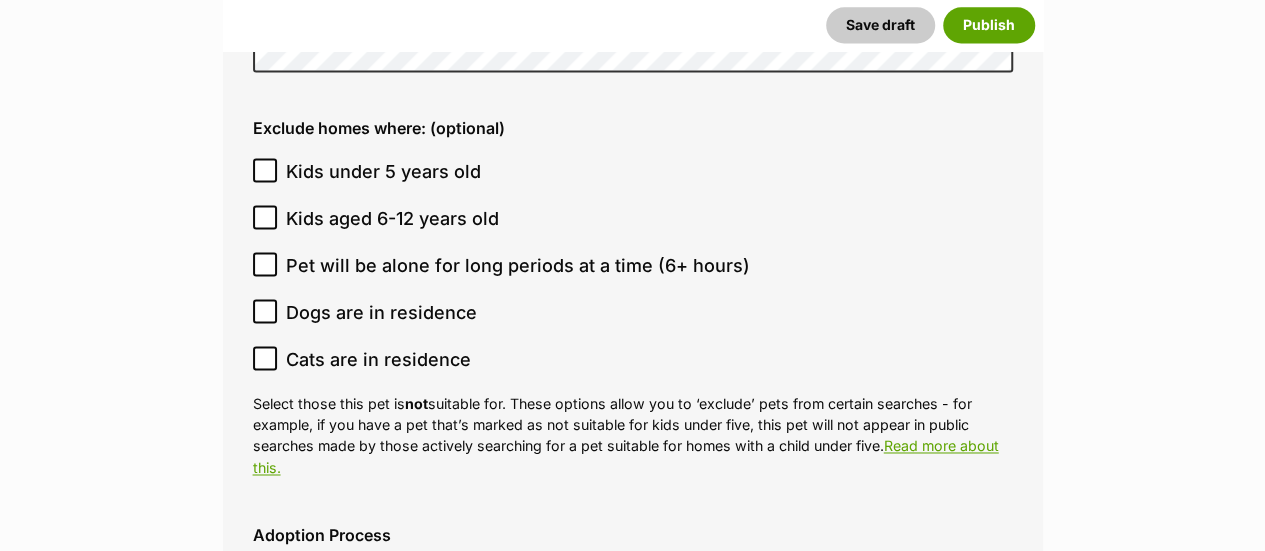 click on "Kids under 5 years old" at bounding box center [383, 171] 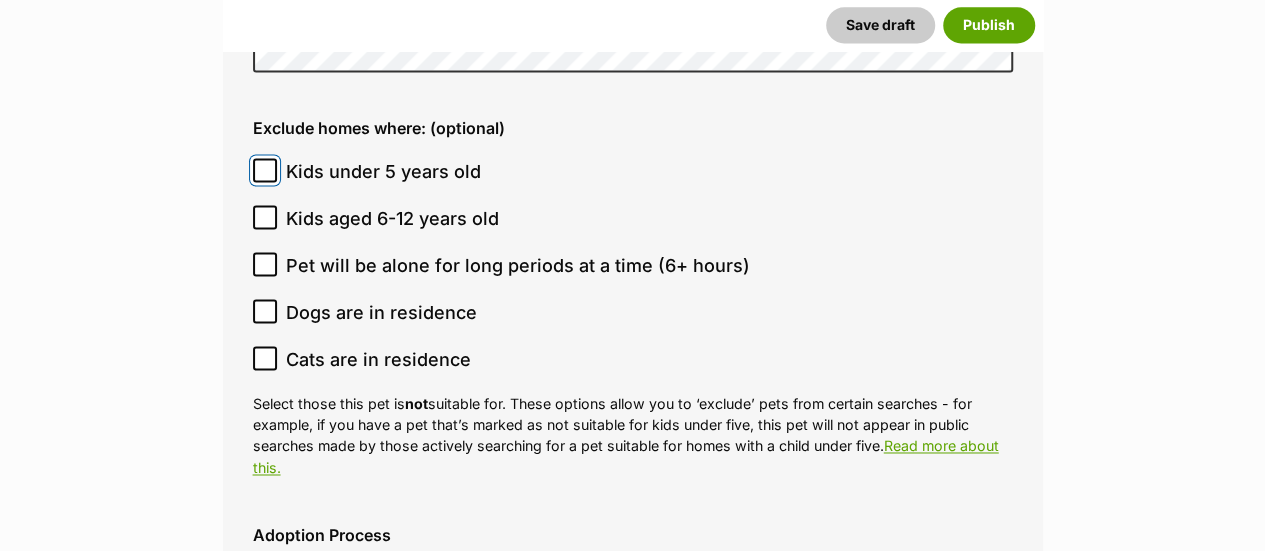 click on "Kids under 5 years old" at bounding box center (265, 170) 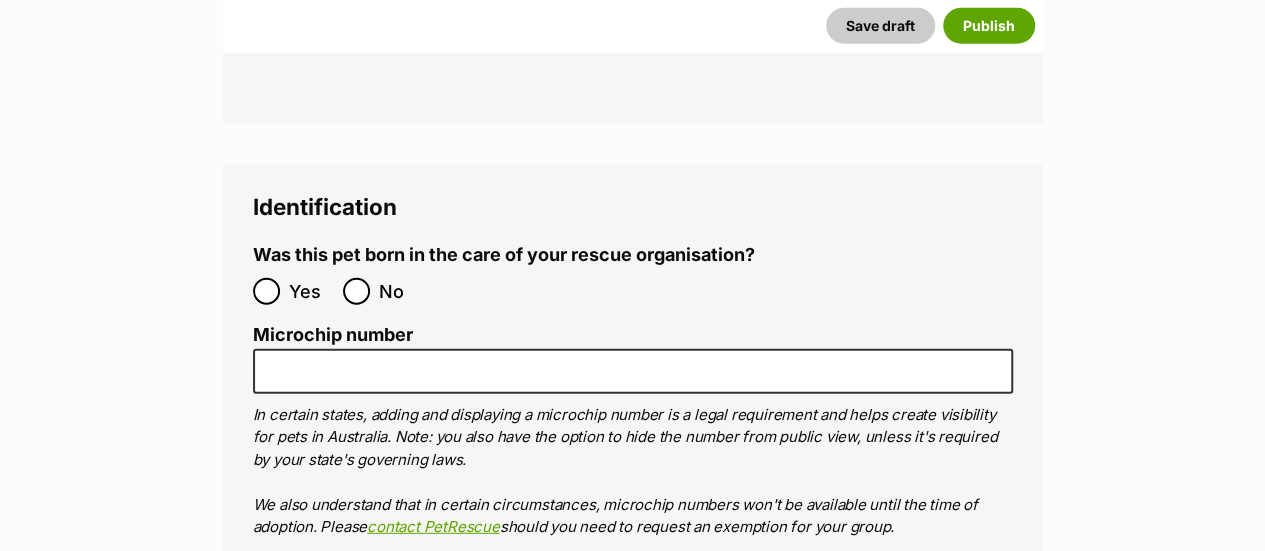scroll, scrollTop: 6300, scrollLeft: 0, axis: vertical 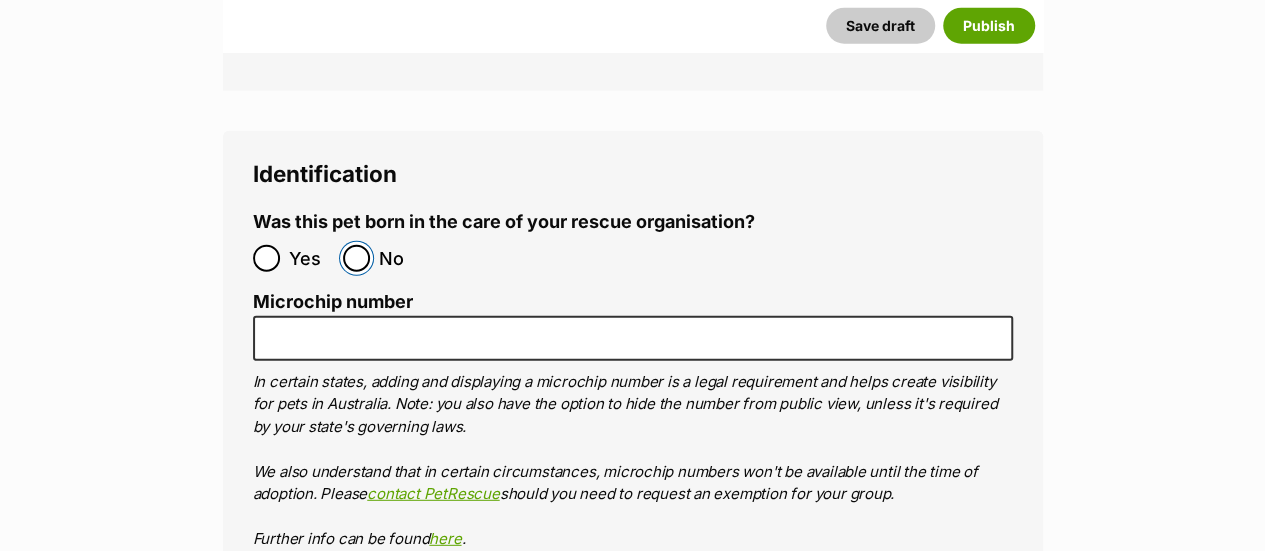 click on "No" at bounding box center (356, 258) 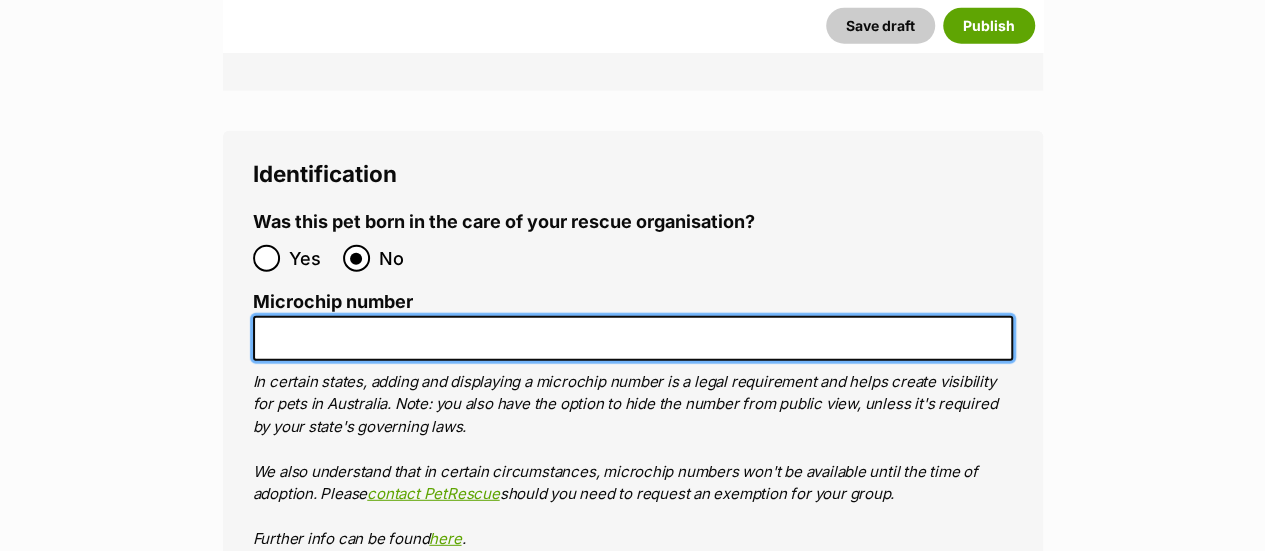 click on "Microchip number" at bounding box center (633, 338) 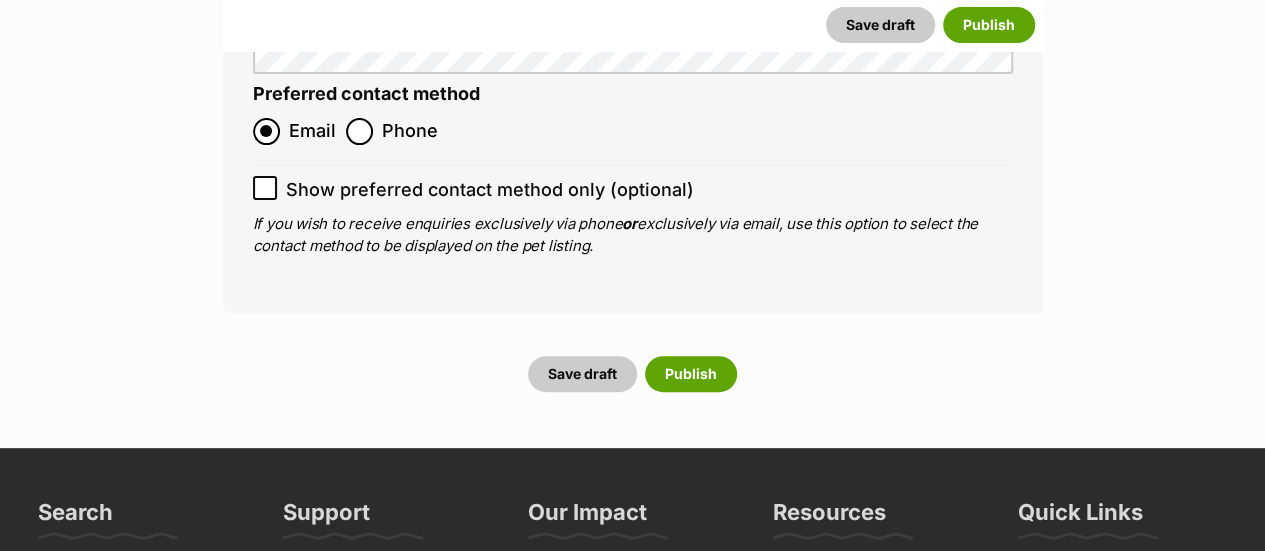 scroll, scrollTop: 7800, scrollLeft: 0, axis: vertical 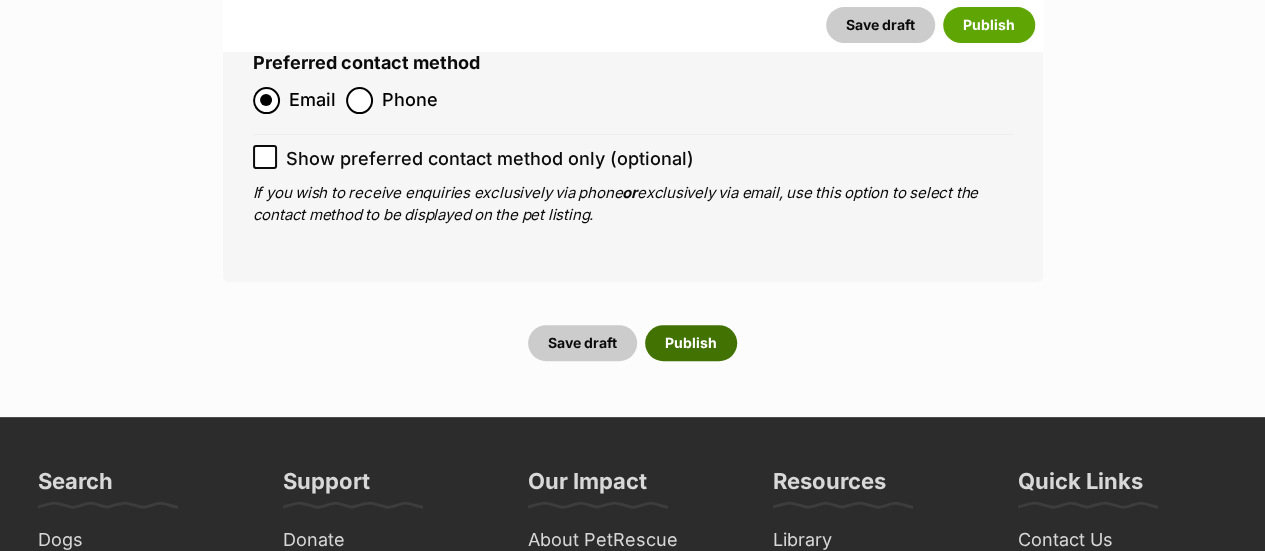 type on "953010006766399" 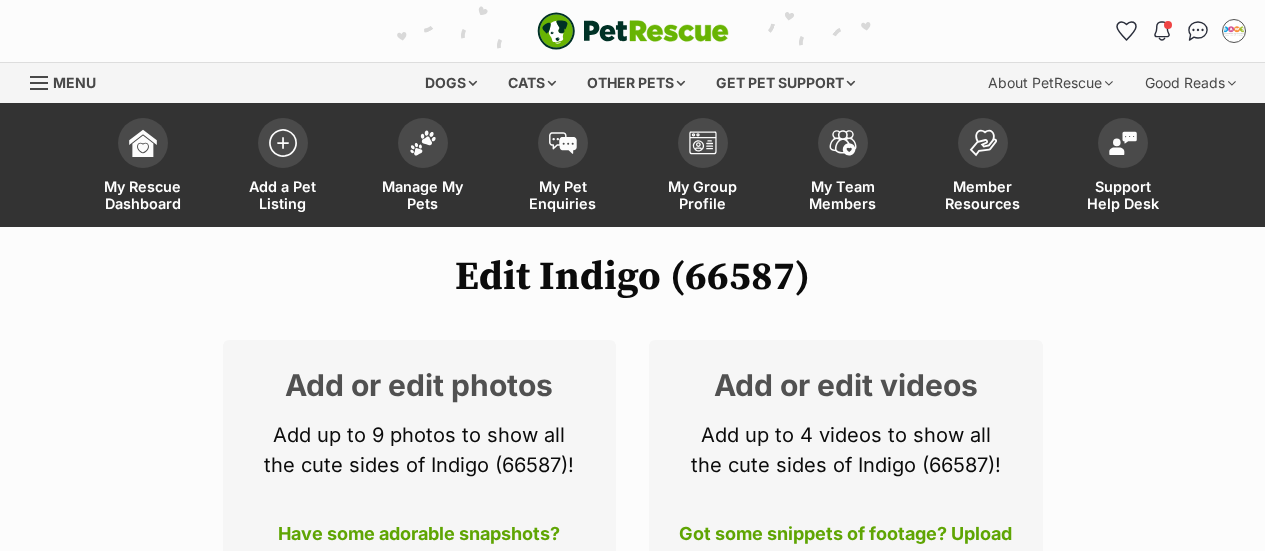 scroll, scrollTop: 0, scrollLeft: 0, axis: both 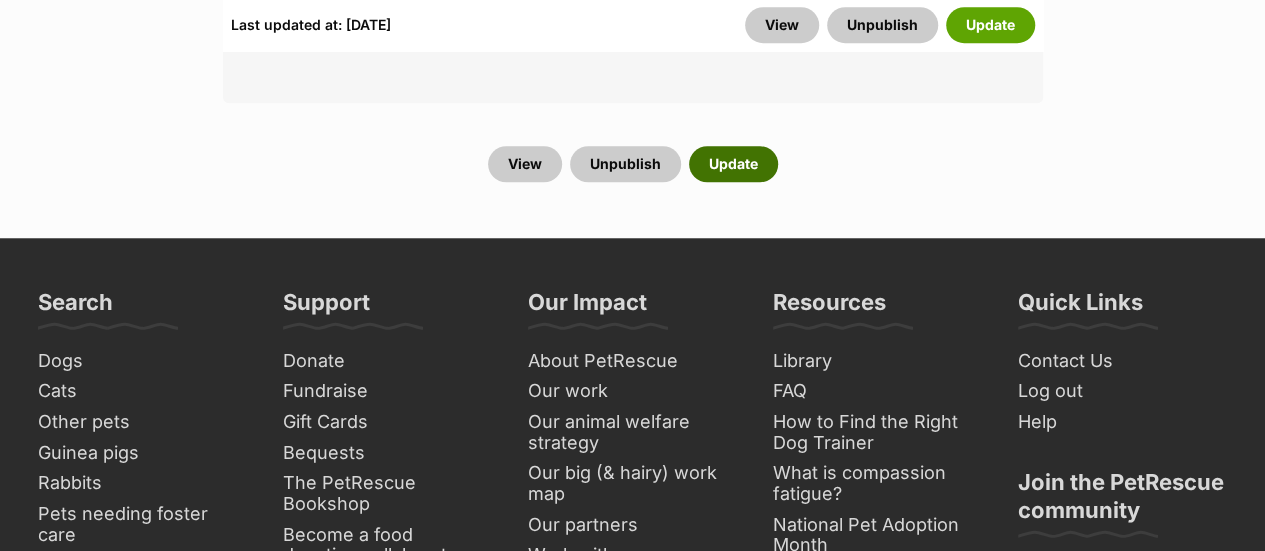 click on "Update" at bounding box center [733, 164] 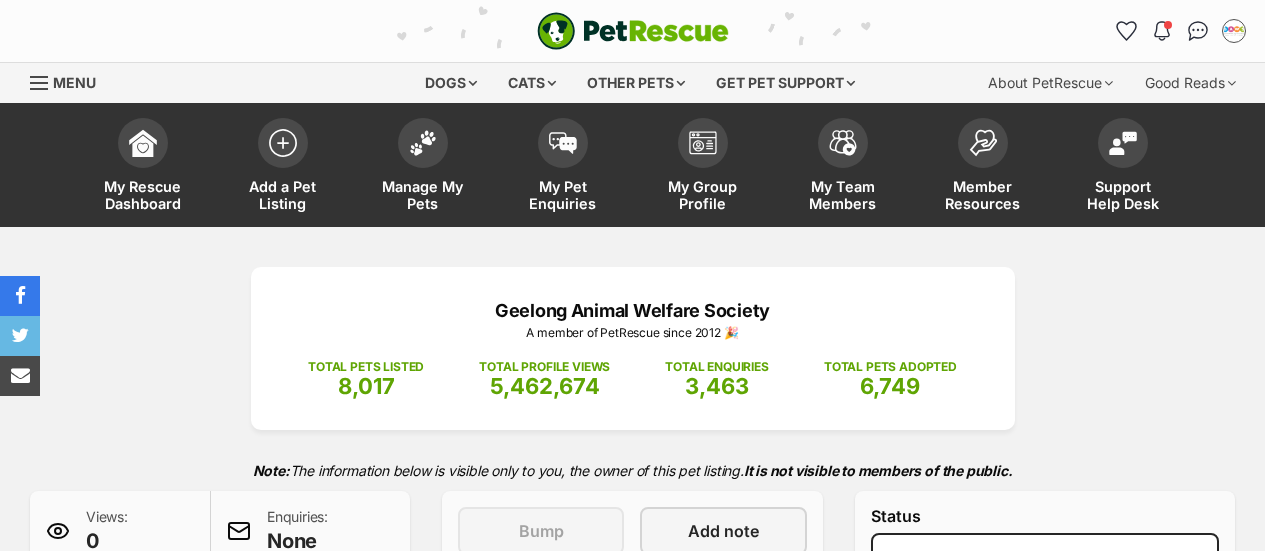 scroll, scrollTop: 500, scrollLeft: 0, axis: vertical 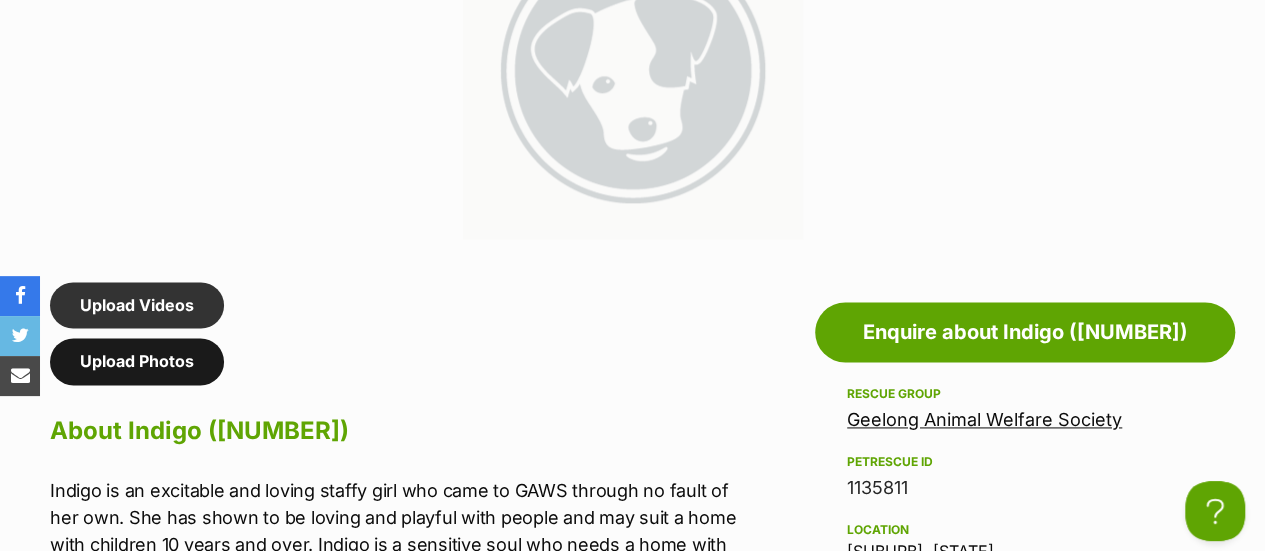 click on "Upload Photos" at bounding box center [137, 361] 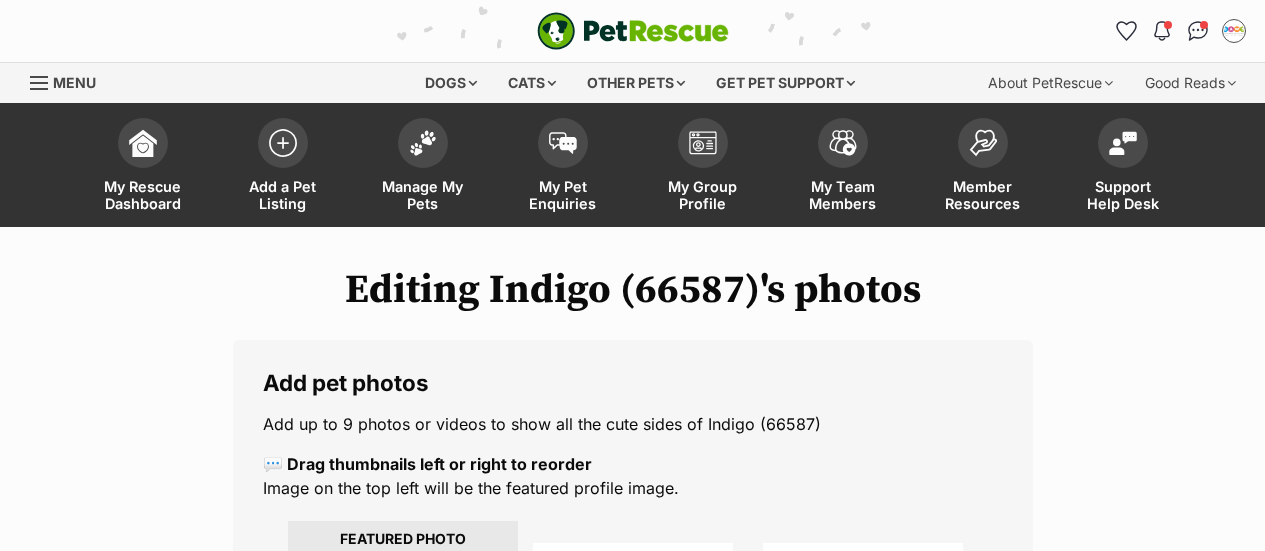 scroll, scrollTop: 0, scrollLeft: 0, axis: both 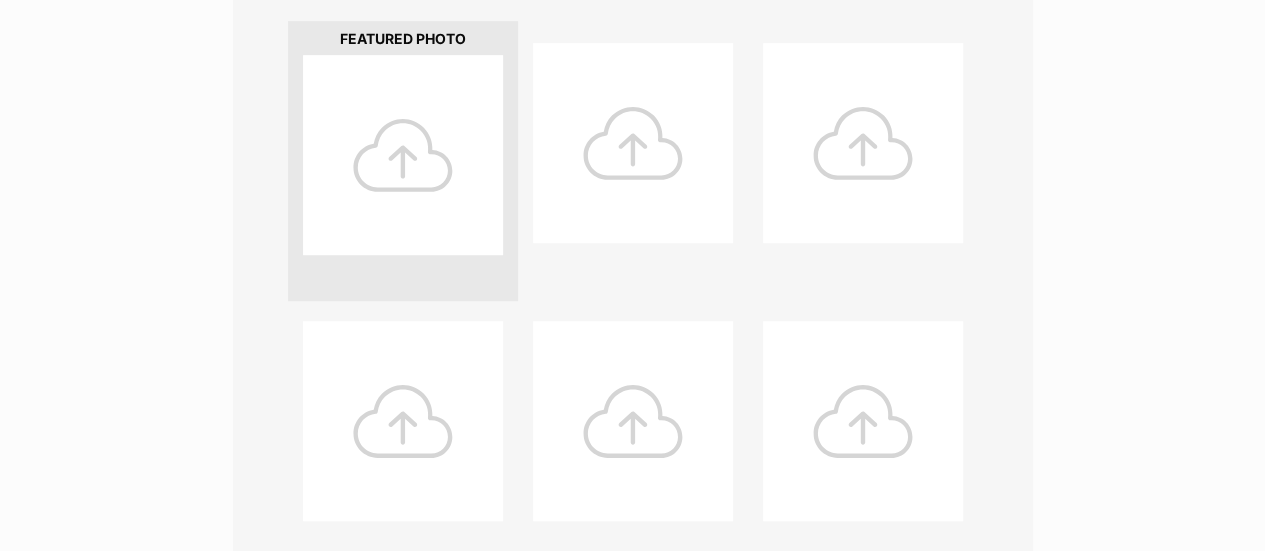 click at bounding box center [403, 155] 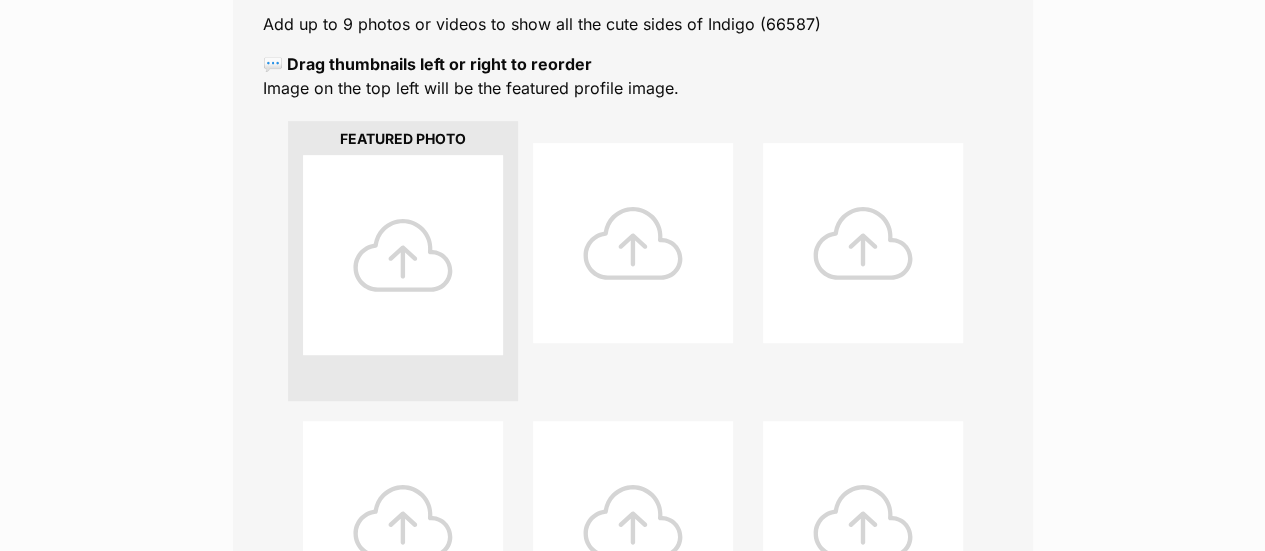scroll, scrollTop: 400, scrollLeft: 0, axis: vertical 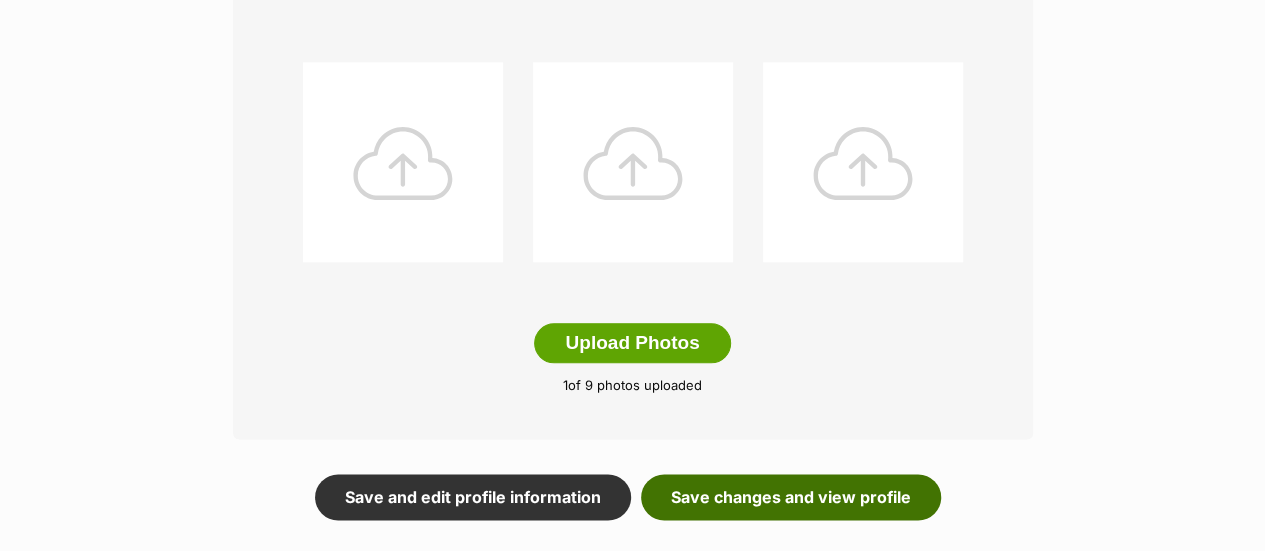 click on "Save changes and view profile" at bounding box center [791, 497] 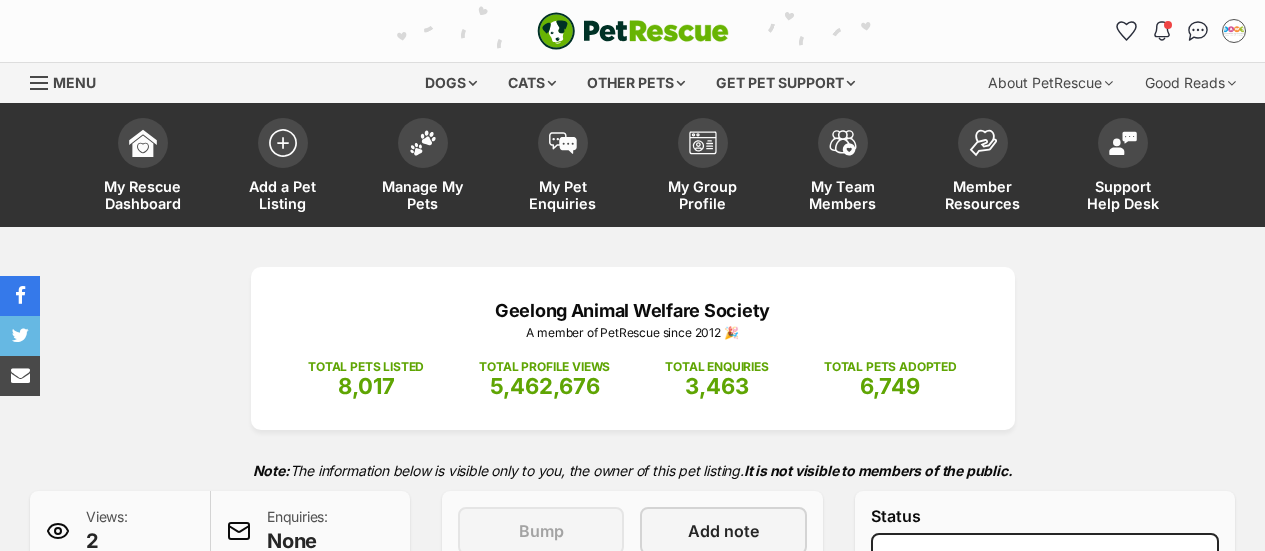 scroll, scrollTop: 0, scrollLeft: 0, axis: both 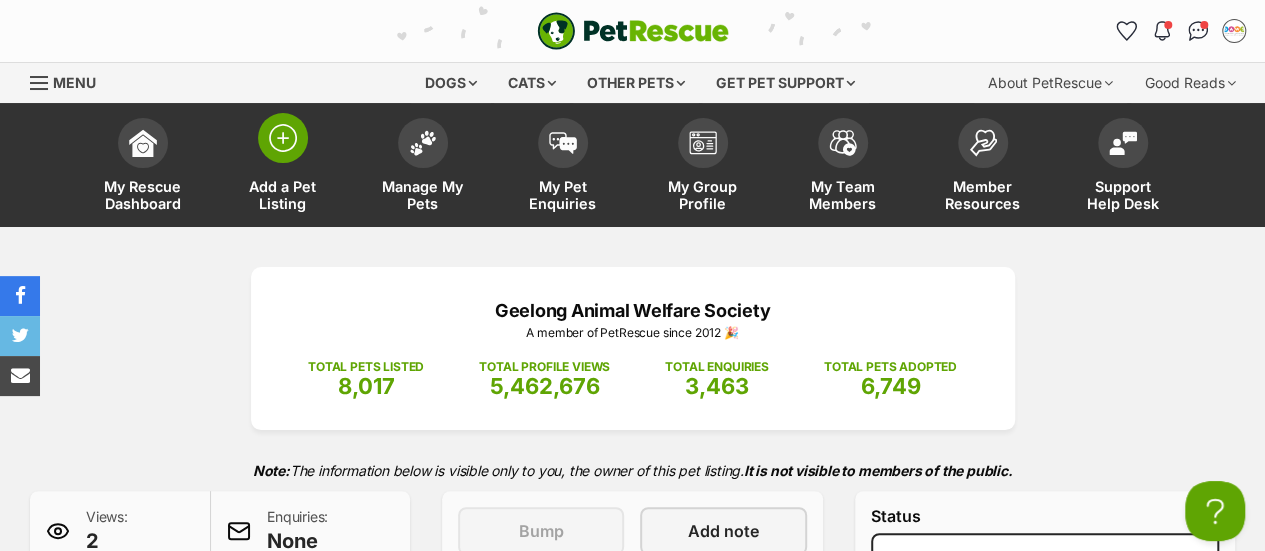 click at bounding box center [283, 138] 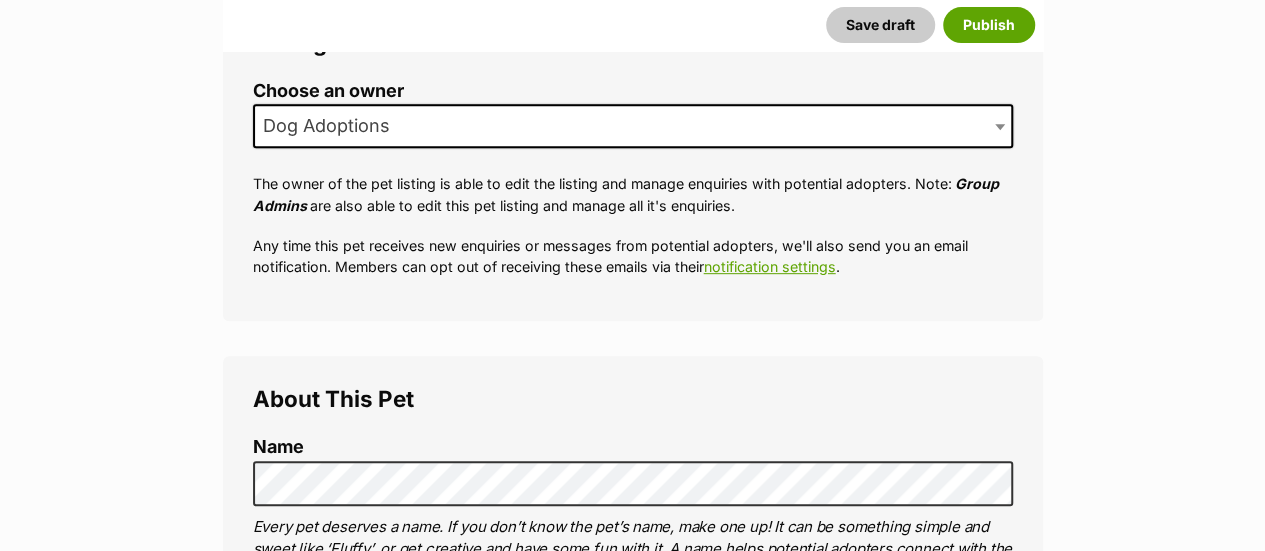 scroll, scrollTop: 0, scrollLeft: 0, axis: both 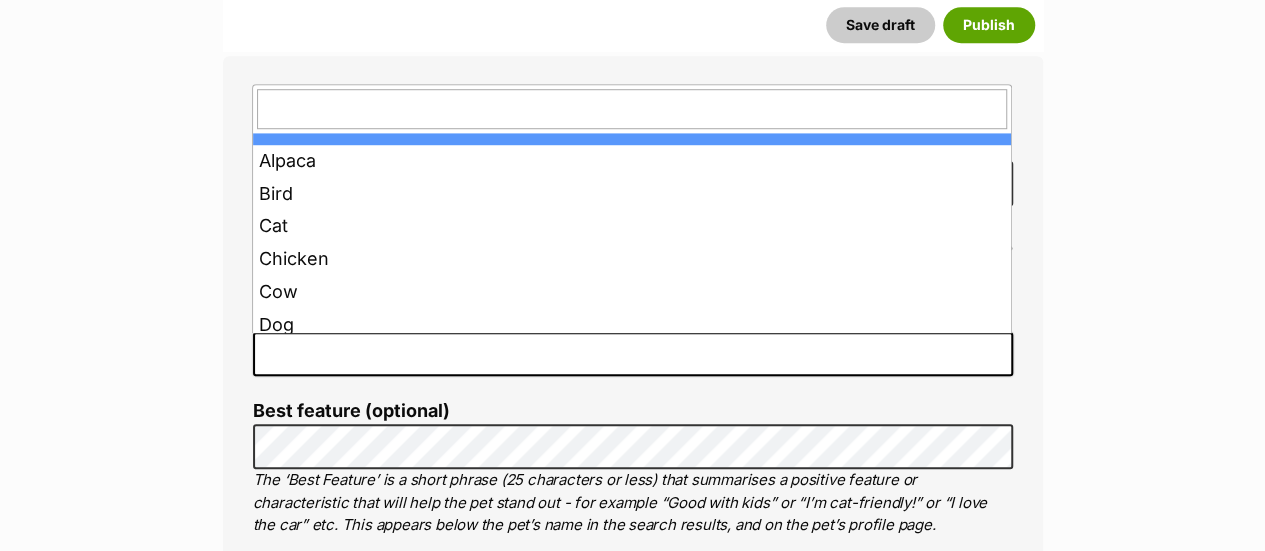 click at bounding box center (633, 354) 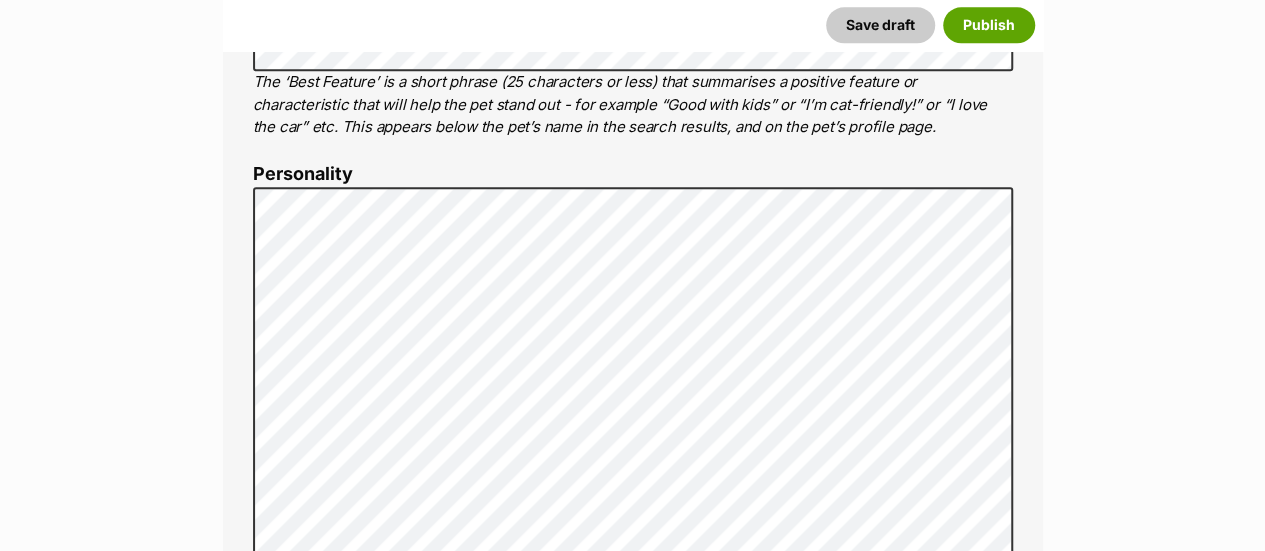 scroll, scrollTop: 1100, scrollLeft: 0, axis: vertical 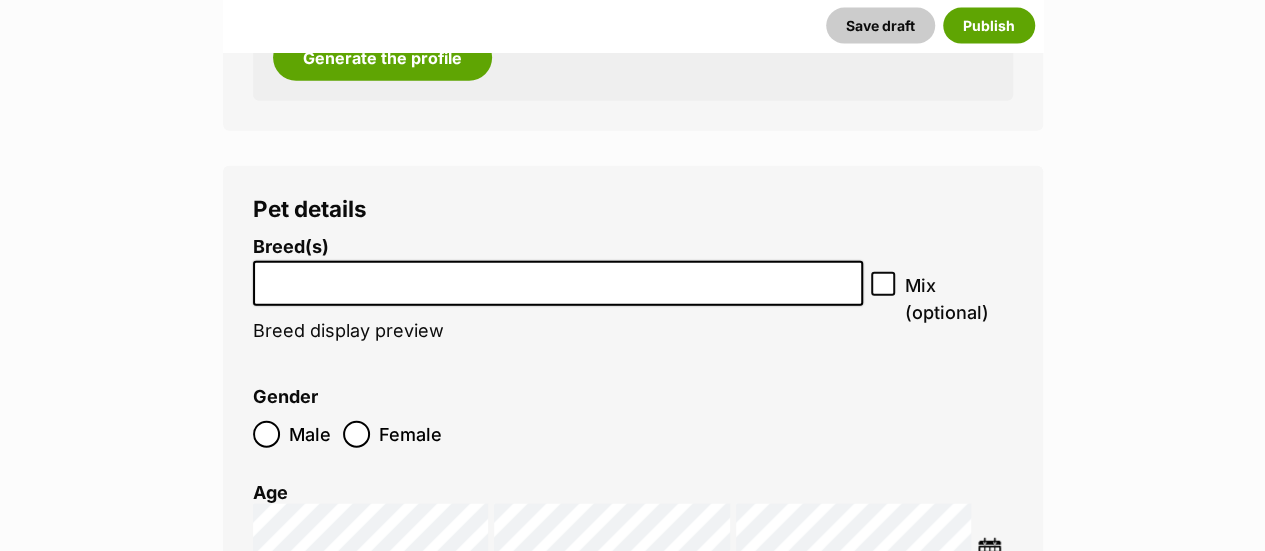 click at bounding box center [558, 278] 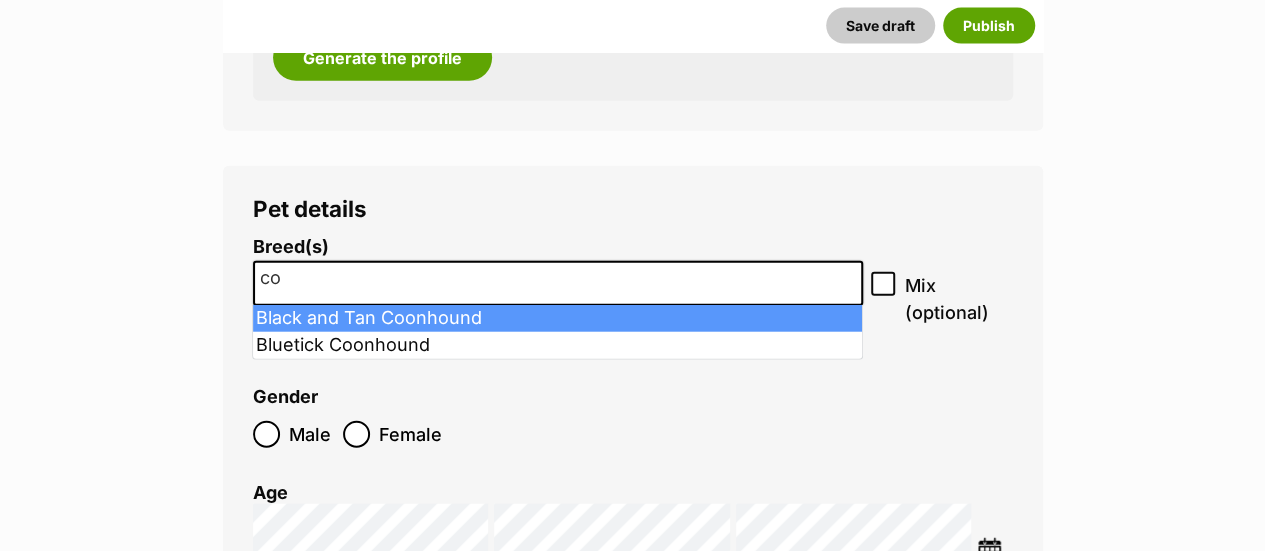 type on "c" 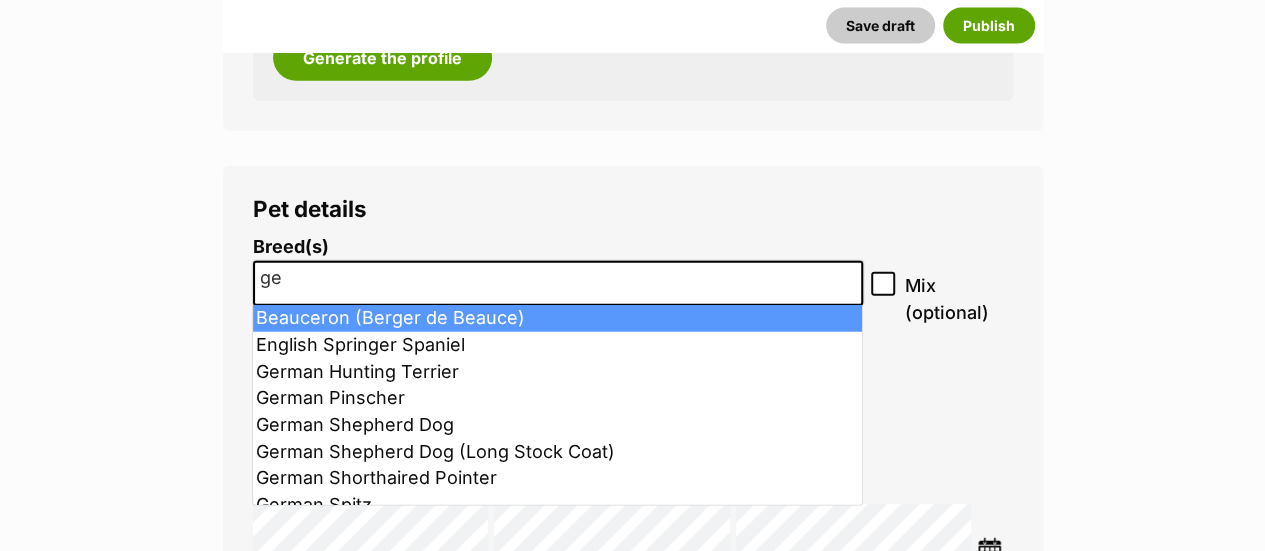 type on "g" 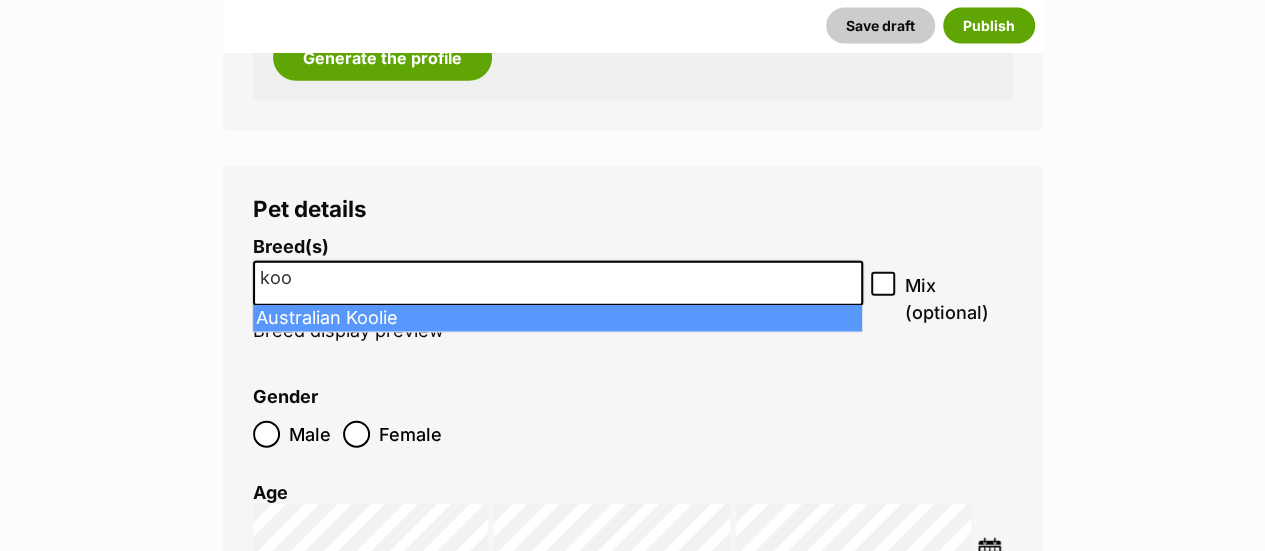 type on "koo" 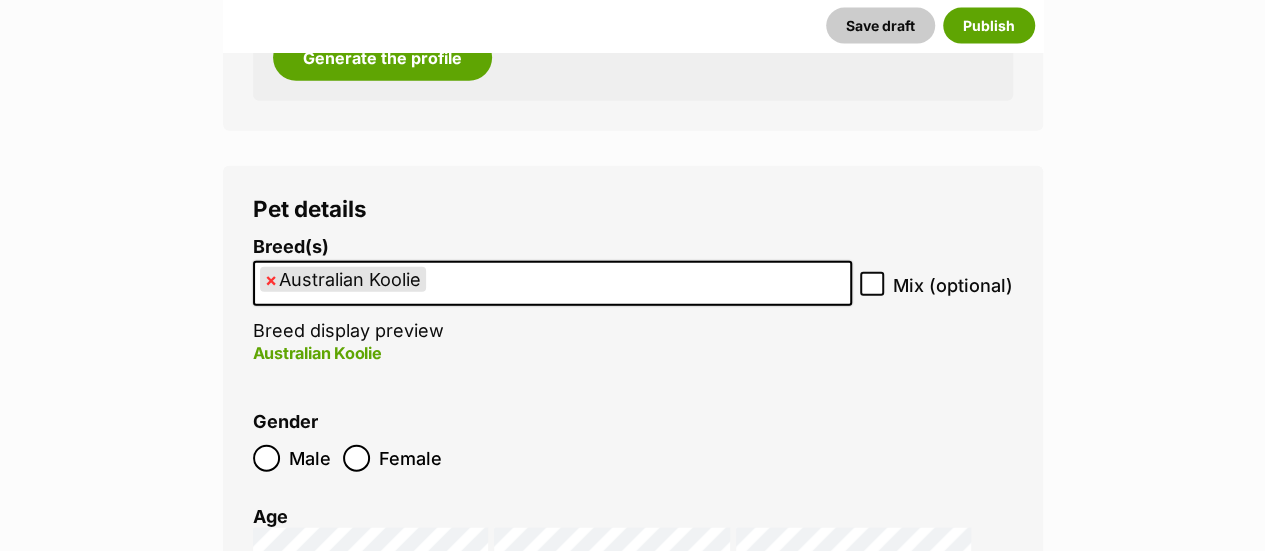 click on "Mix (optional)" at bounding box center [936, 285] 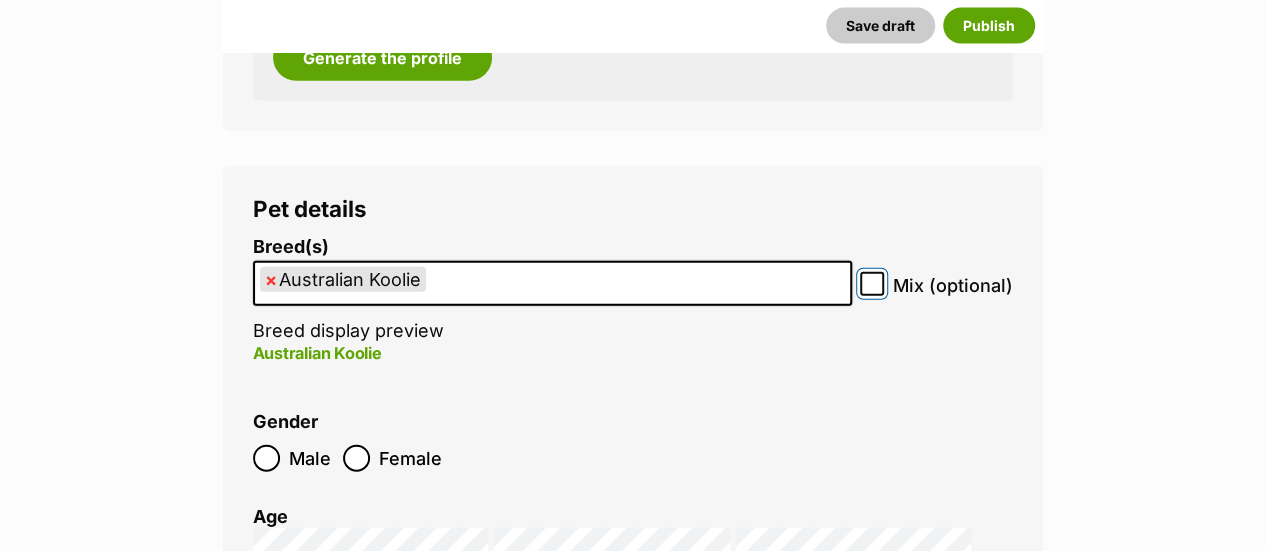 click on "Mix (optional)" at bounding box center [872, 284] 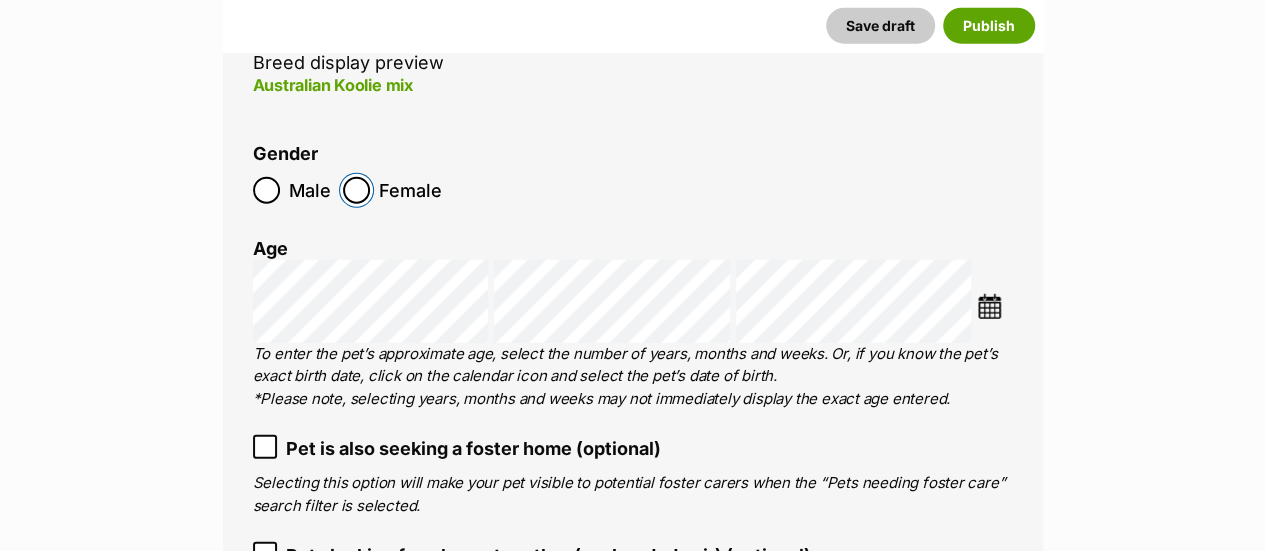 scroll, scrollTop: 2600, scrollLeft: 0, axis: vertical 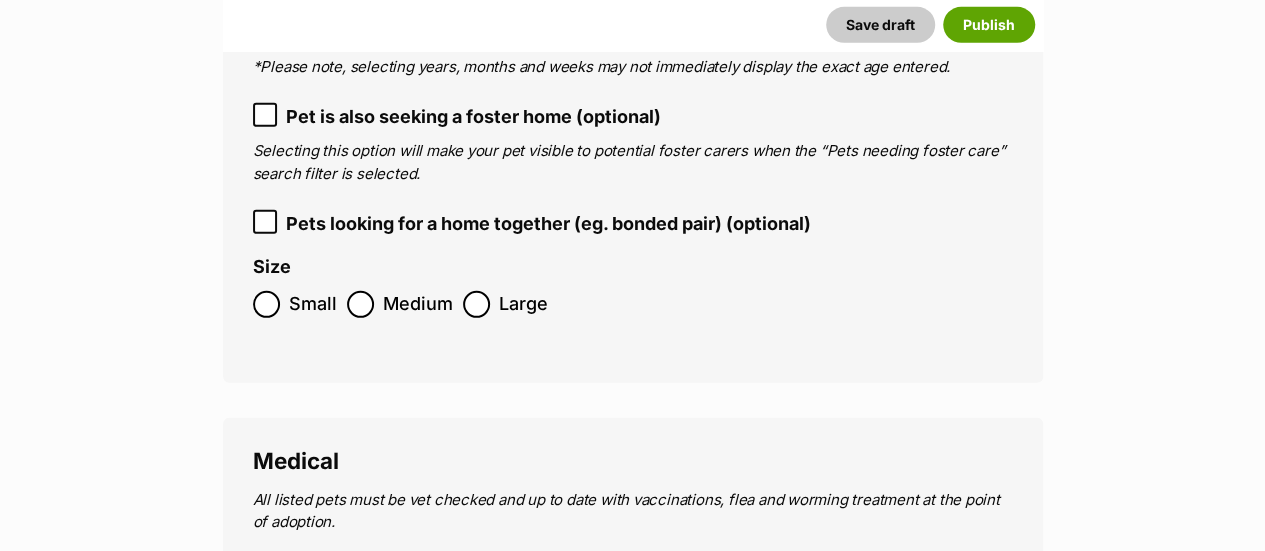 click on "Medium" at bounding box center [400, 304] 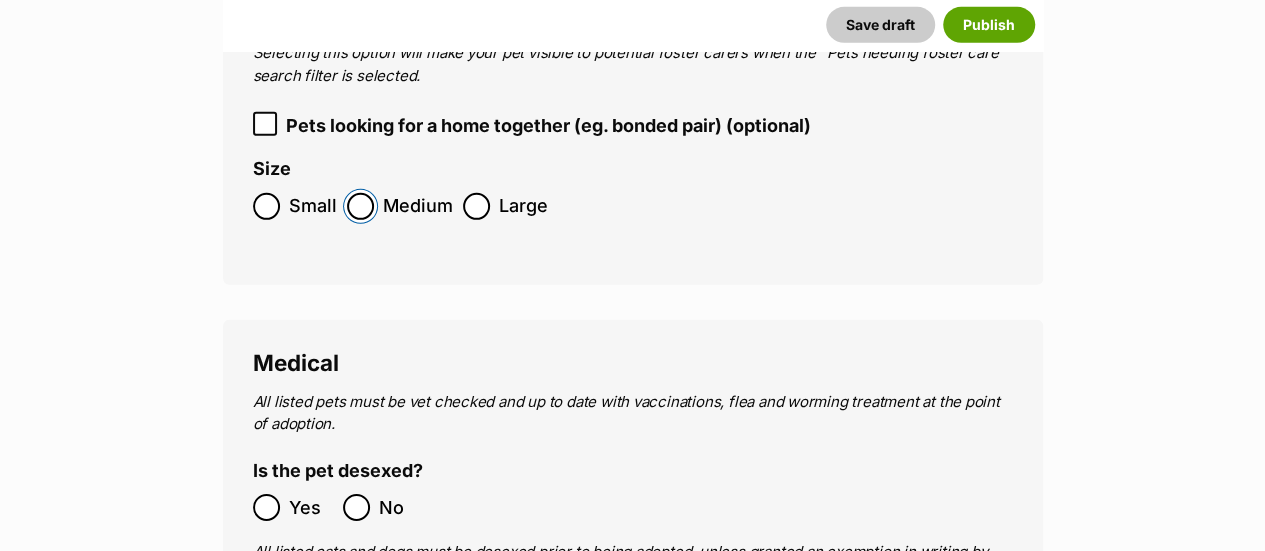 scroll, scrollTop: 3300, scrollLeft: 0, axis: vertical 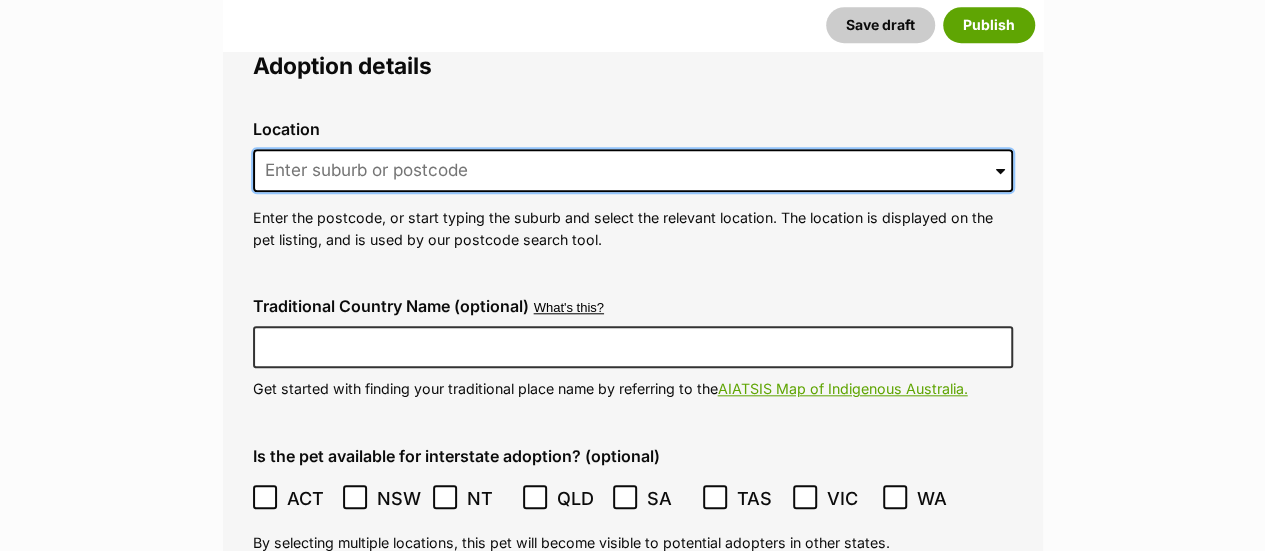 click at bounding box center [633, 171] 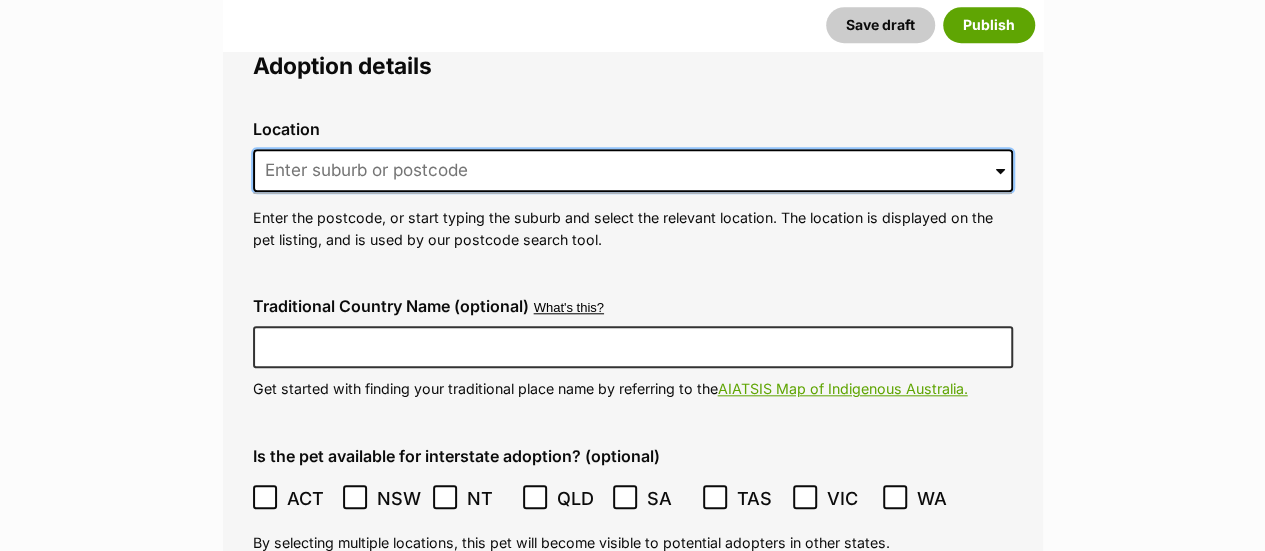 type on "MOOLAP" 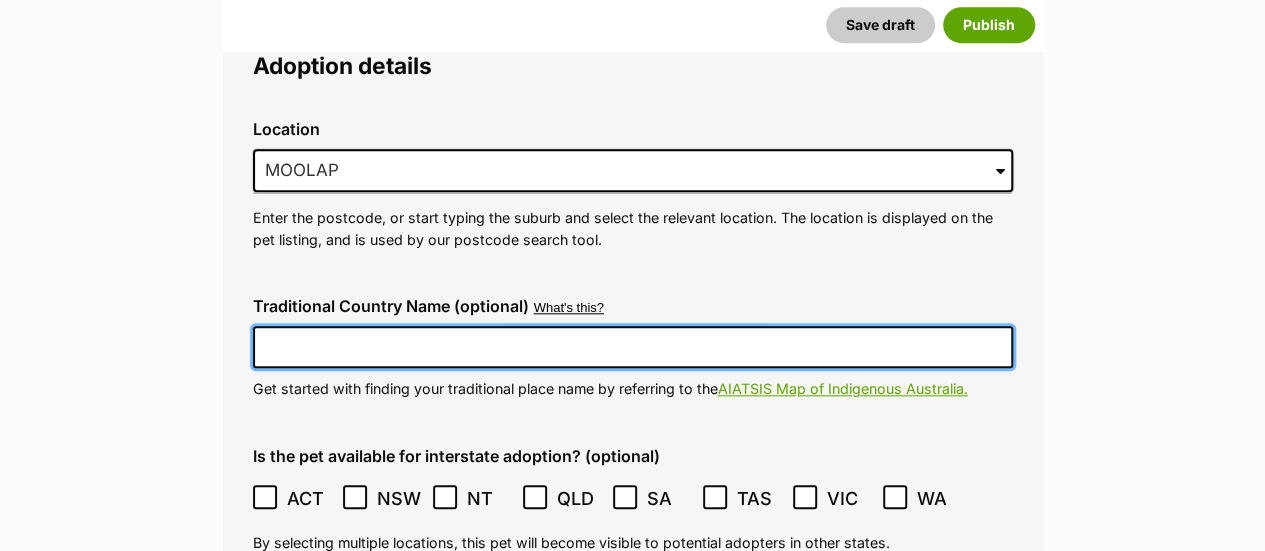 type on "Australia" 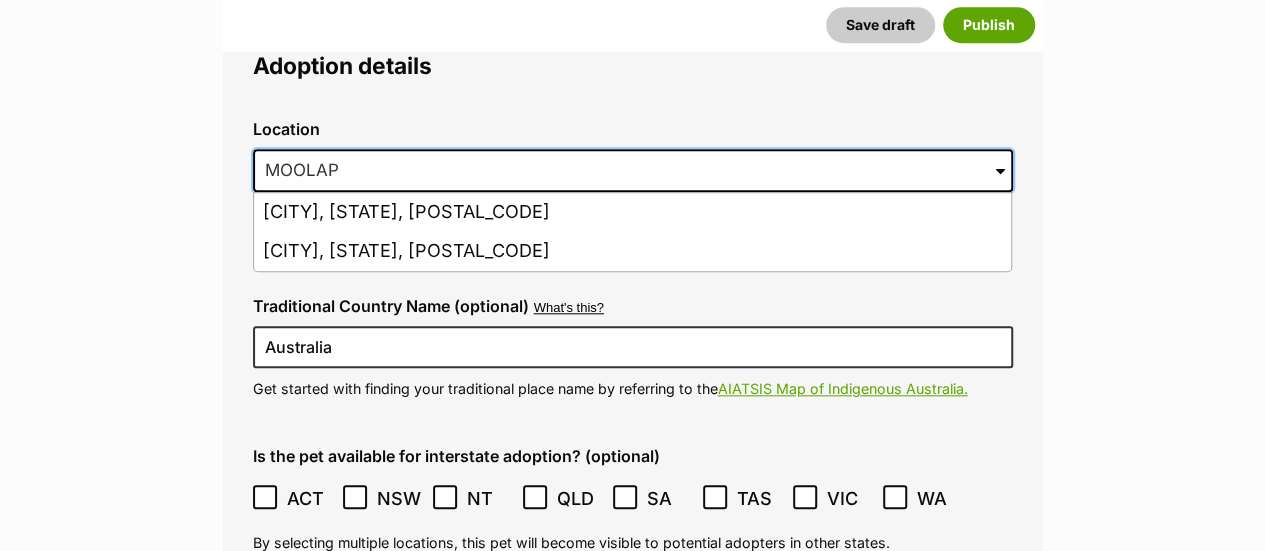 scroll, scrollTop: 4900, scrollLeft: 0, axis: vertical 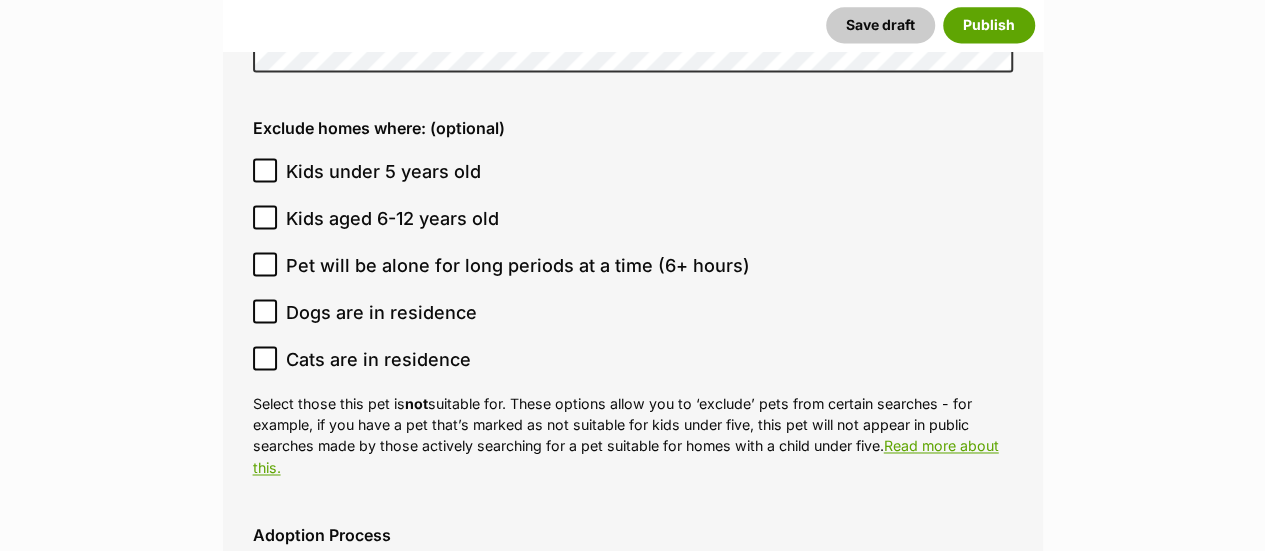 click on "Kids under 5 years old" at bounding box center (383, 171) 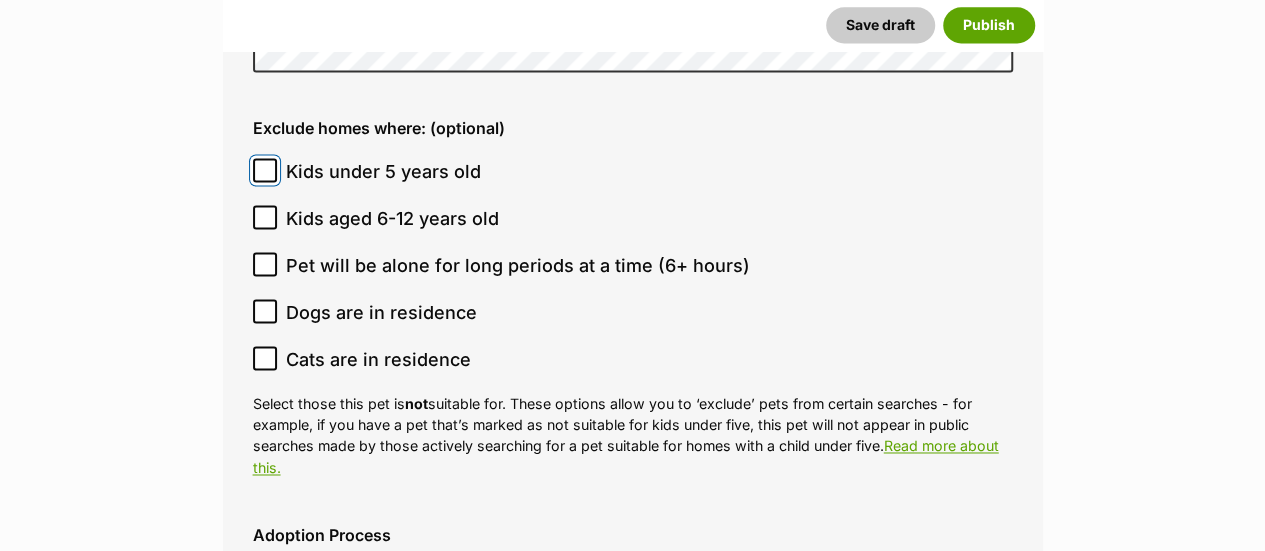 click on "Kids under 5 years old" at bounding box center [265, 170] 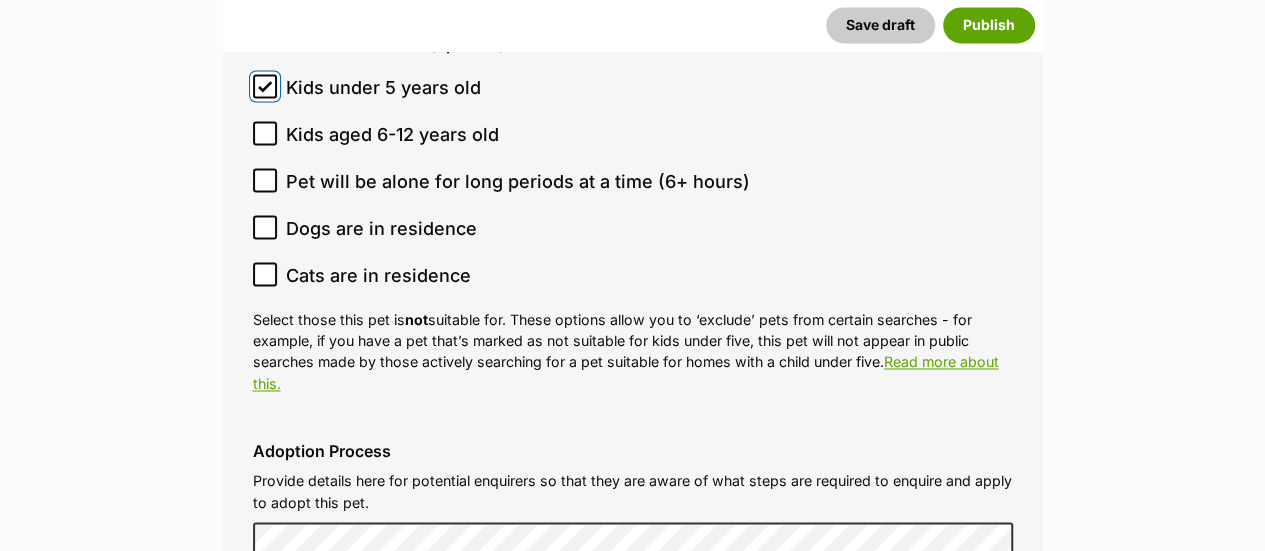 scroll, scrollTop: 5400, scrollLeft: 0, axis: vertical 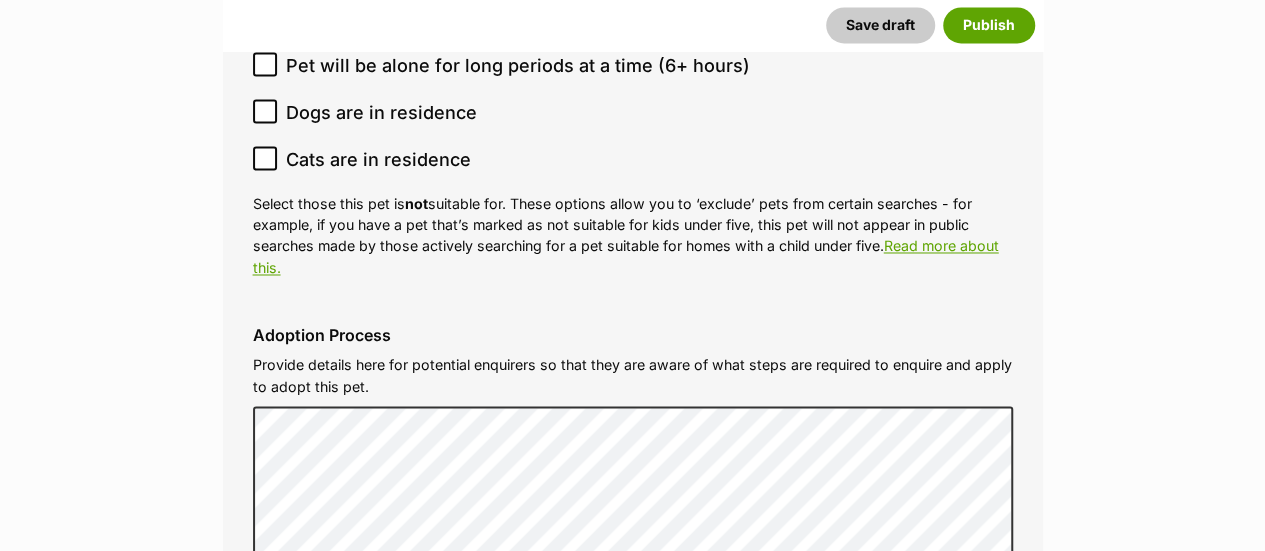 click on "Cats are in residence" at bounding box center [378, 159] 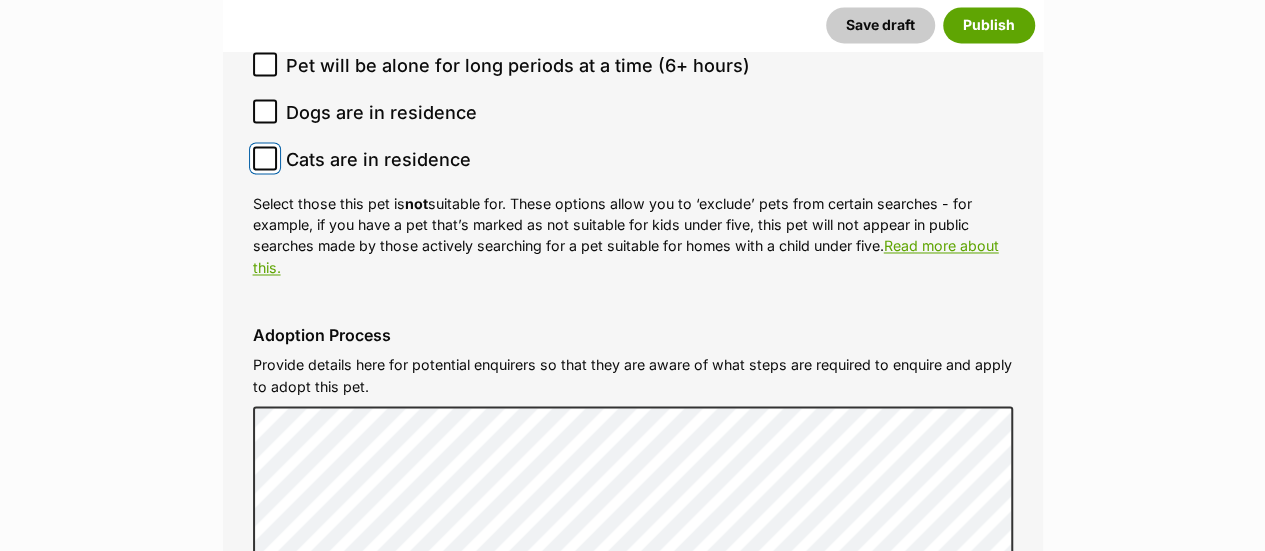 click on "Cats are in residence" at bounding box center [265, 158] 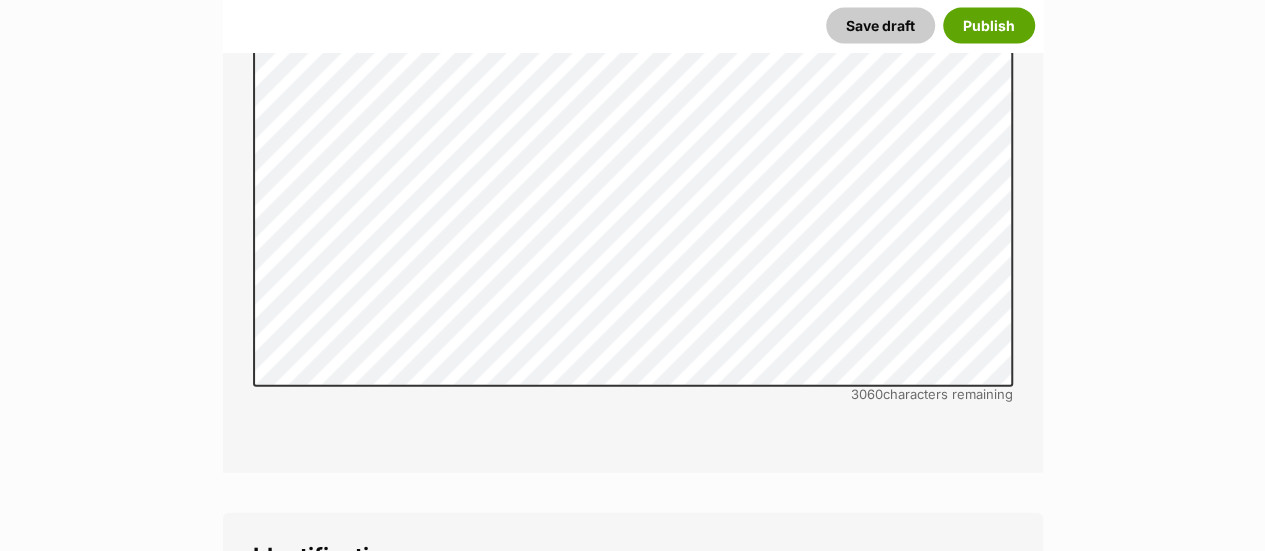 scroll, scrollTop: 6300, scrollLeft: 0, axis: vertical 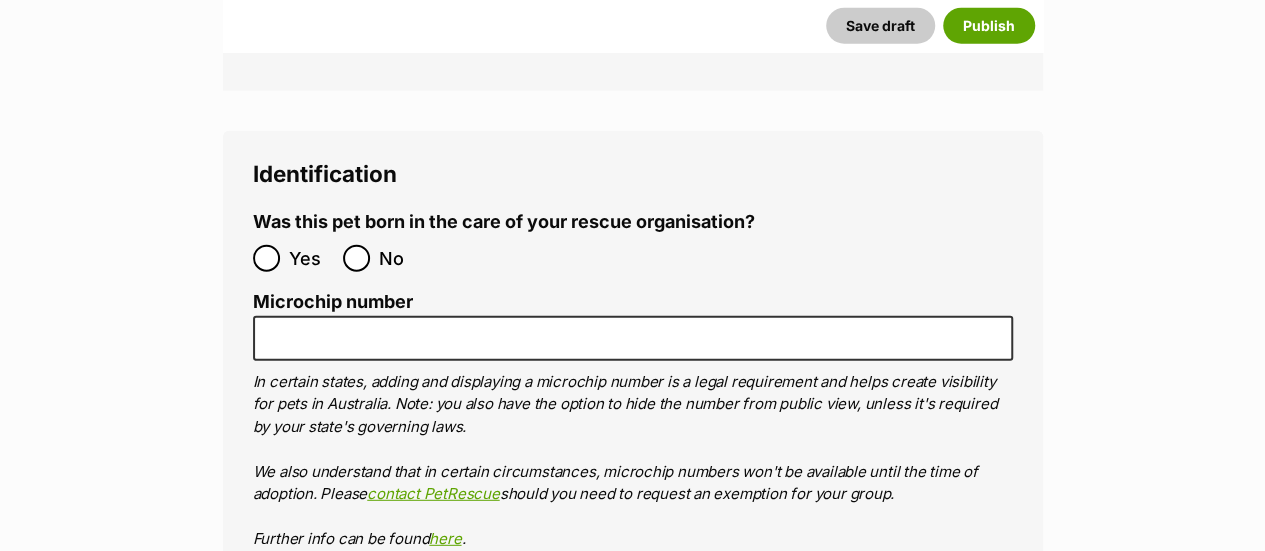 click on "Yes
No" at bounding box center [443, 258] 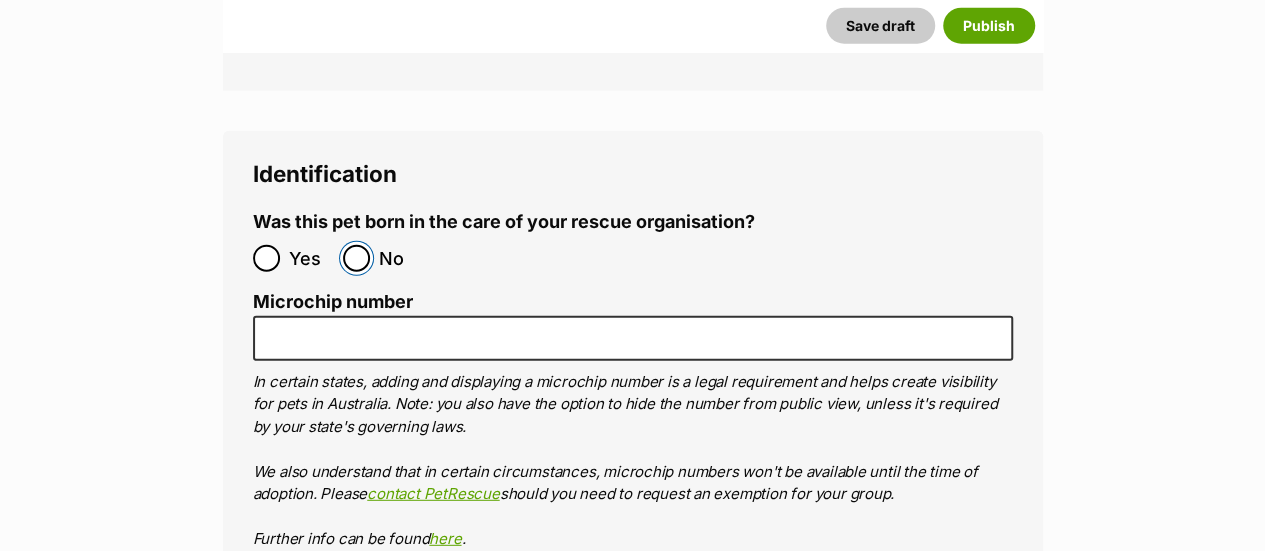 click on "No" at bounding box center [356, 258] 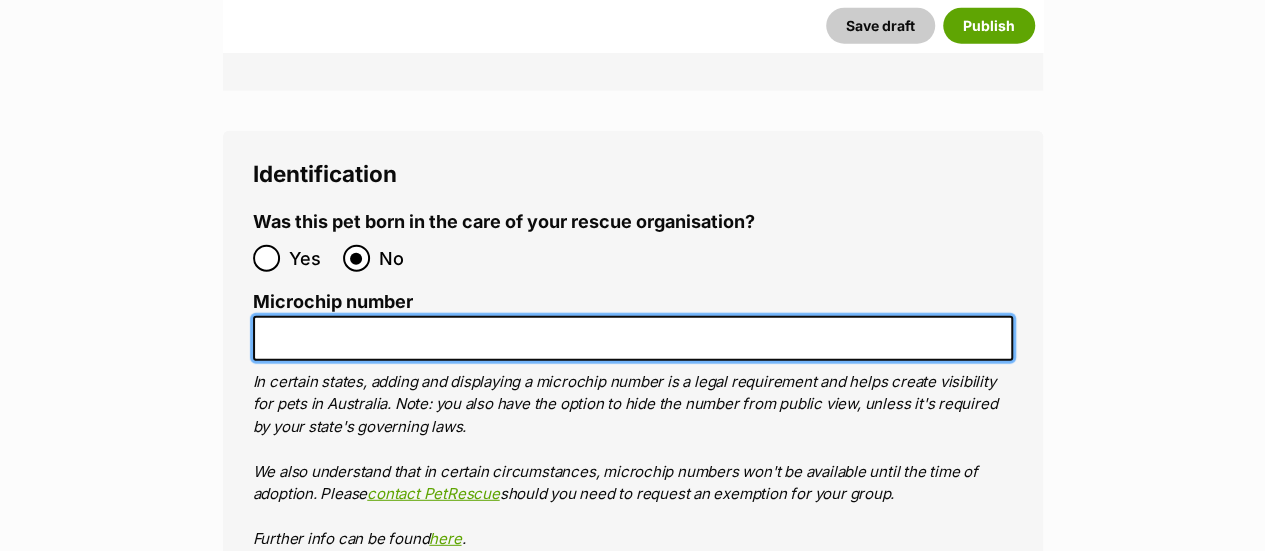 click on "Microchip number" at bounding box center [633, 338] 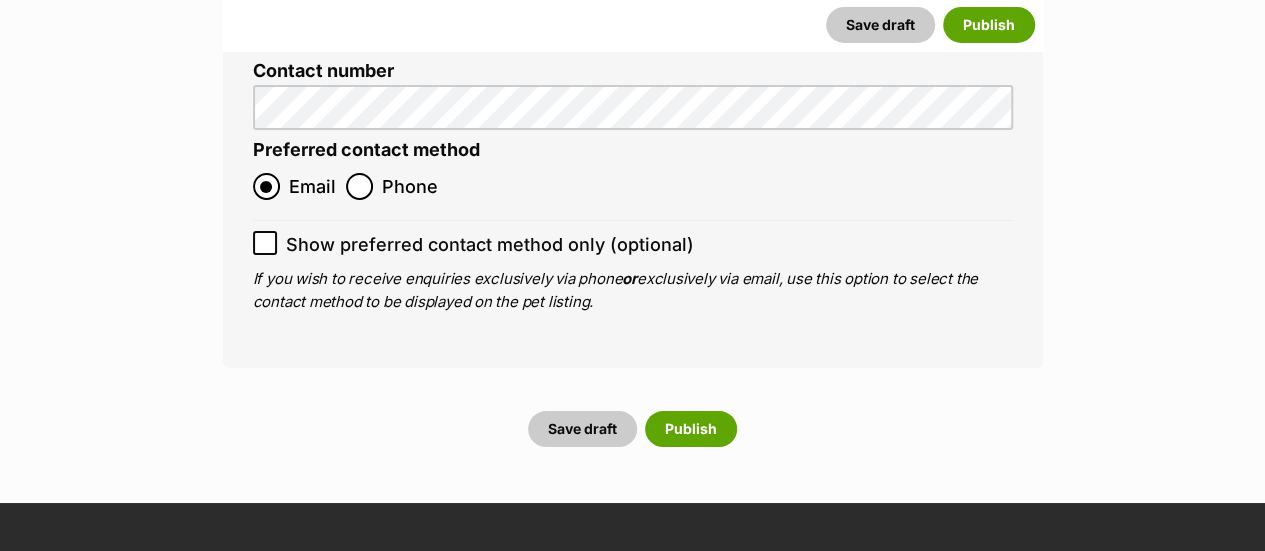 scroll, scrollTop: 7300, scrollLeft: 0, axis: vertical 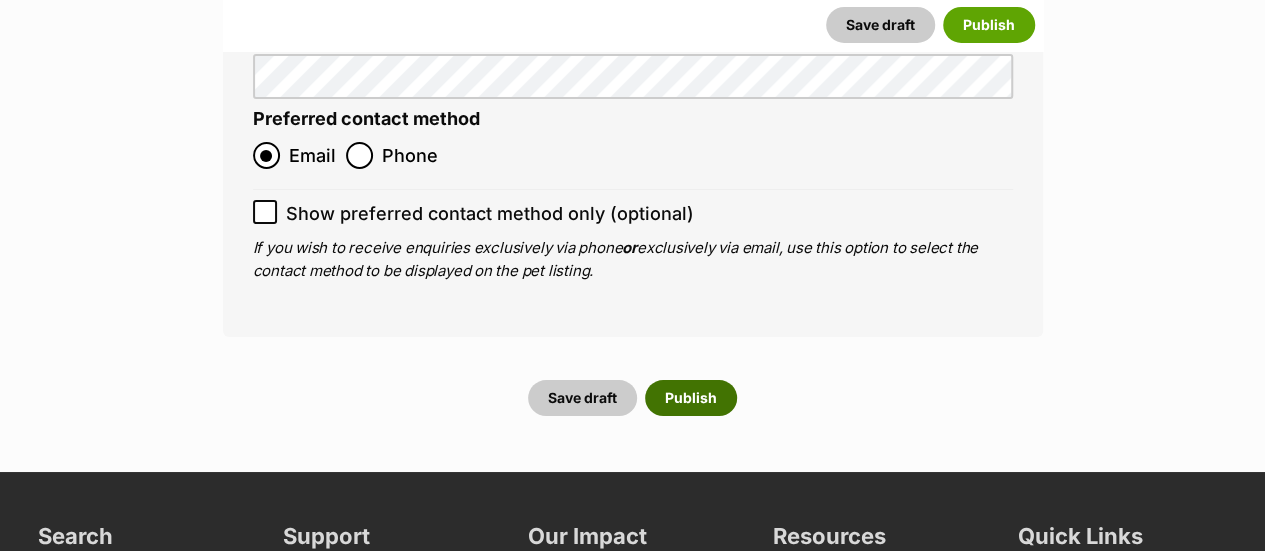 type on "956000017442620" 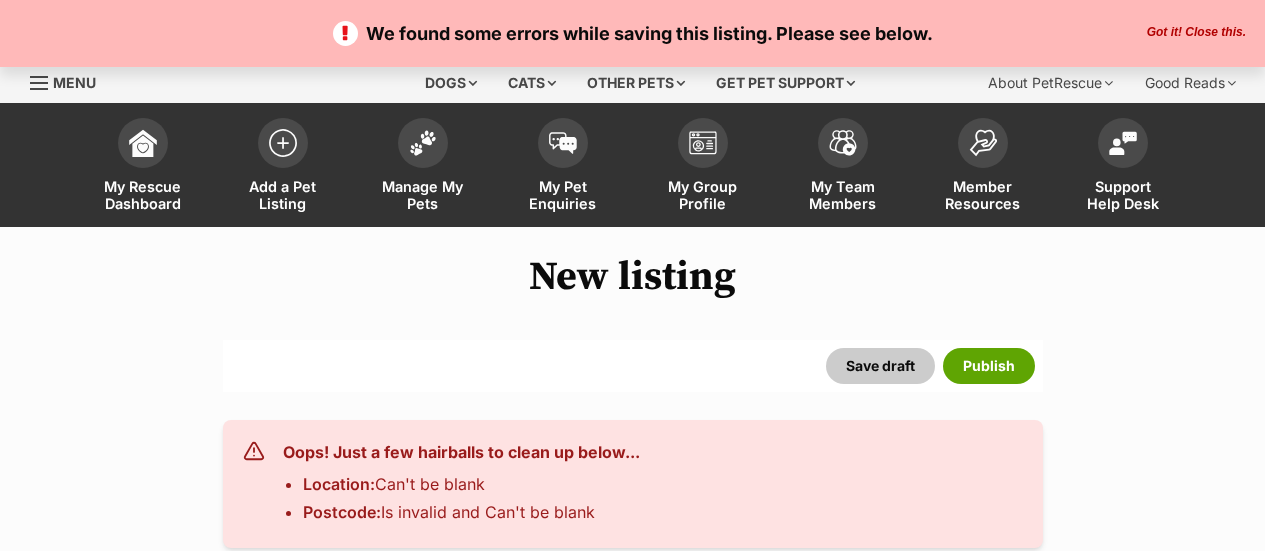 scroll, scrollTop: 0, scrollLeft: 0, axis: both 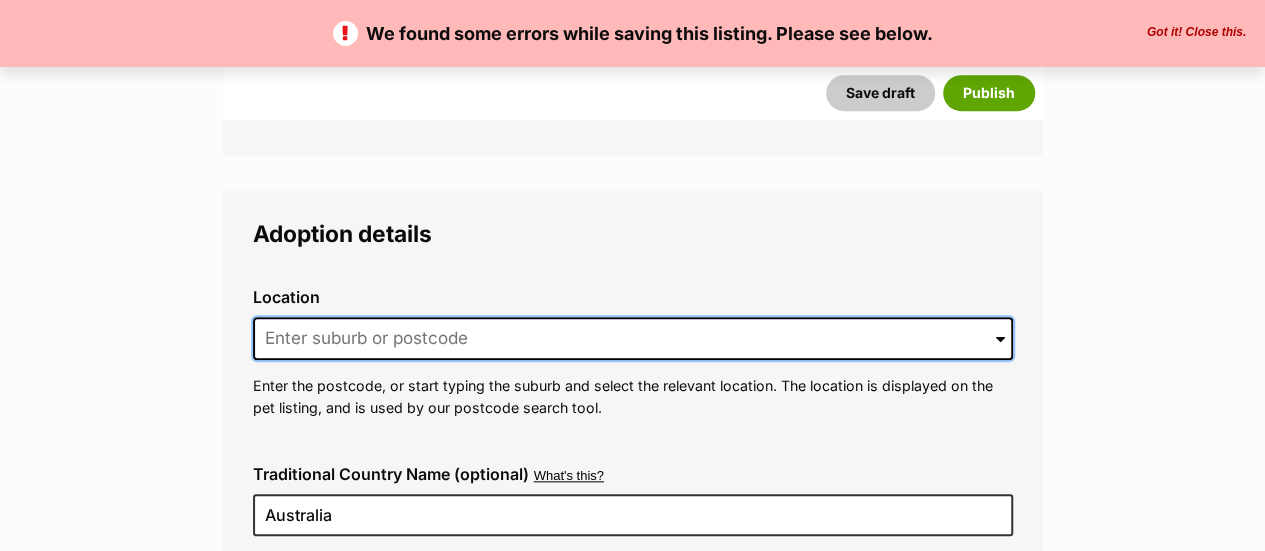 click at bounding box center [633, 339] 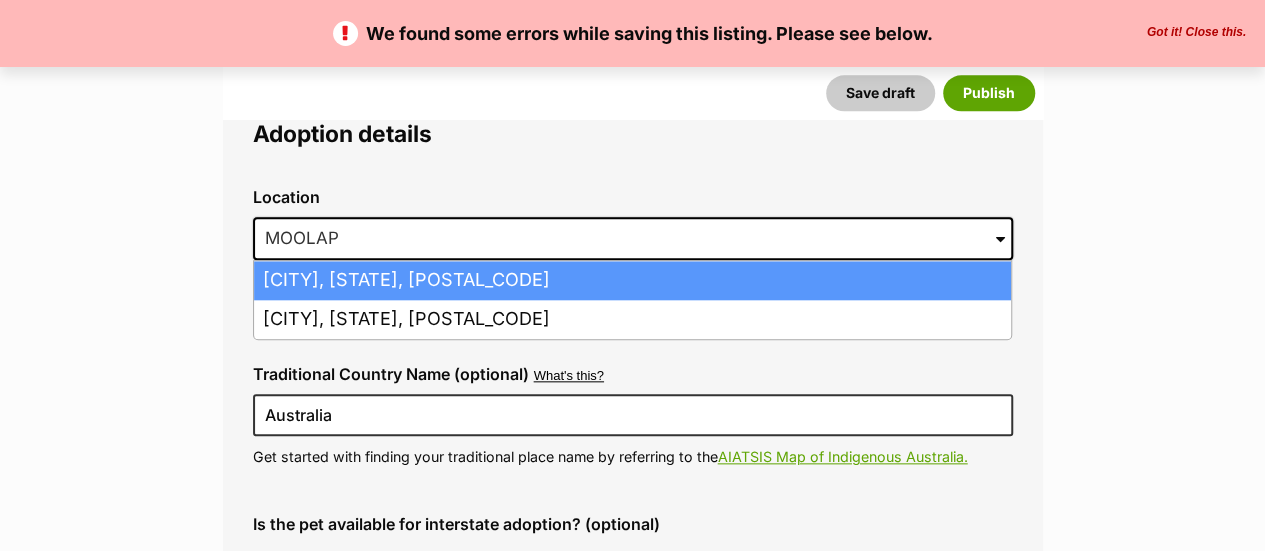 click on "Moolap, Victoria, 3221" at bounding box center [632, 280] 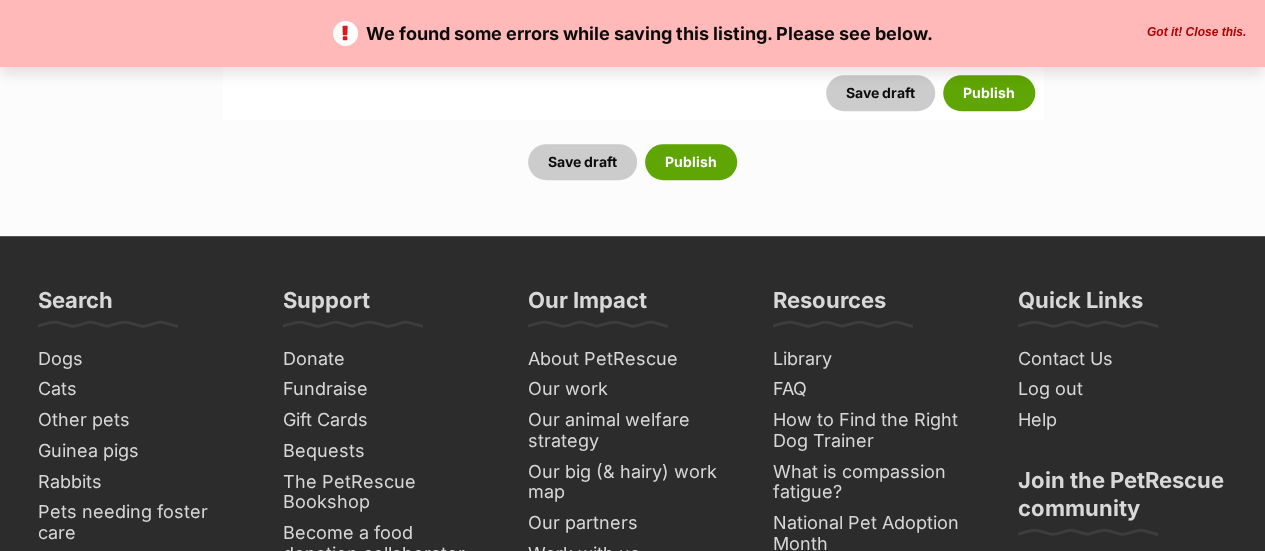 scroll, scrollTop: 8000, scrollLeft: 0, axis: vertical 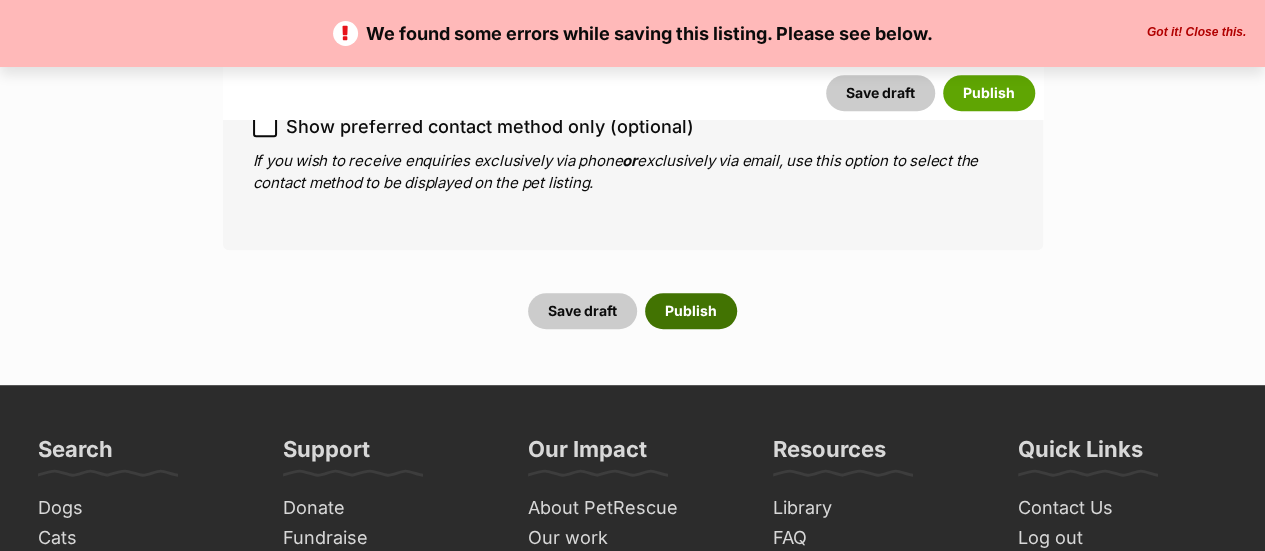 click on "Publish" at bounding box center (691, 311) 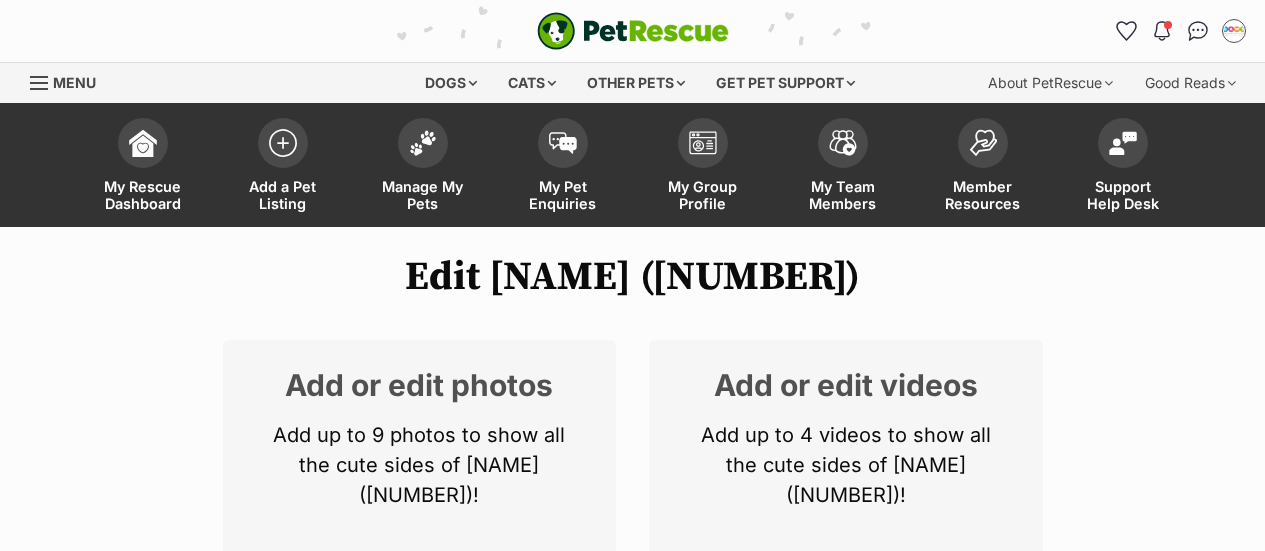 scroll, scrollTop: 0, scrollLeft: 0, axis: both 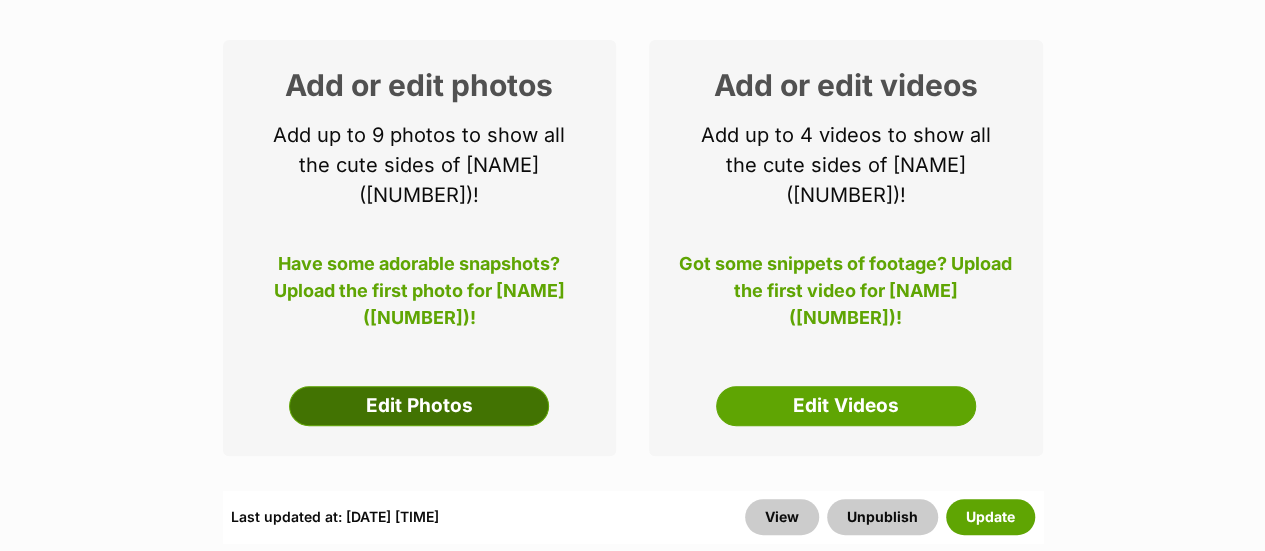 click on "Edit Photos" at bounding box center (419, 406) 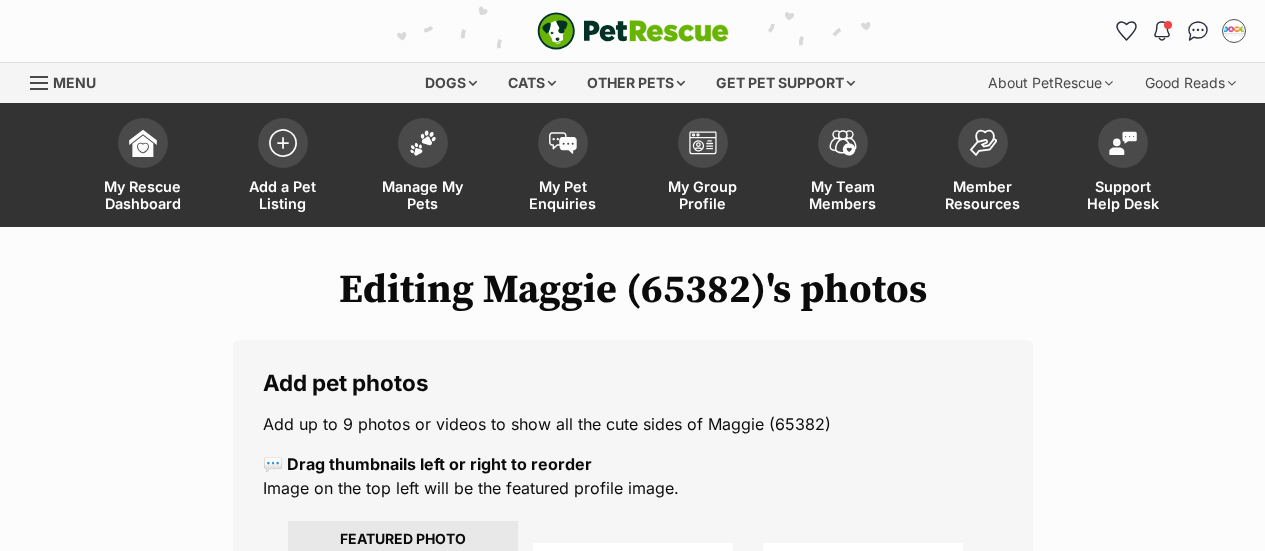 scroll, scrollTop: 0, scrollLeft: 0, axis: both 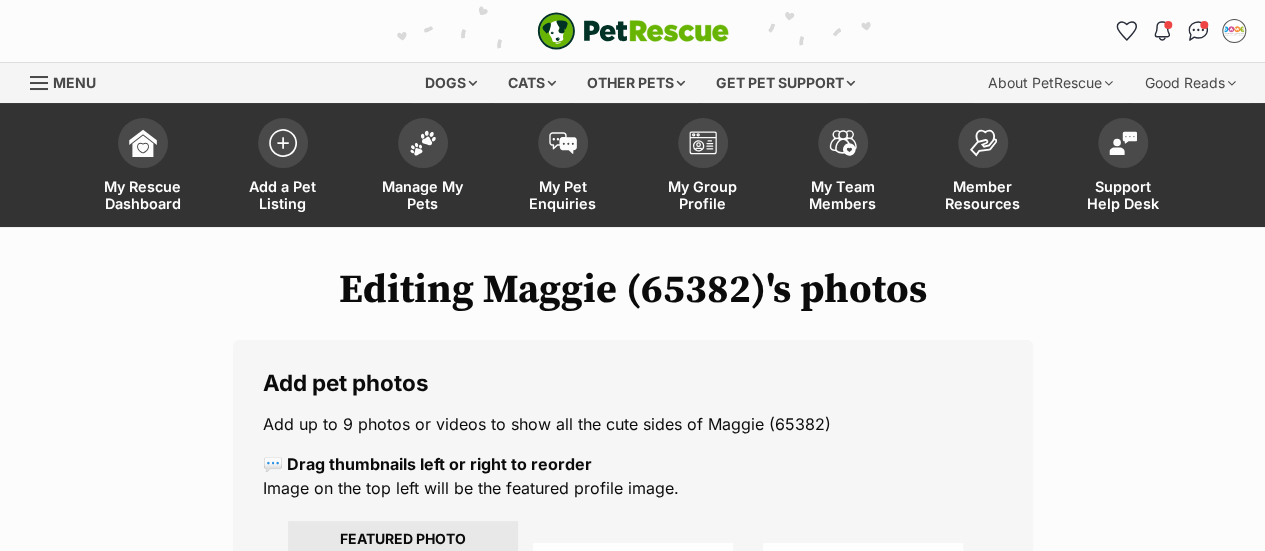 click on "Editing Maggie (65382)'s photos
Add pet photos
Add up to 9 photos or videos to show all the cute sides of Maggie (65382)
💬 Drag thumbnails left or right to reorder
Image on the top left will be the featured profile image.
Upload Photos
0
of 9 photos uploaded
Save and edit profile information
Save changes and view profile" at bounding box center (632, 905) 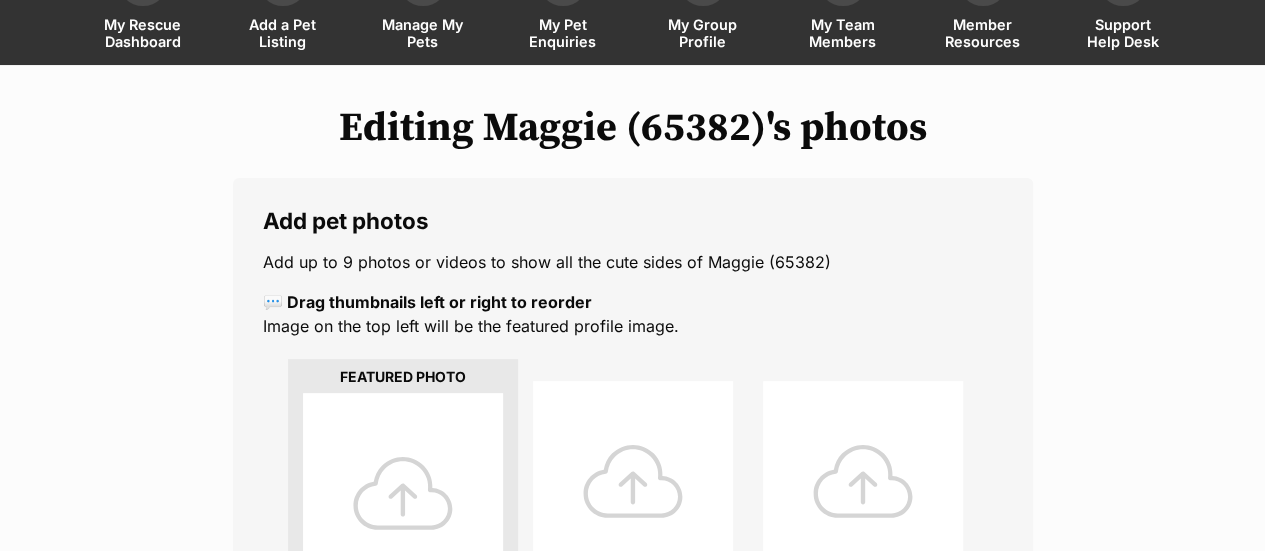 scroll, scrollTop: 400, scrollLeft: 0, axis: vertical 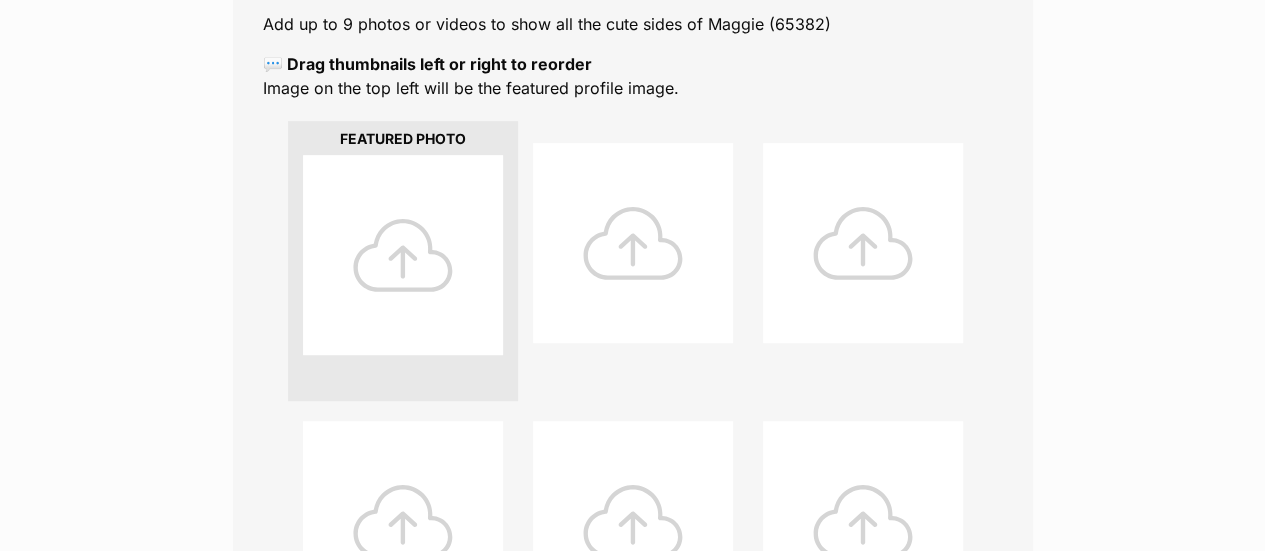 click at bounding box center [403, 255] 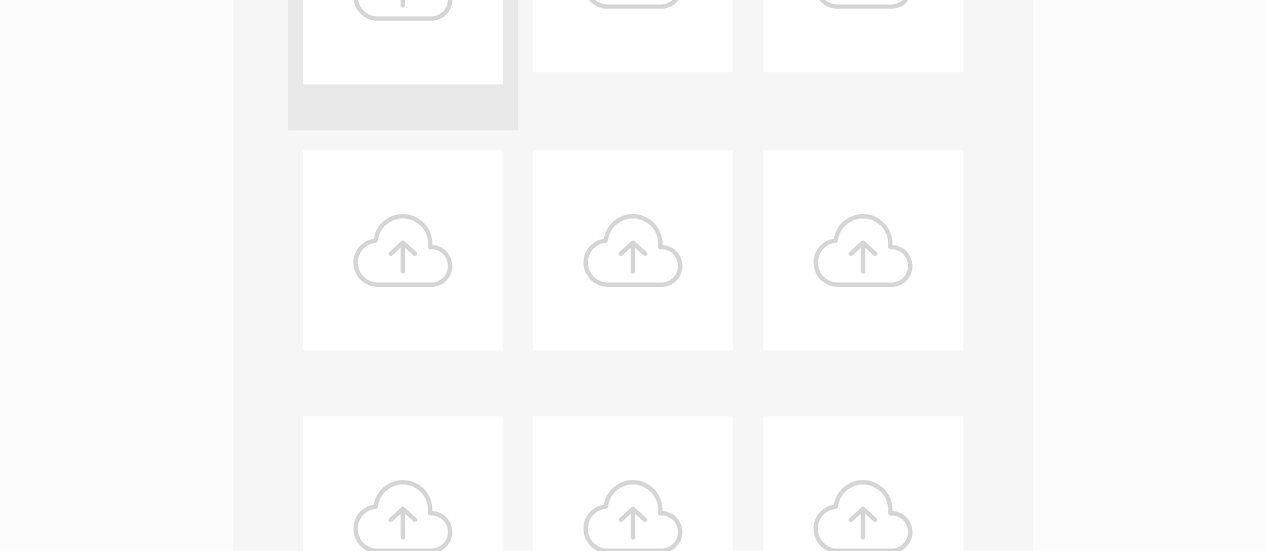 scroll, scrollTop: 300, scrollLeft: 0, axis: vertical 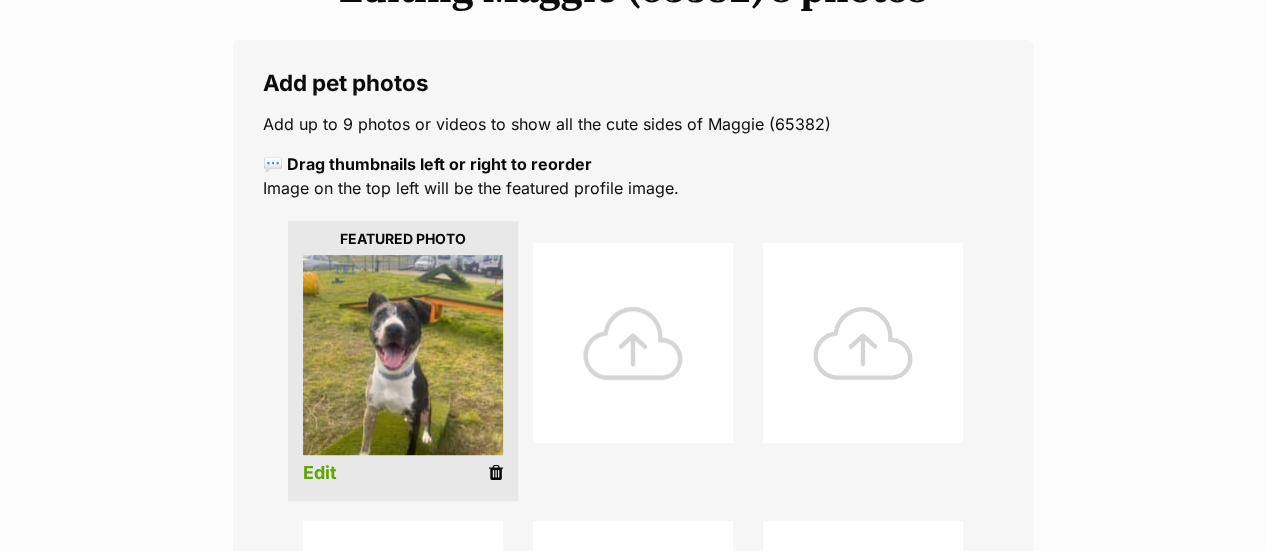 click at bounding box center (633, 343) 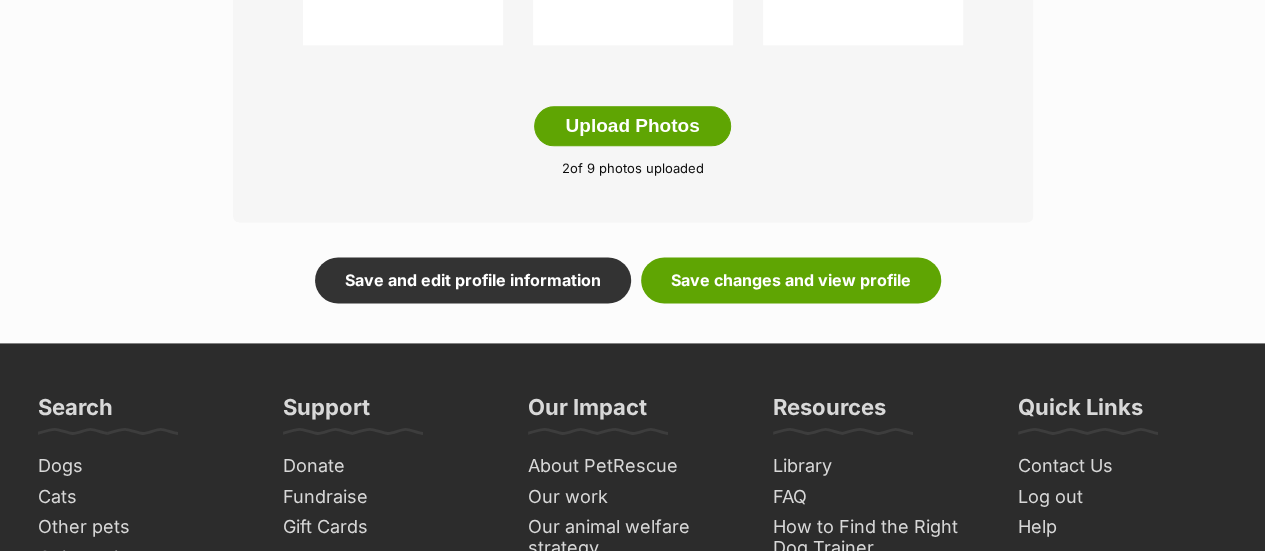 scroll, scrollTop: 1300, scrollLeft: 0, axis: vertical 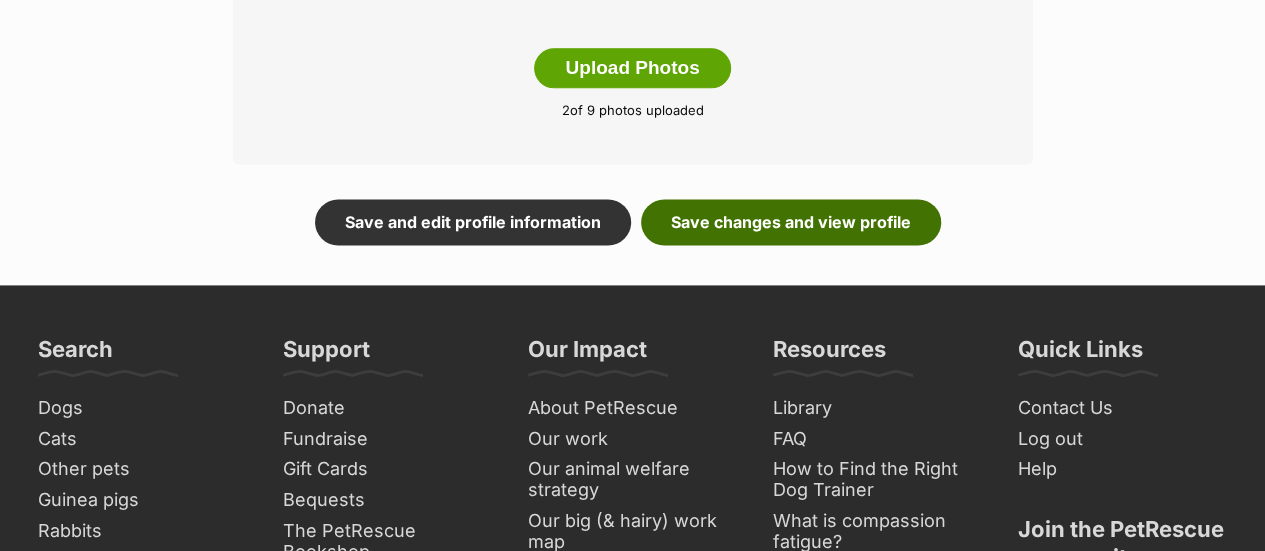 click on "Save changes and view profile" at bounding box center [791, 222] 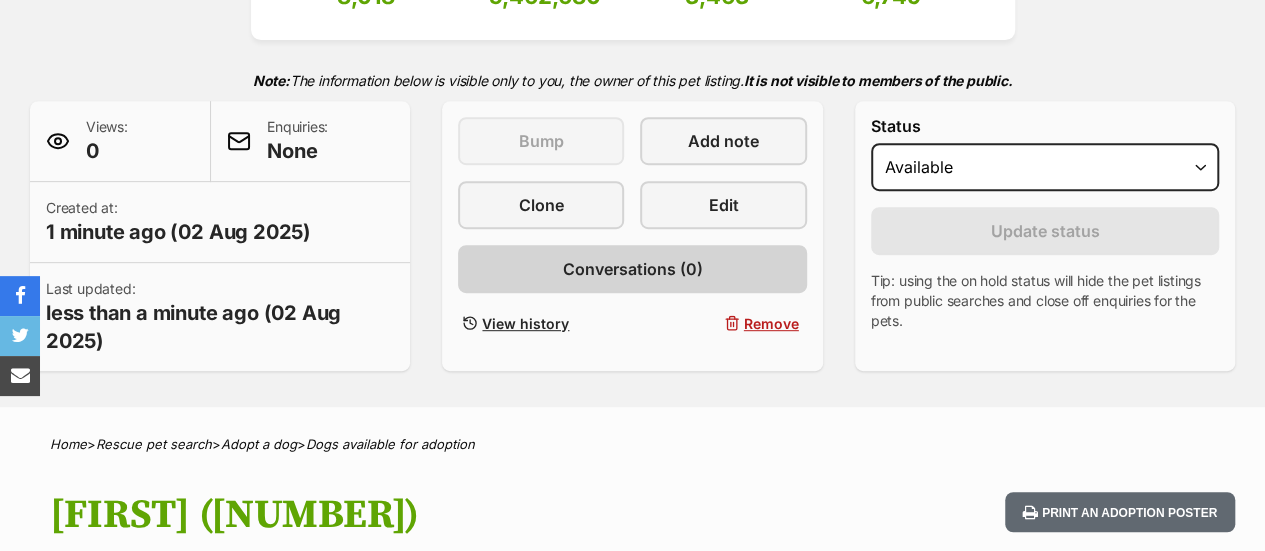 scroll, scrollTop: 0, scrollLeft: 0, axis: both 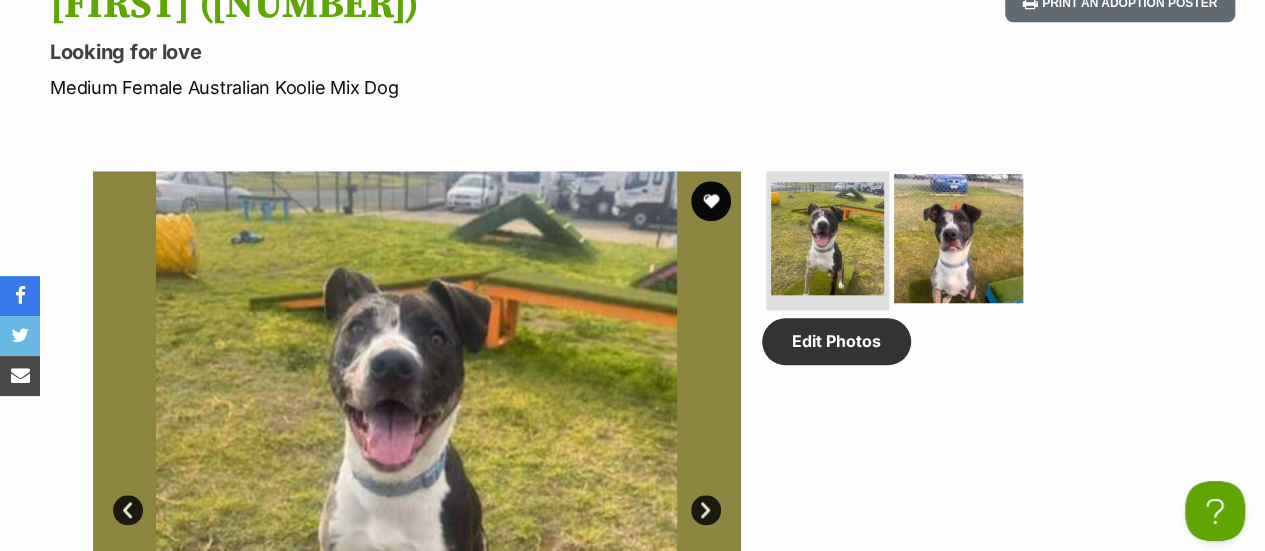 click at bounding box center [958, 237] 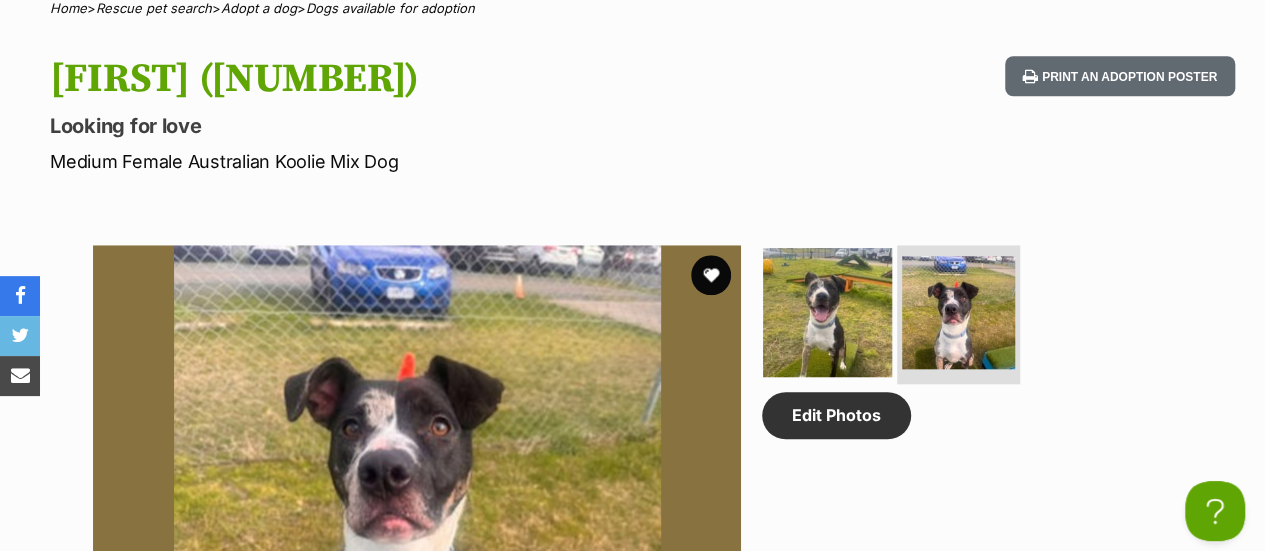 scroll, scrollTop: 800, scrollLeft: 0, axis: vertical 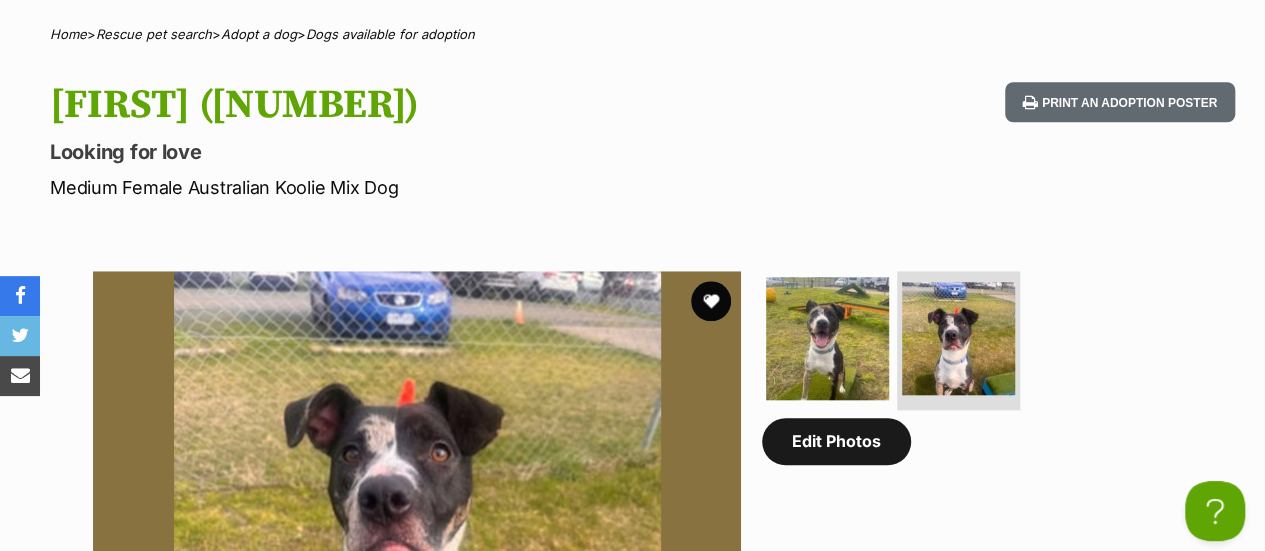 click on "Edit Photos" at bounding box center [836, 441] 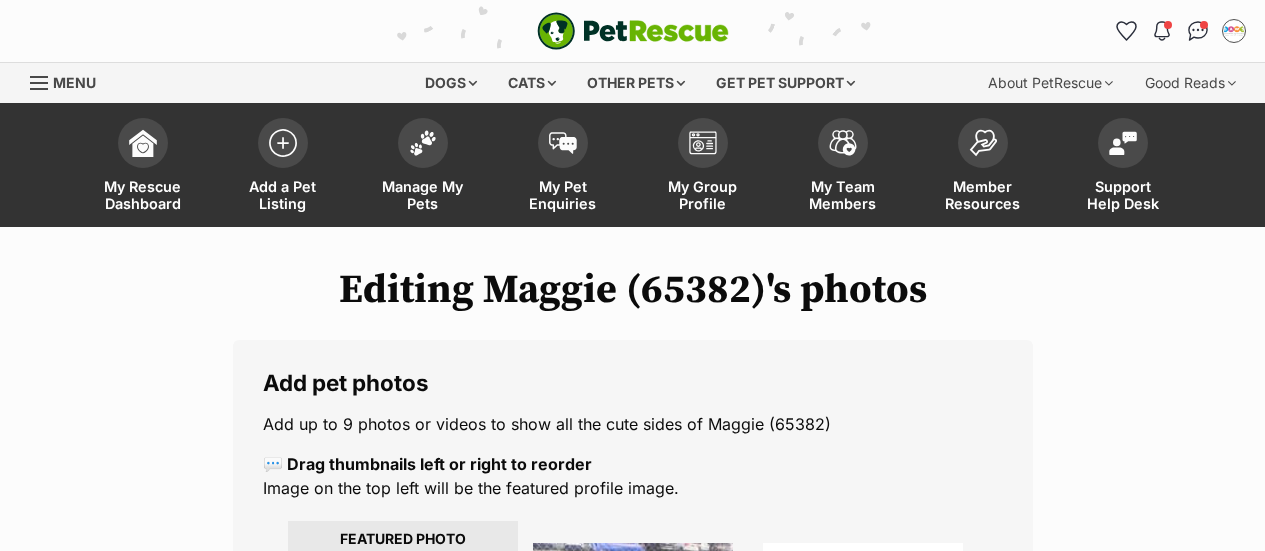 scroll, scrollTop: 600, scrollLeft: 0, axis: vertical 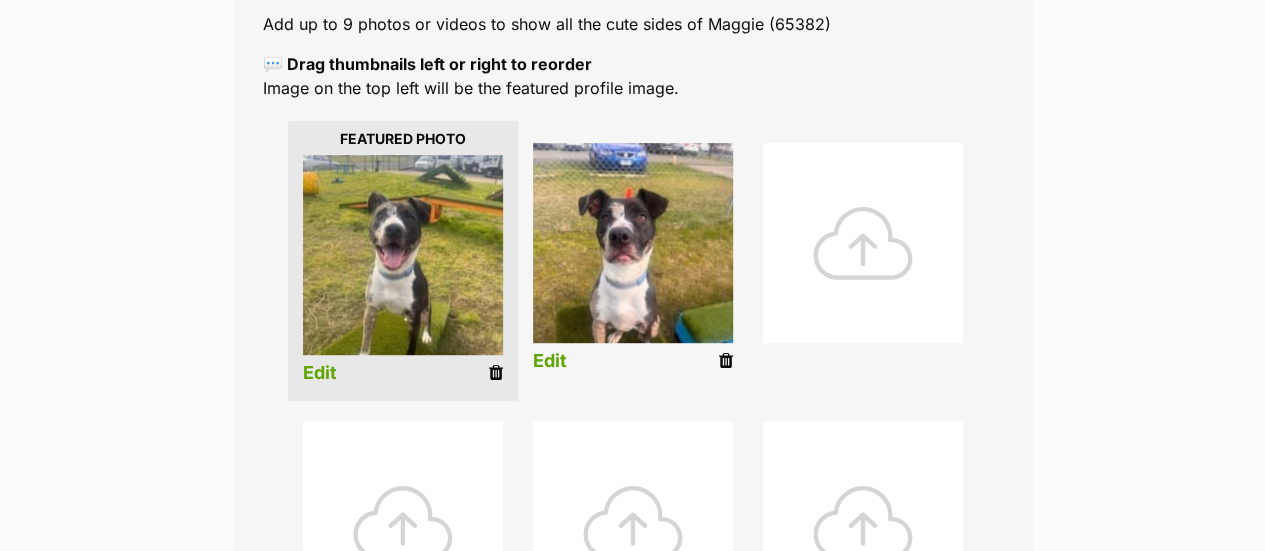 click at bounding box center [496, 373] 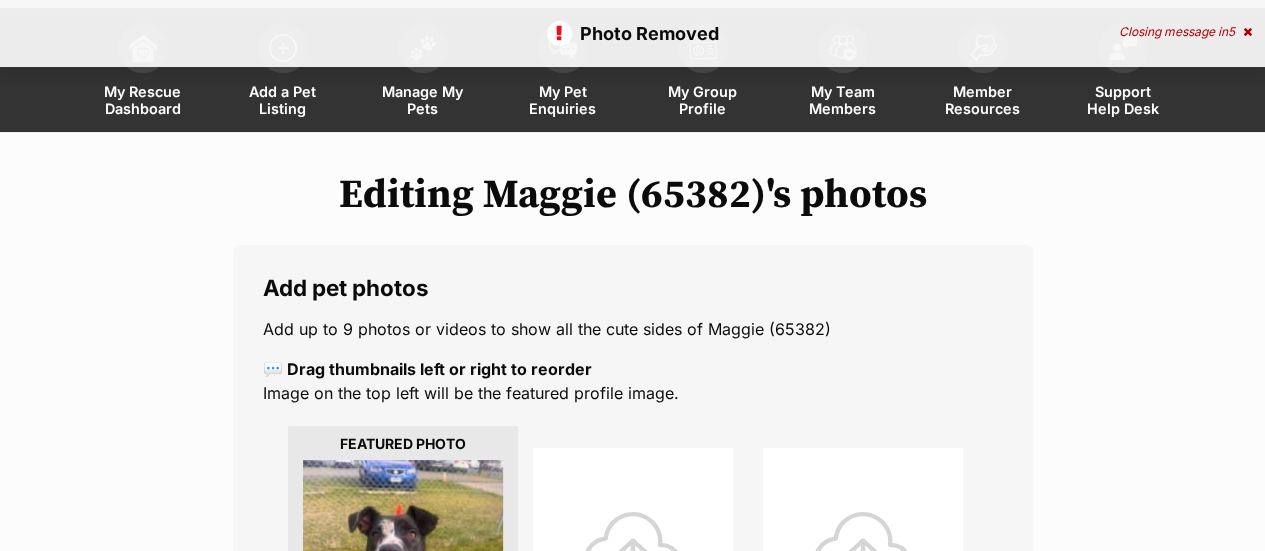 scroll, scrollTop: 423, scrollLeft: 0, axis: vertical 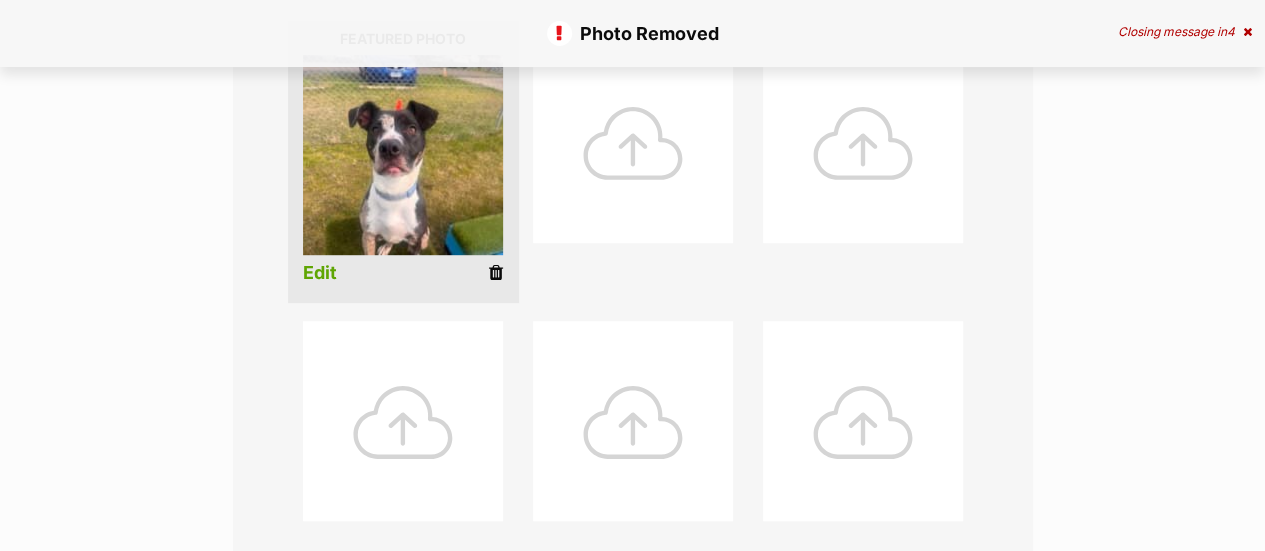 click at bounding box center [496, 273] 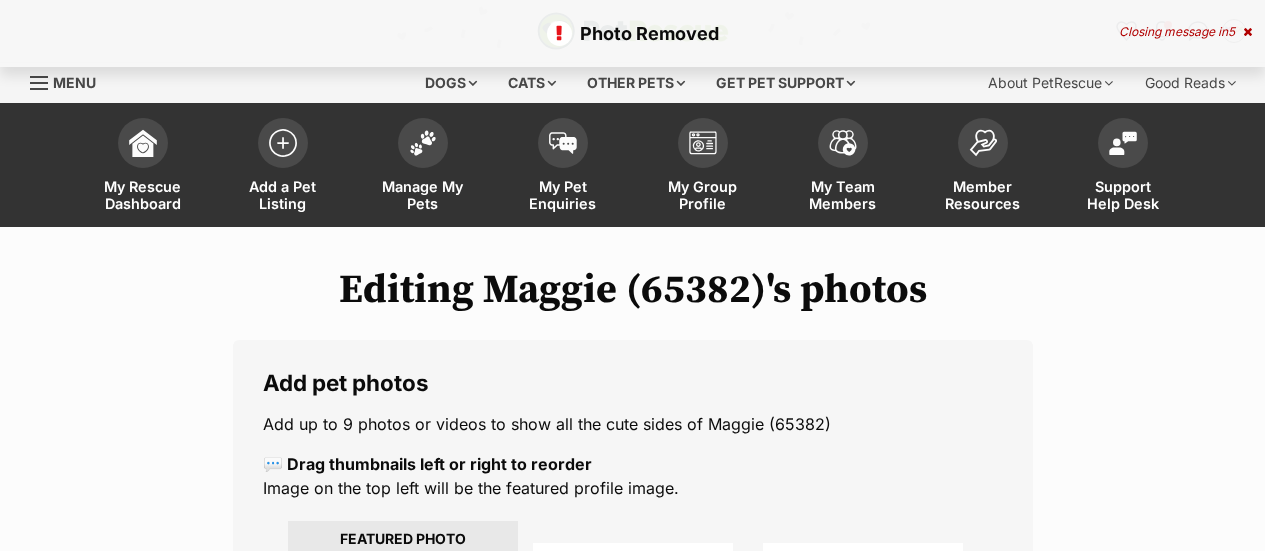 scroll, scrollTop: 0, scrollLeft: 0, axis: both 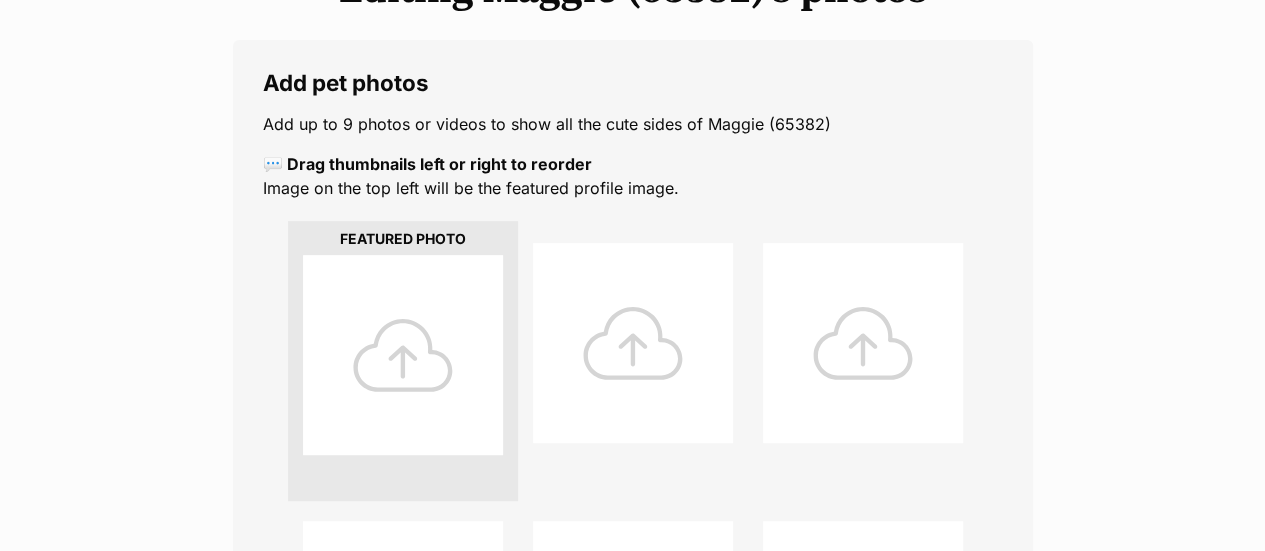 drag, startPoint x: 427, startPoint y: 351, endPoint x: 467, endPoint y: 347, distance: 40.1995 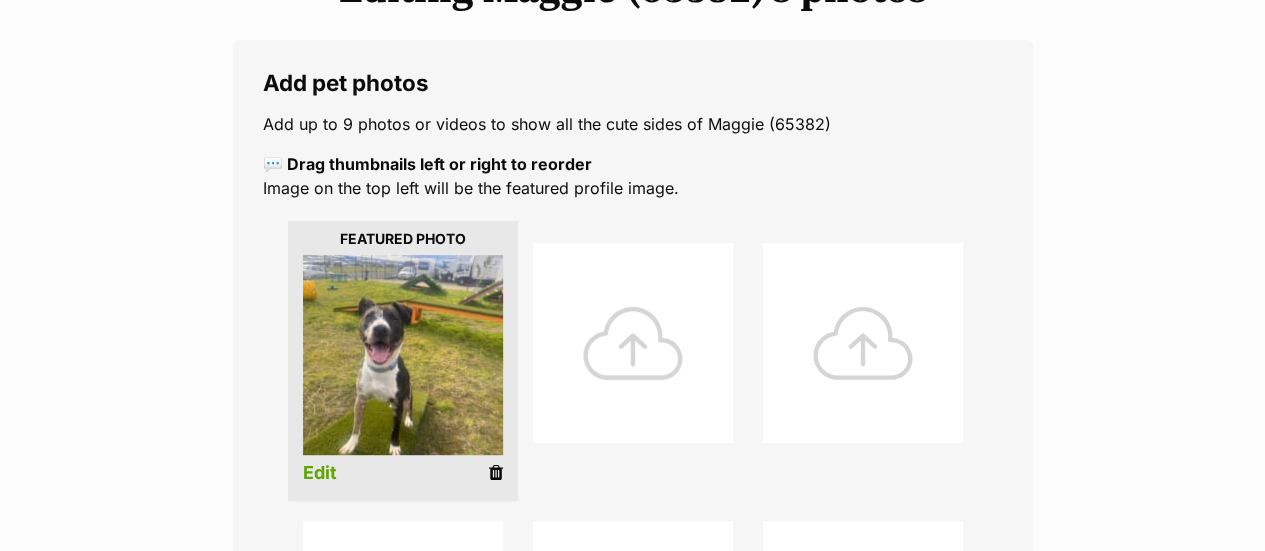 click at bounding box center (633, 343) 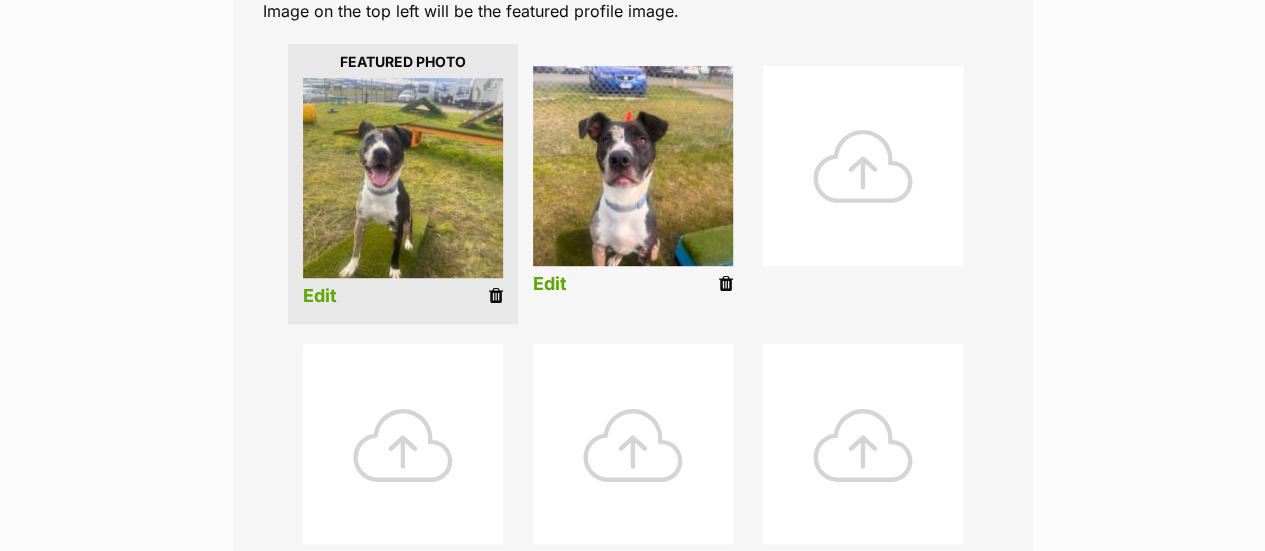 scroll, scrollTop: 900, scrollLeft: 0, axis: vertical 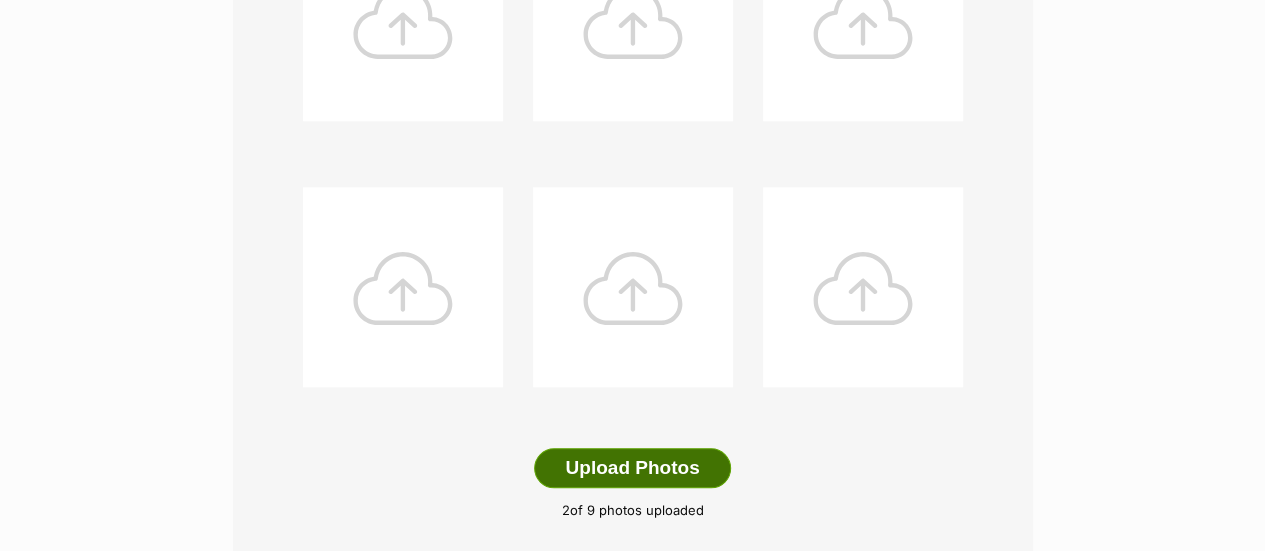 click on "Upload Photos" at bounding box center (632, 468) 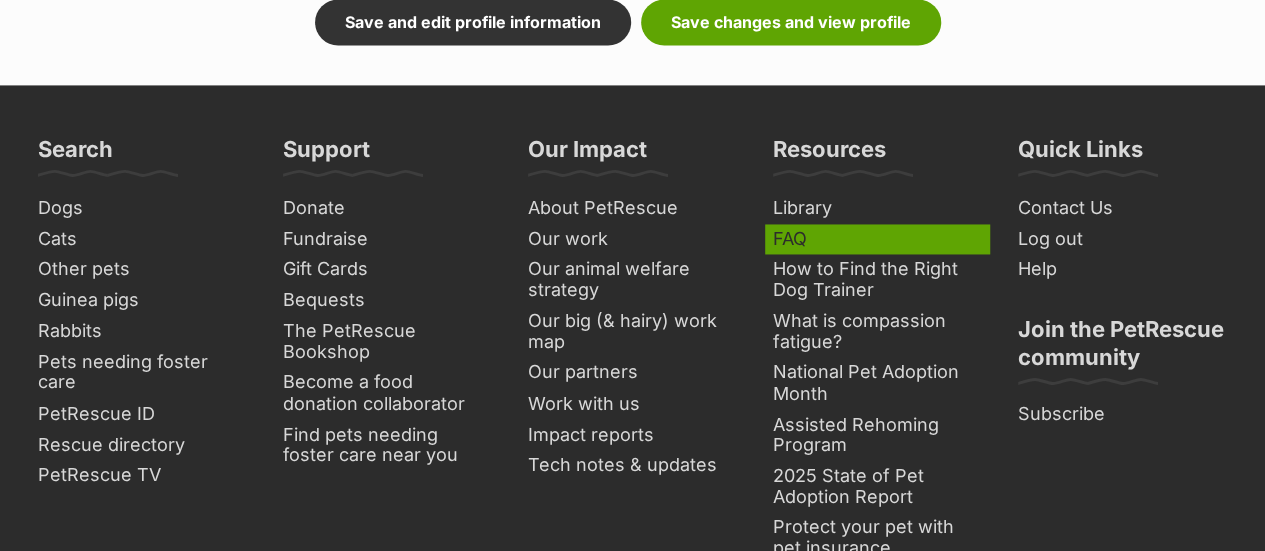 scroll, scrollTop: 1300, scrollLeft: 0, axis: vertical 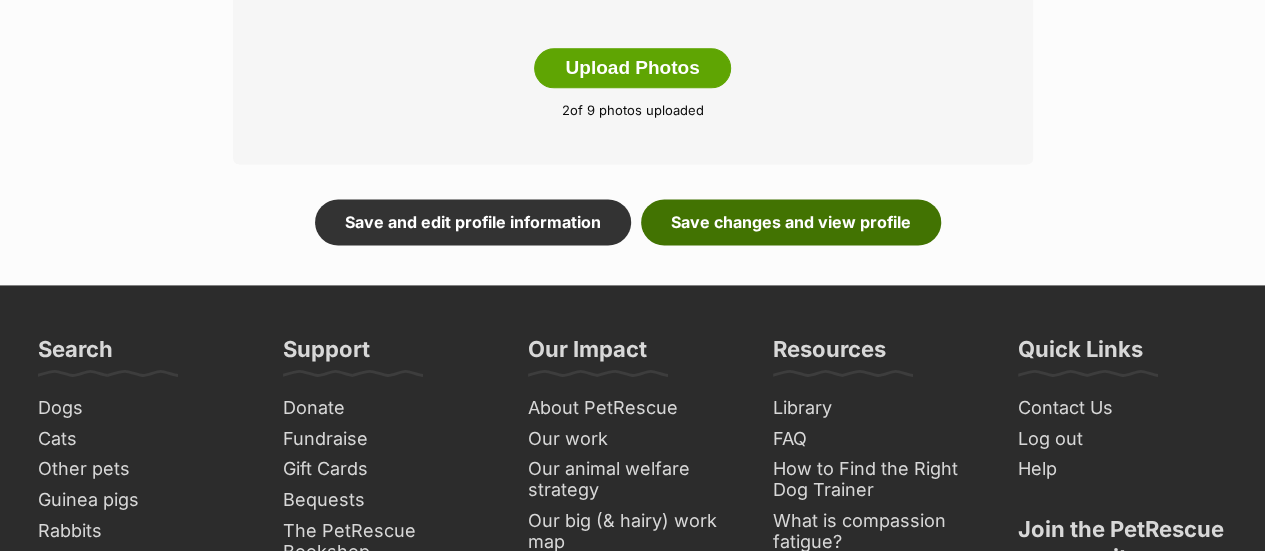 click on "Save changes and view profile" at bounding box center (791, 222) 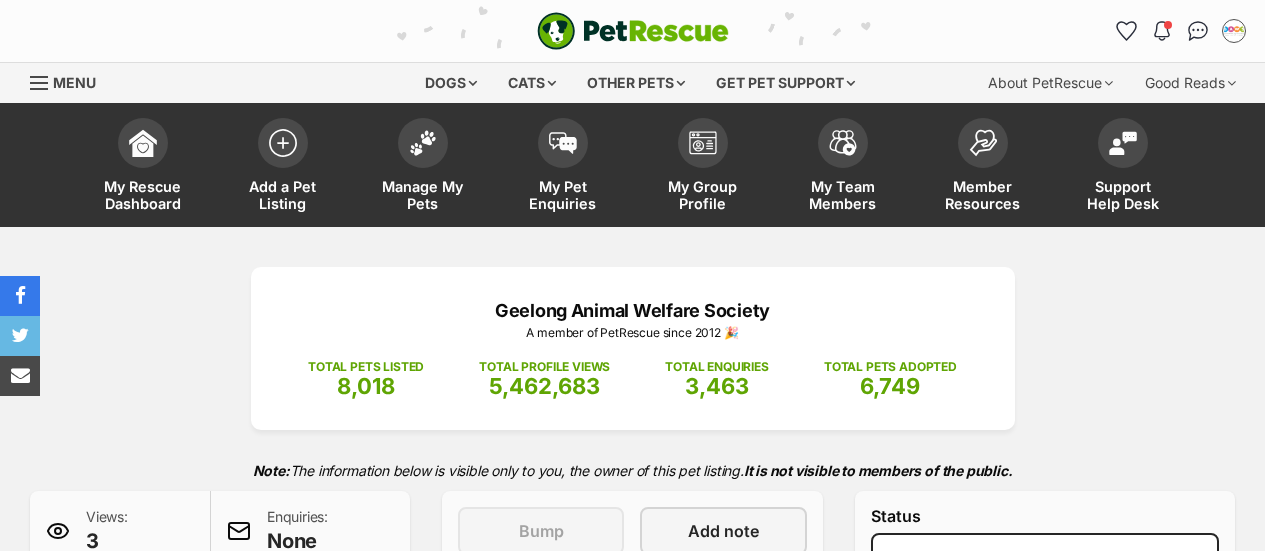 scroll, scrollTop: 0, scrollLeft: 0, axis: both 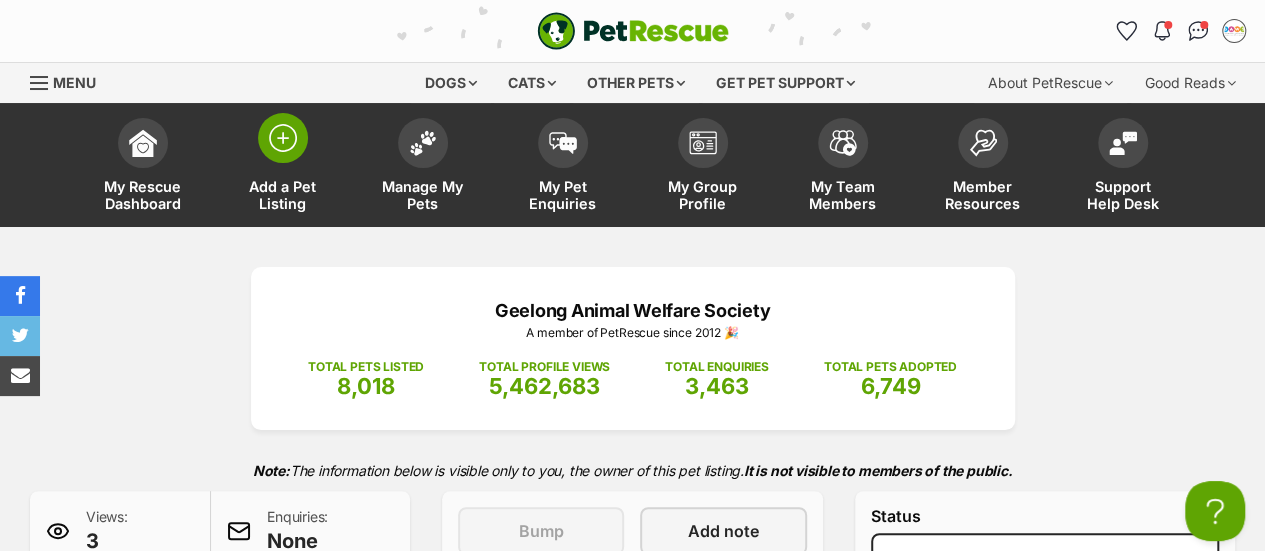 click at bounding box center (283, 138) 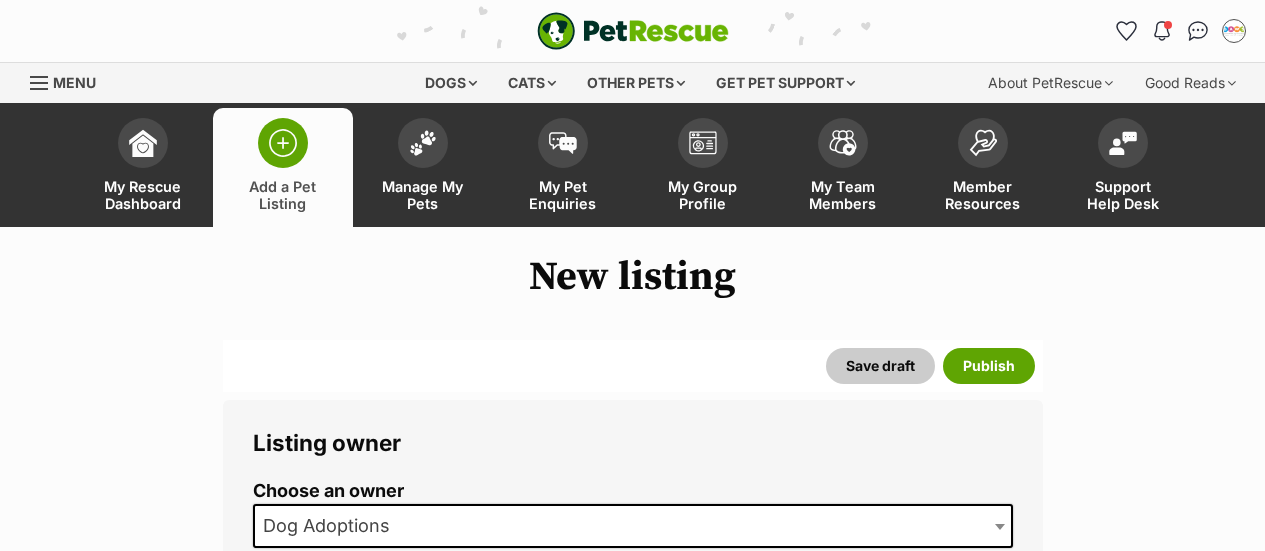 scroll, scrollTop: 0, scrollLeft: 0, axis: both 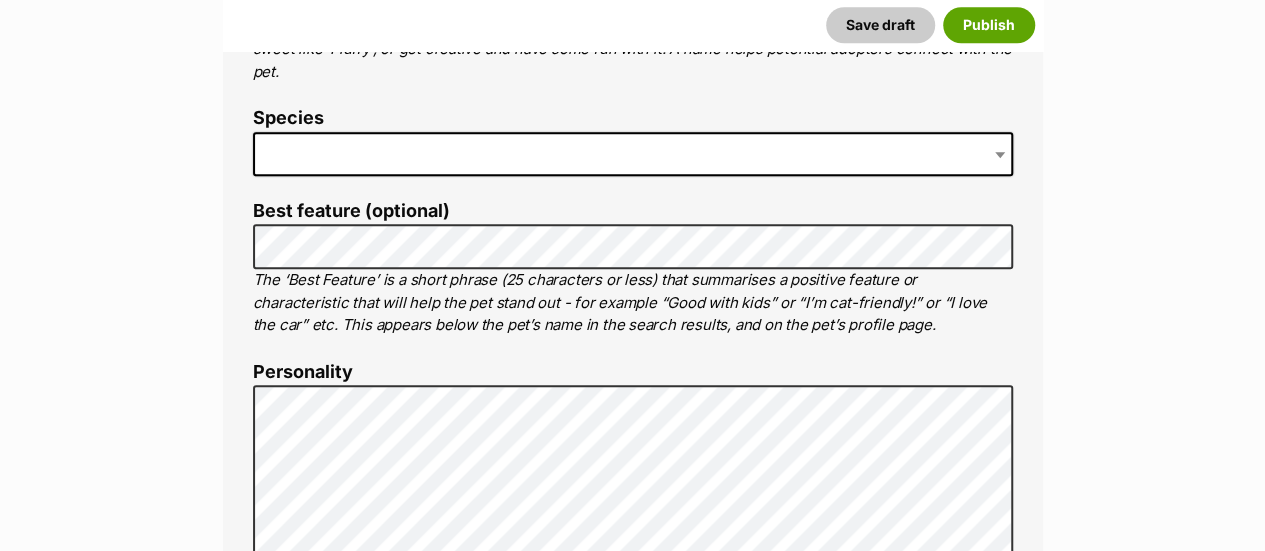 click at bounding box center (633, 154) 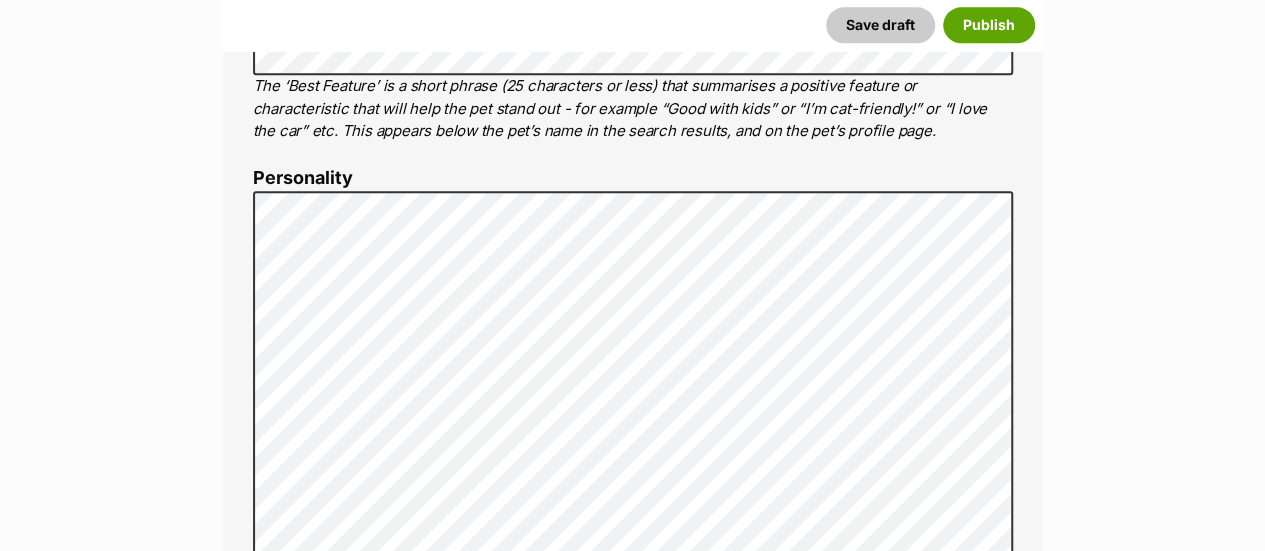 scroll, scrollTop: 1100, scrollLeft: 0, axis: vertical 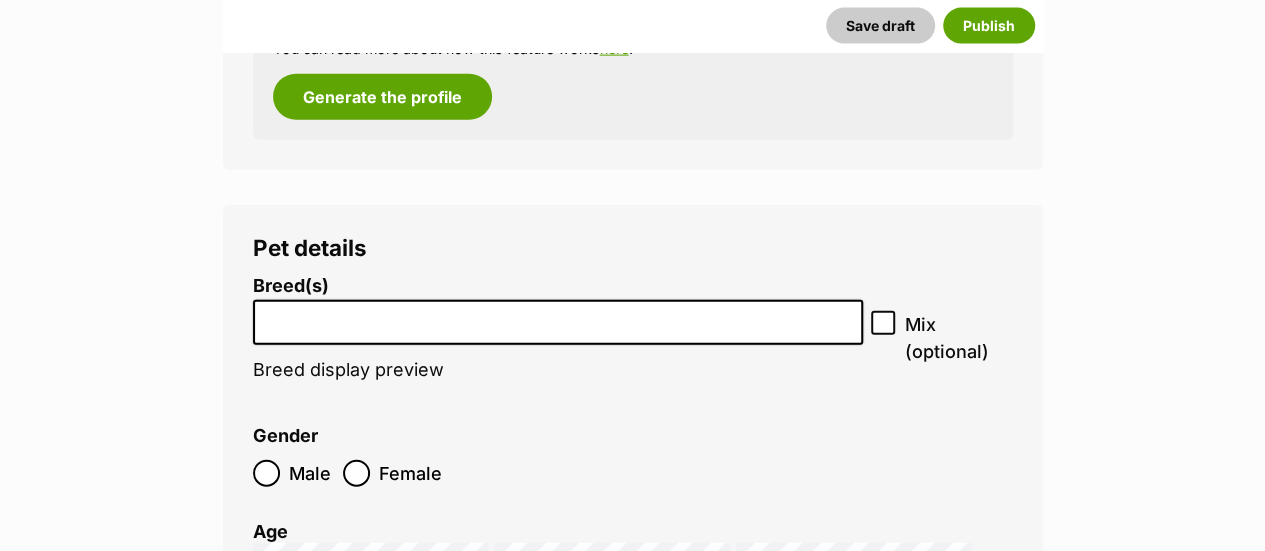 click at bounding box center [558, 317] 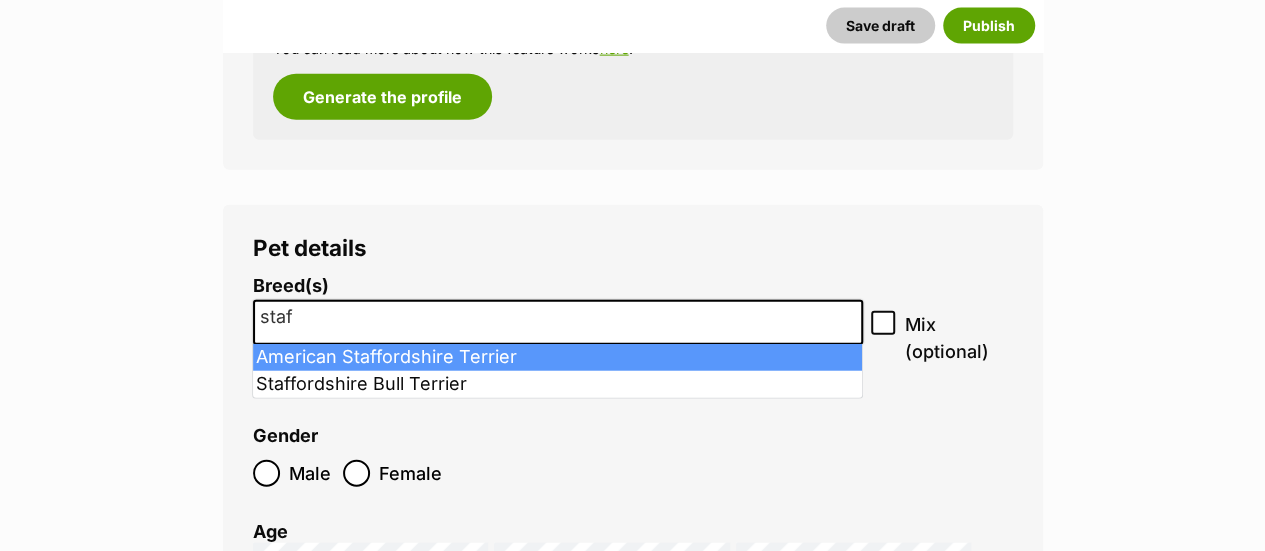 type on "staf" 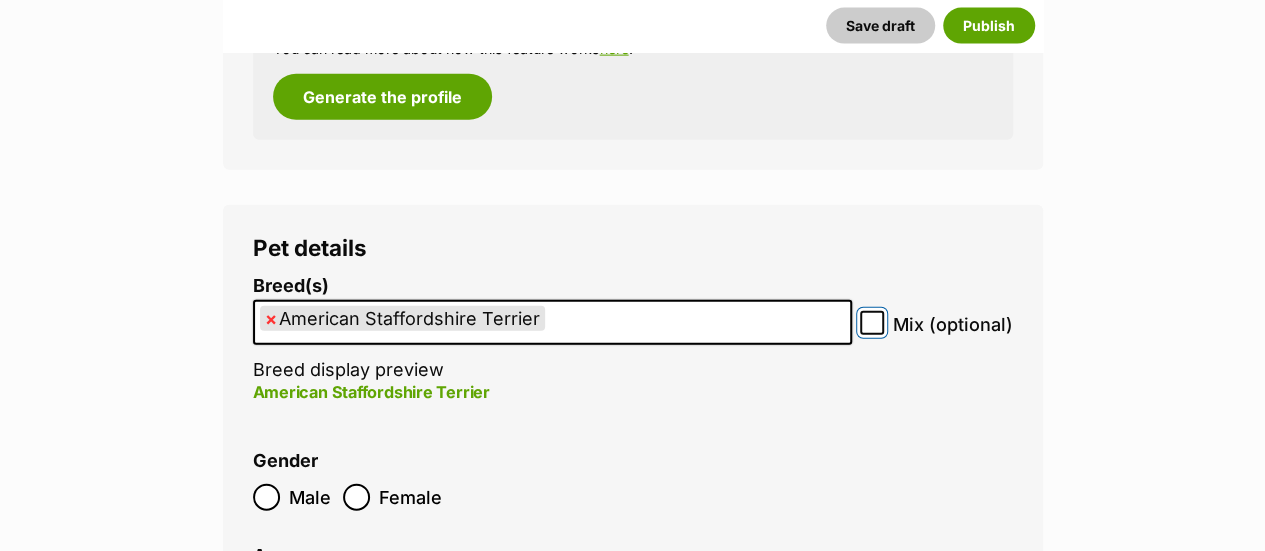 click on "Mix (optional)" at bounding box center (872, 323) 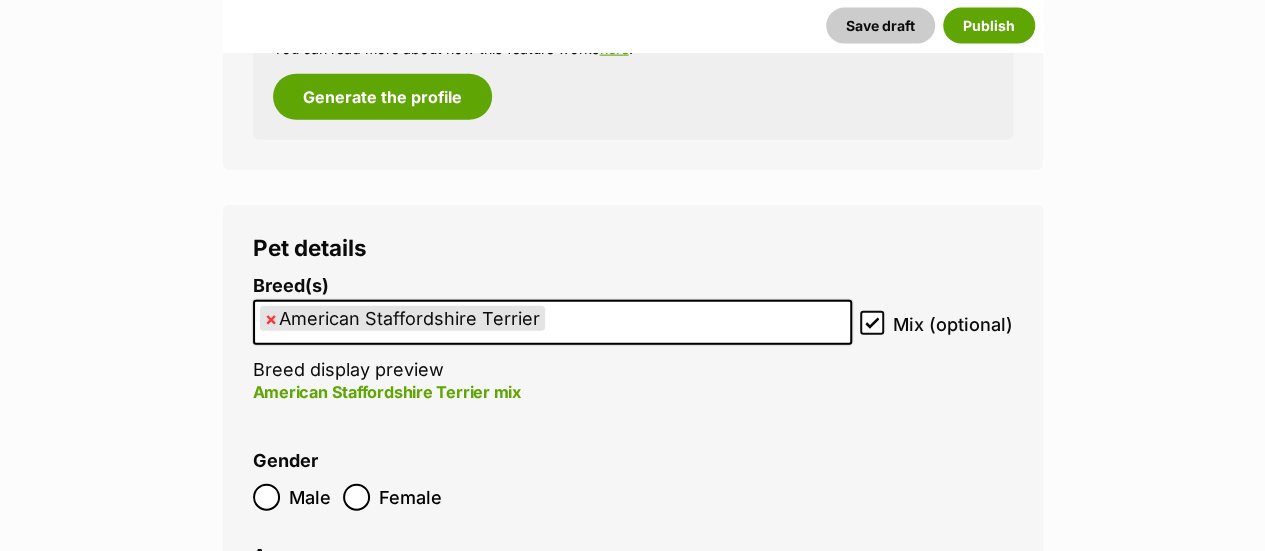 click on "× American Staffordshire Terrier" at bounding box center (552, 322) 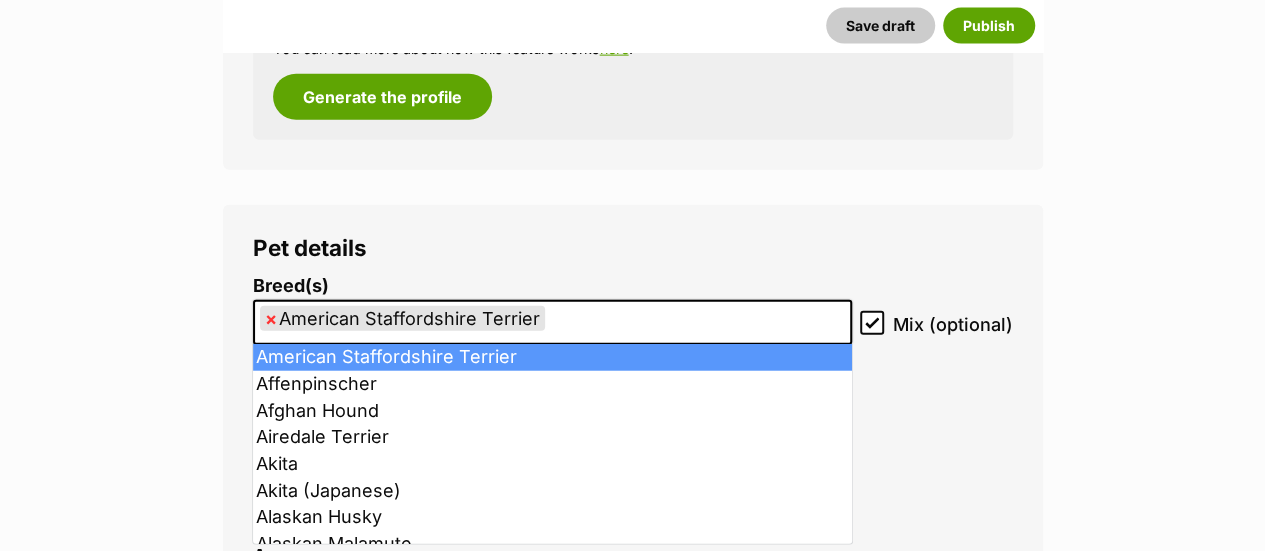 click on "×" at bounding box center [271, 318] 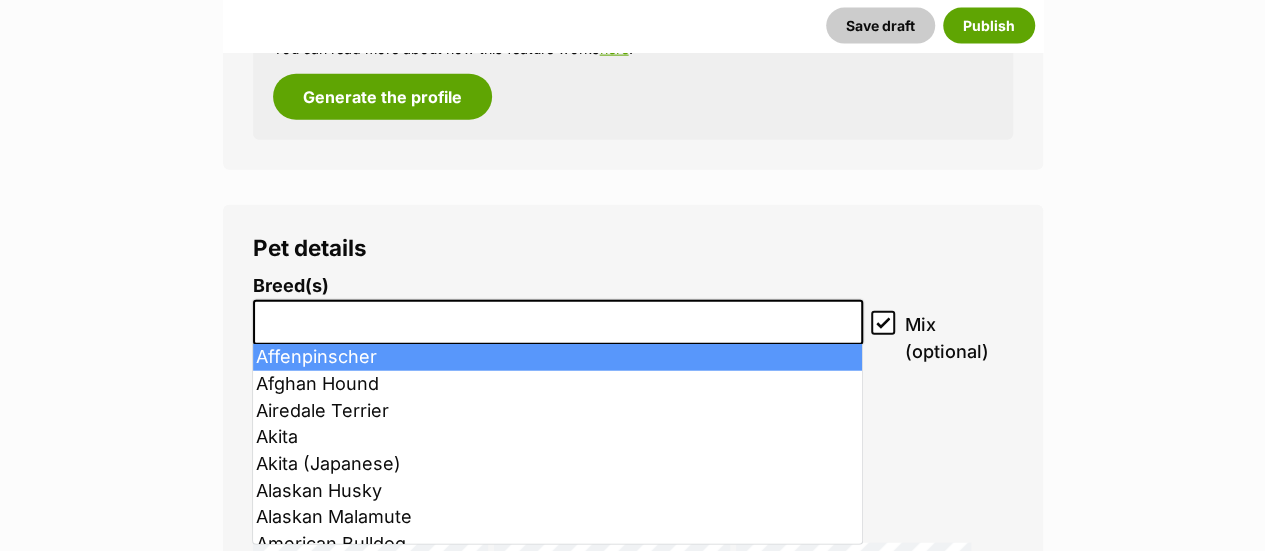 click at bounding box center (558, 317) 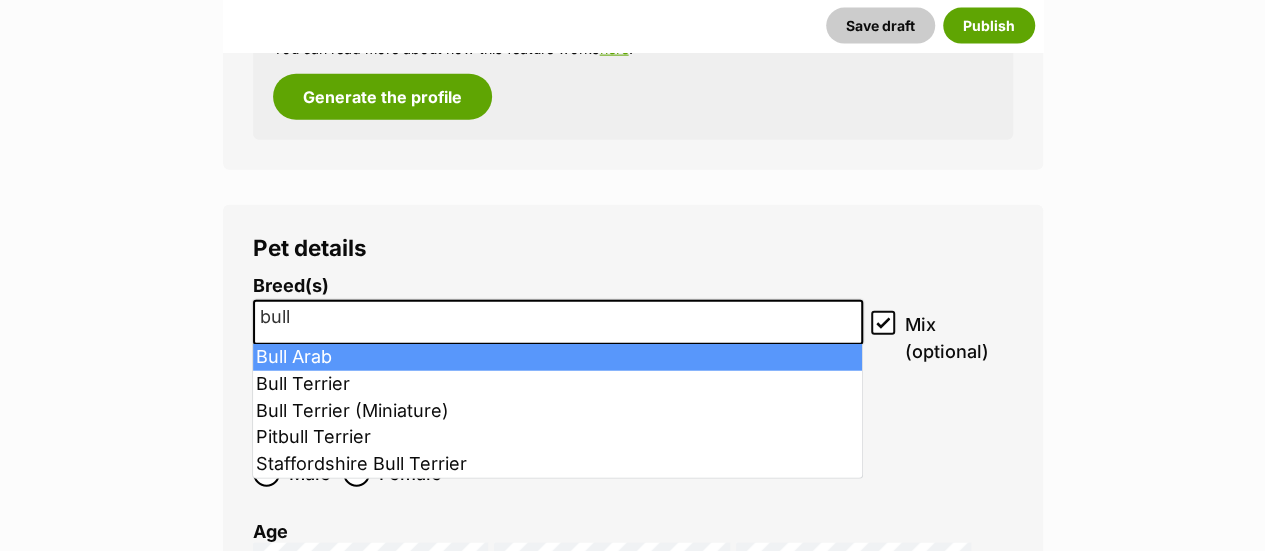 type on "bull" 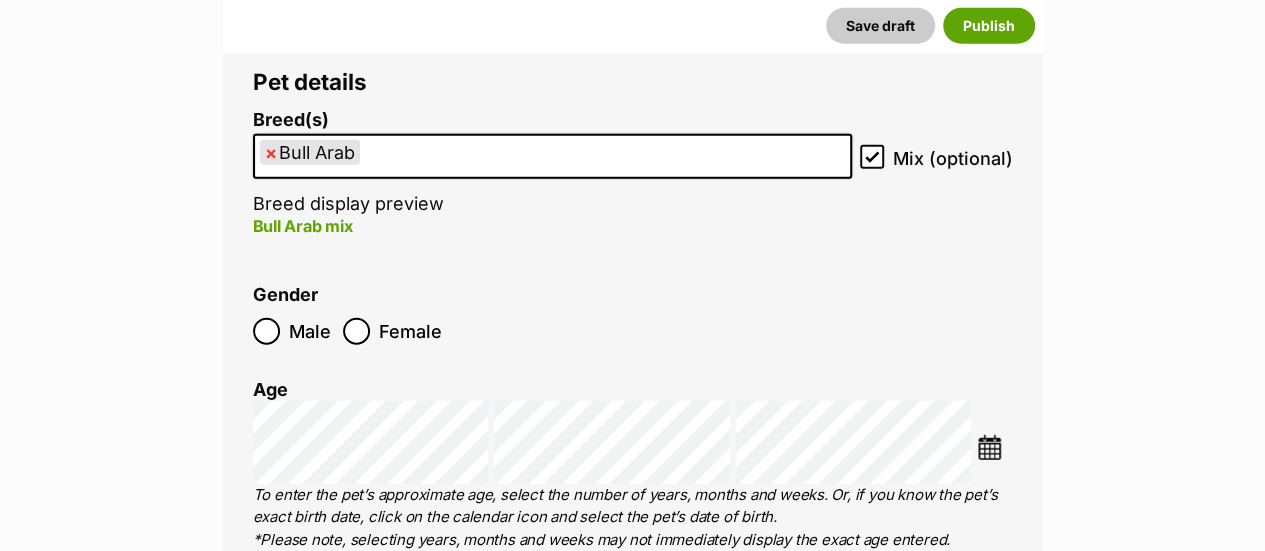scroll, scrollTop: 2502, scrollLeft: 0, axis: vertical 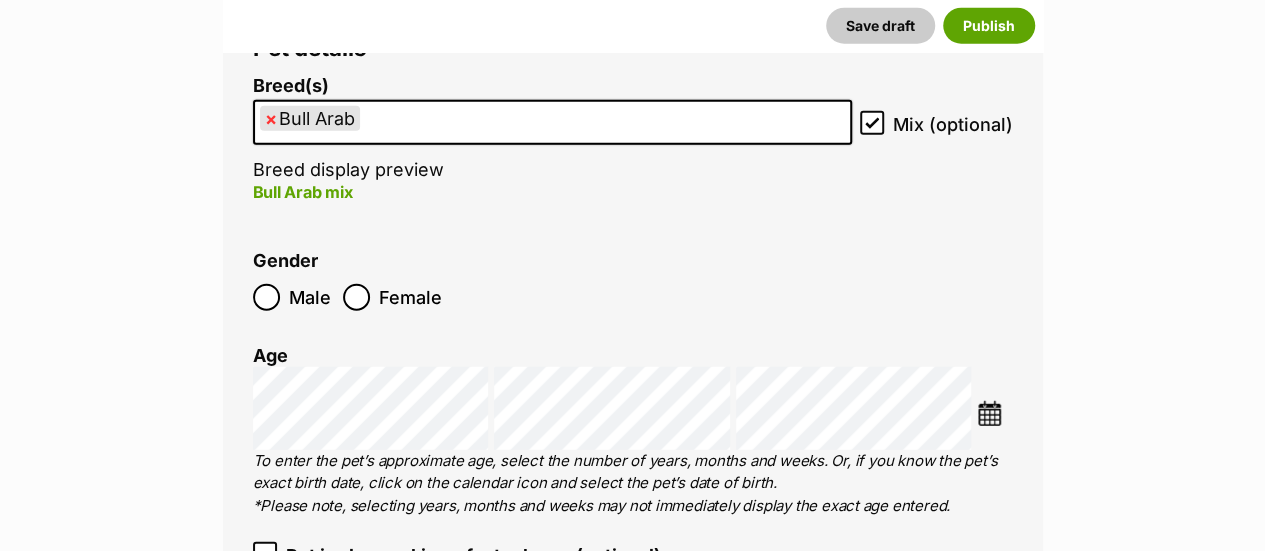 click on "Male" at bounding box center (293, 297) 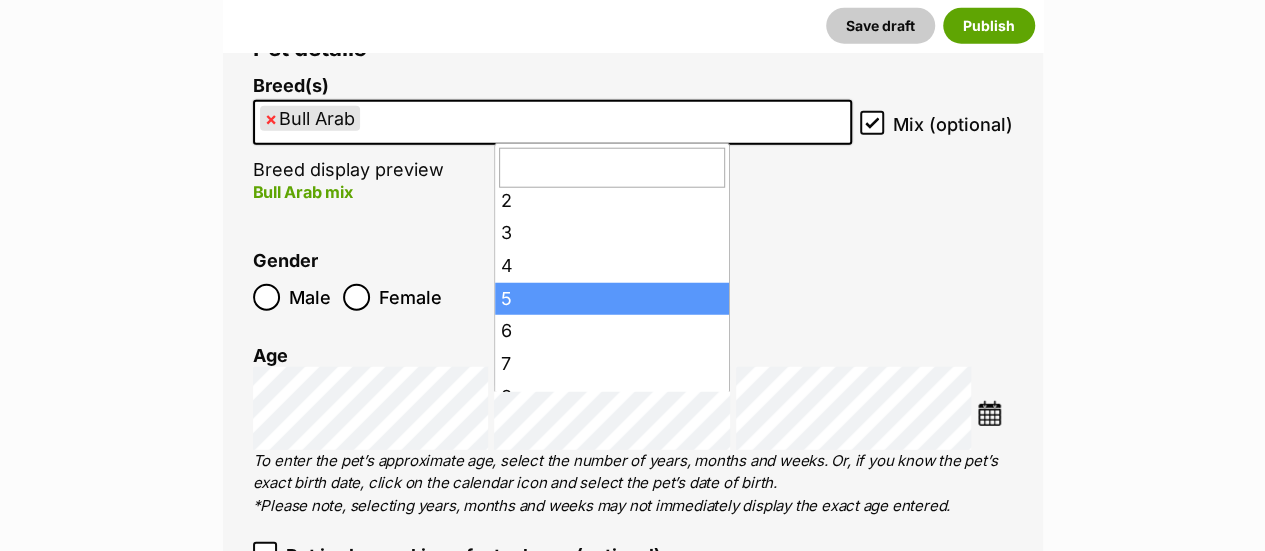 scroll, scrollTop: 100, scrollLeft: 0, axis: vertical 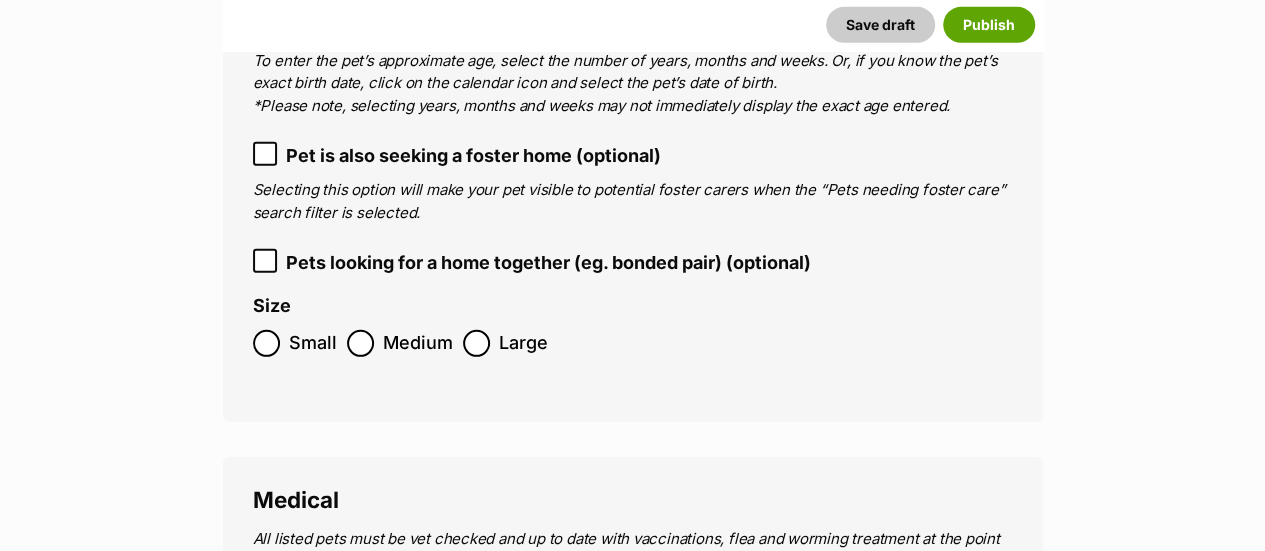 click on "Medium" at bounding box center [418, 343] 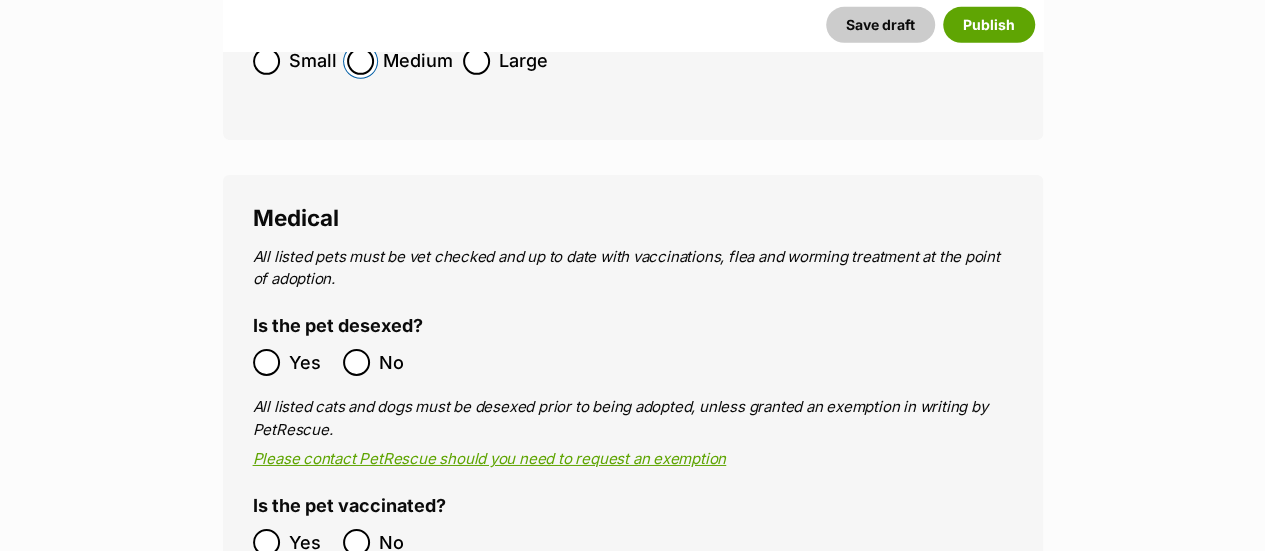 scroll, scrollTop: 3202, scrollLeft: 0, axis: vertical 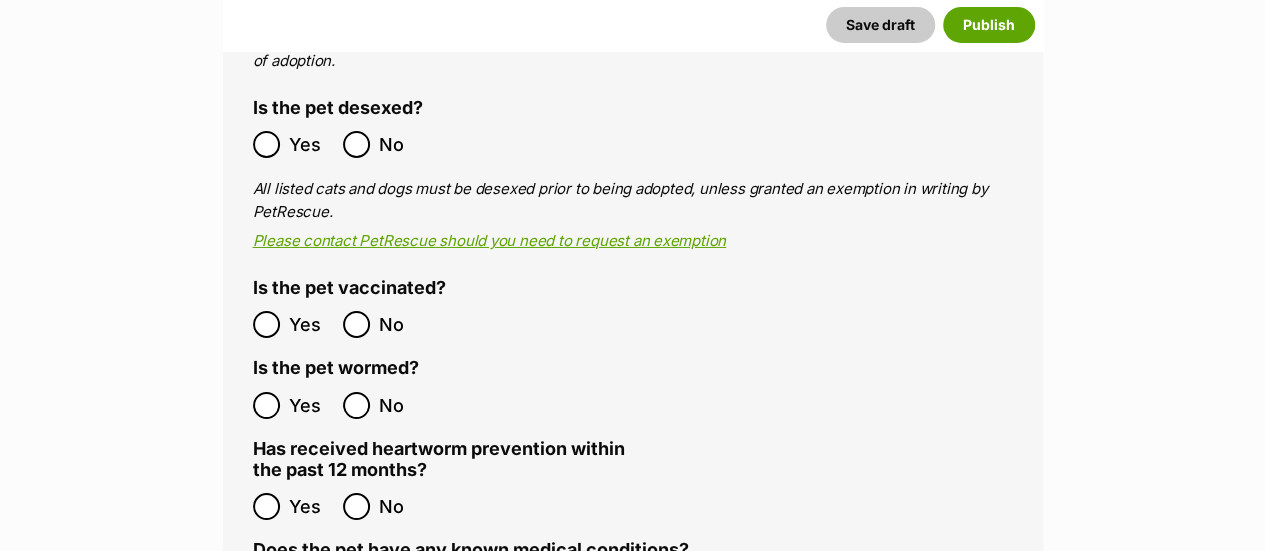 click on "Yes" at bounding box center [311, 405] 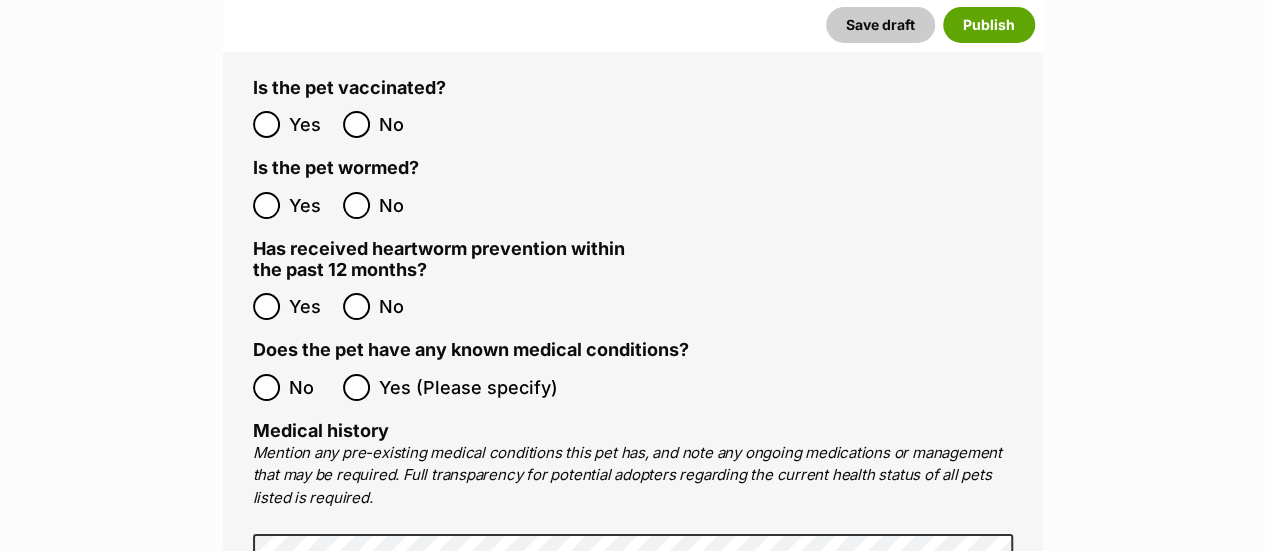 click on "No" at bounding box center [293, 387] 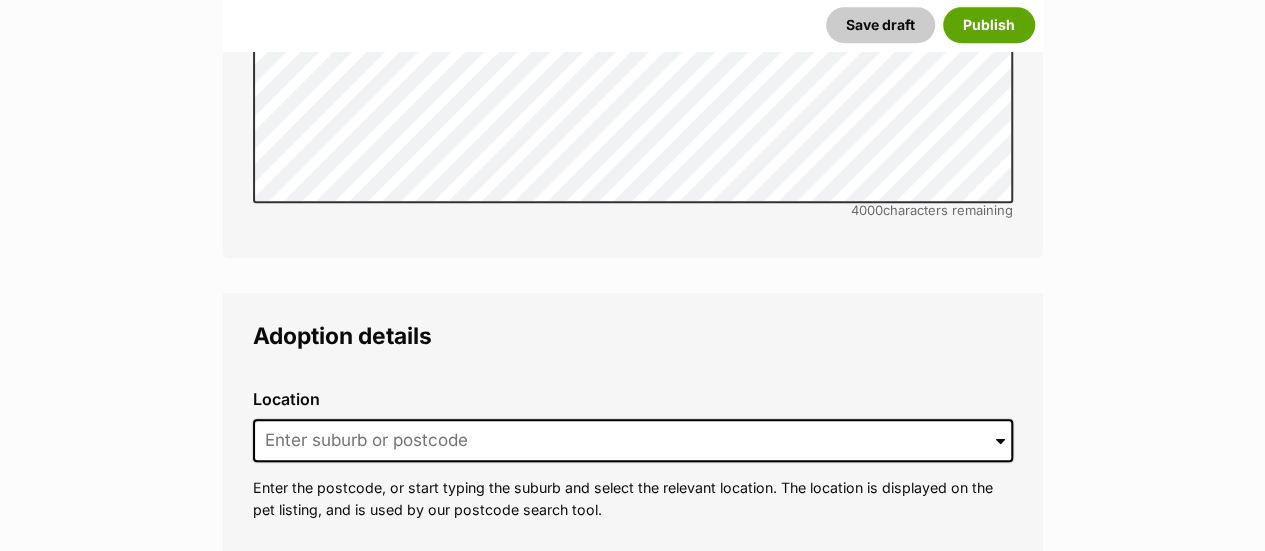 scroll, scrollTop: 4402, scrollLeft: 0, axis: vertical 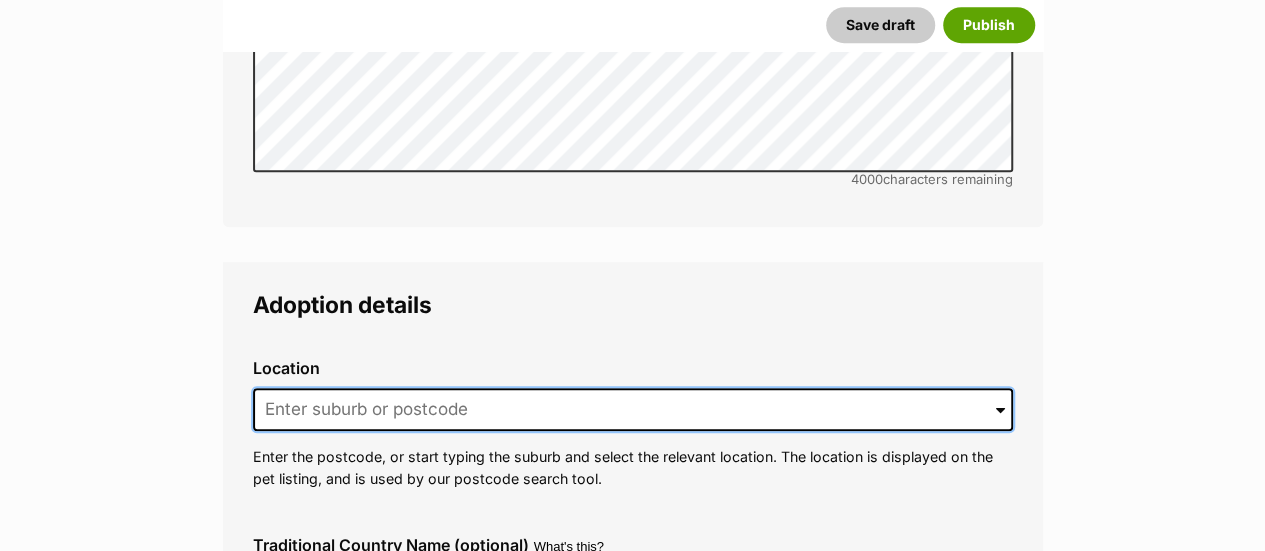 click at bounding box center [633, 410] 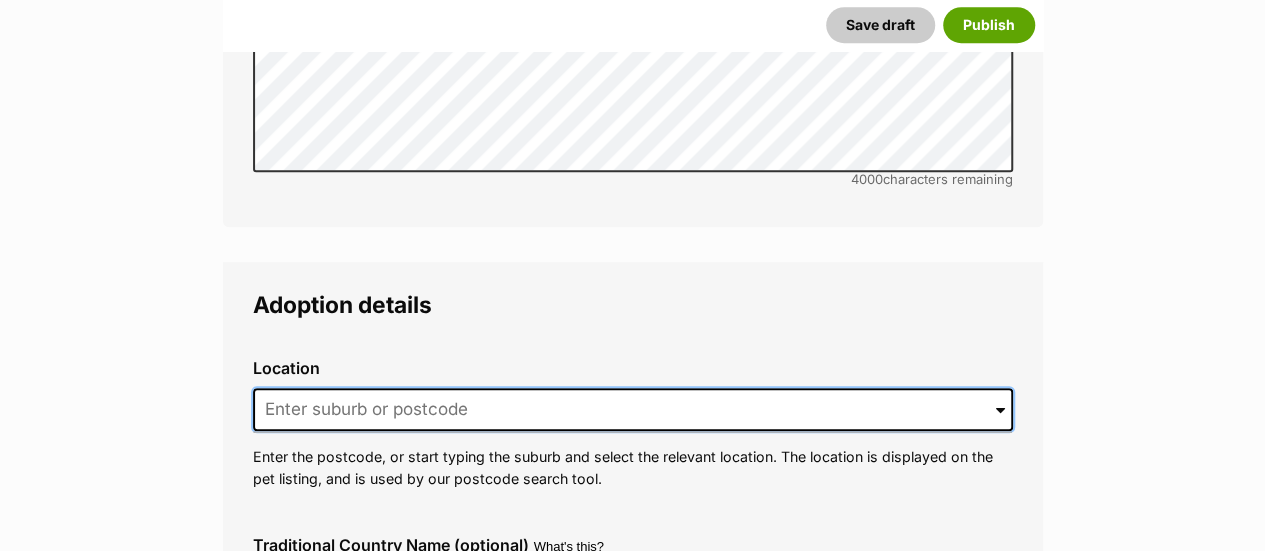 type on "MOOLAP" 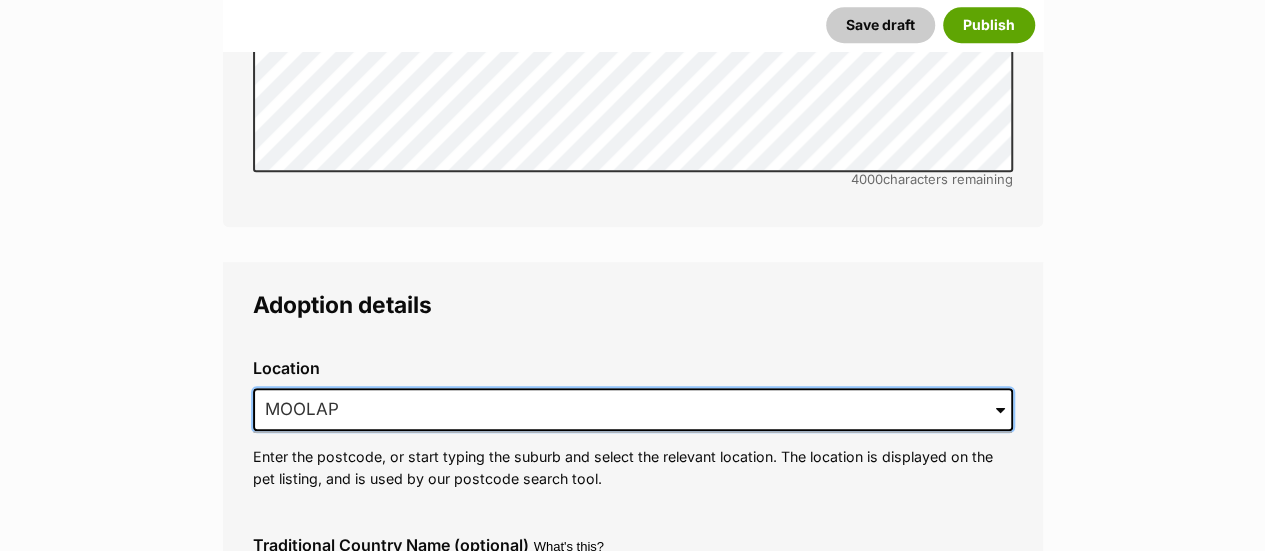 type on "Australia" 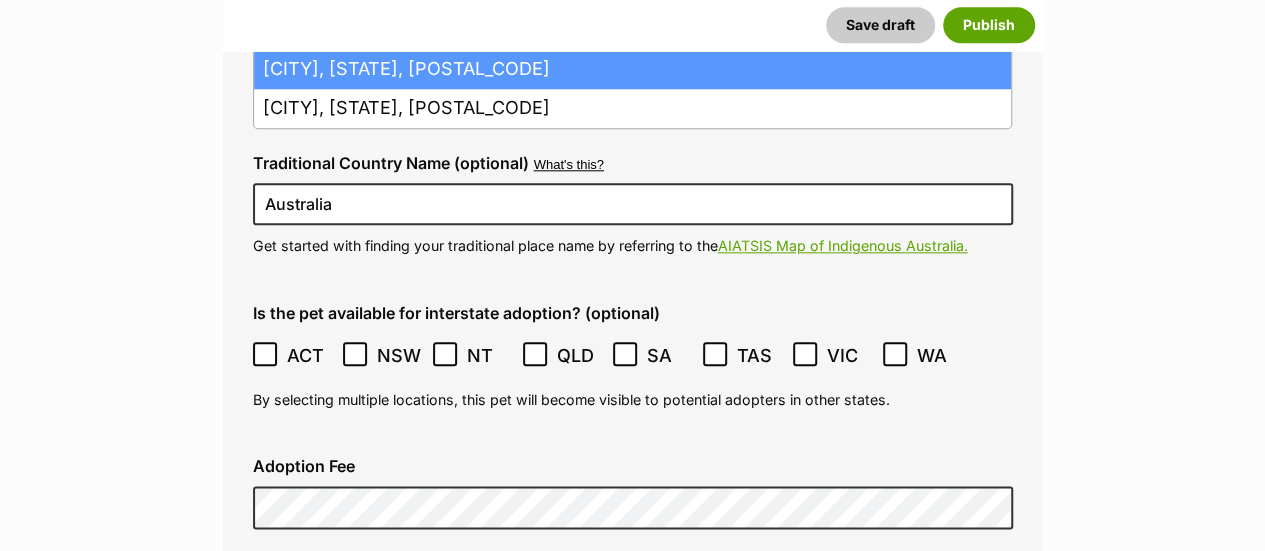 scroll, scrollTop: 4802, scrollLeft: 0, axis: vertical 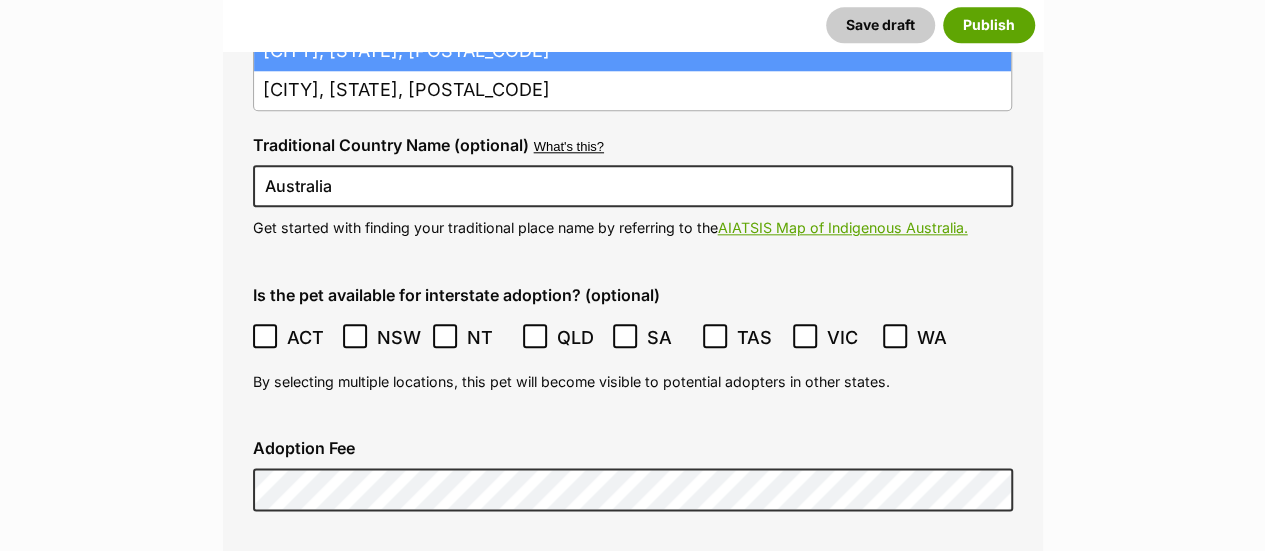 click on "Moolap, Victoria, 3221" at bounding box center (632, 51) 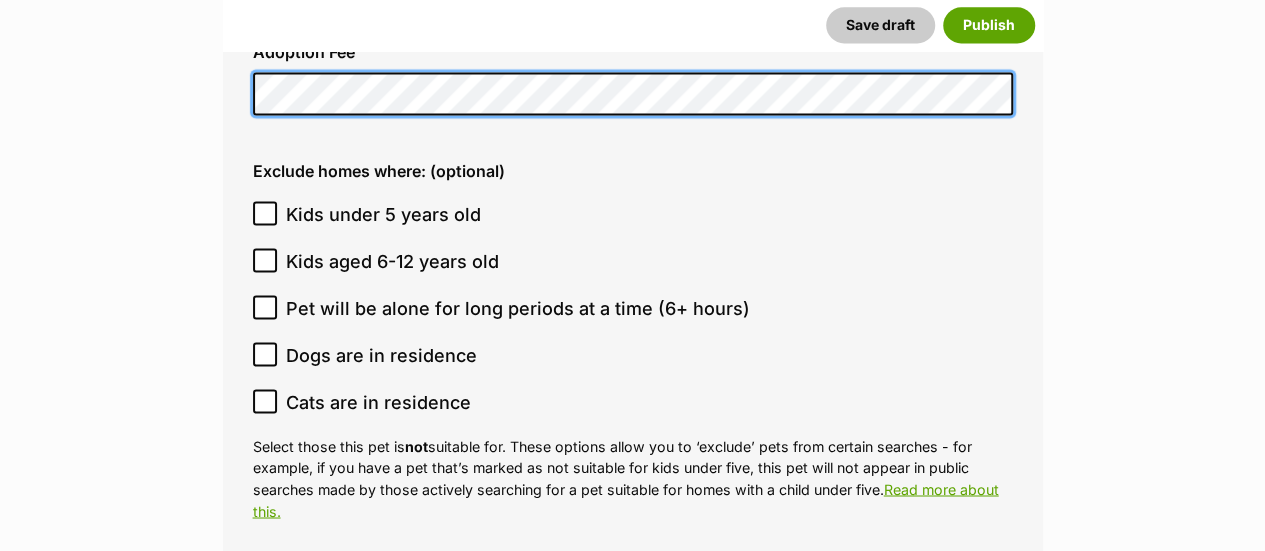 scroll, scrollTop: 5202, scrollLeft: 0, axis: vertical 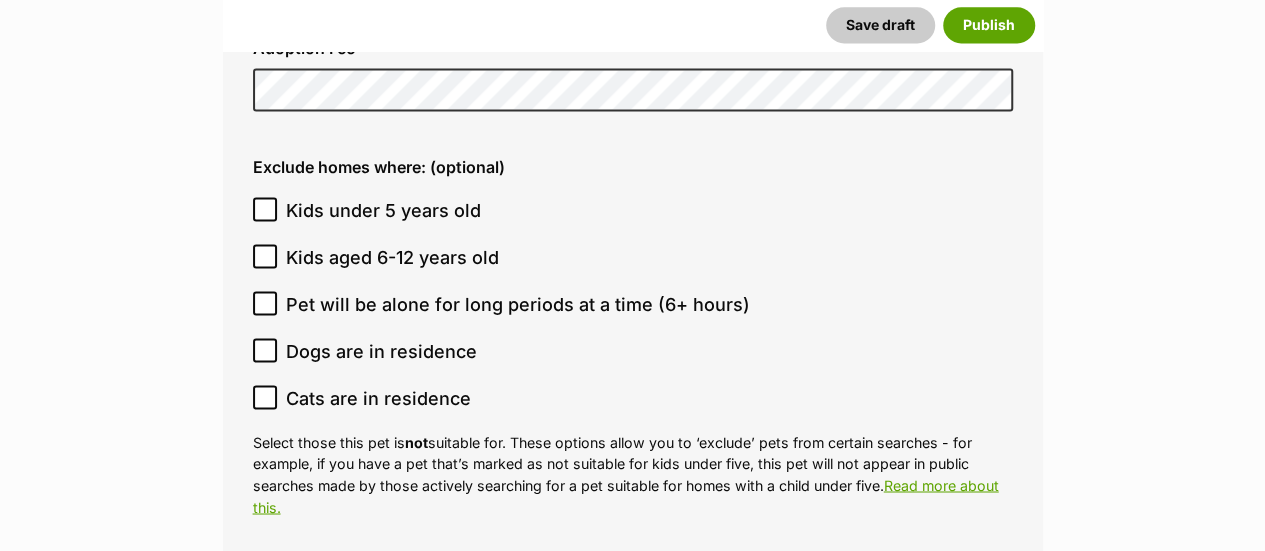 click on "Kids under 5 years old" at bounding box center (383, 210) 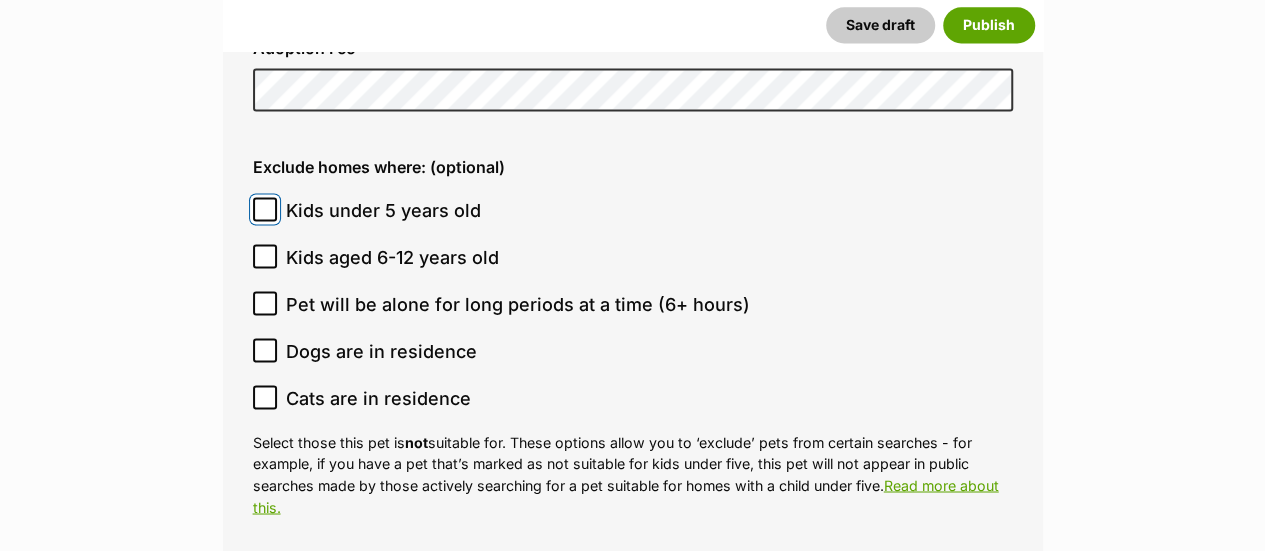 click on "Kids under 5 years old" at bounding box center (265, 209) 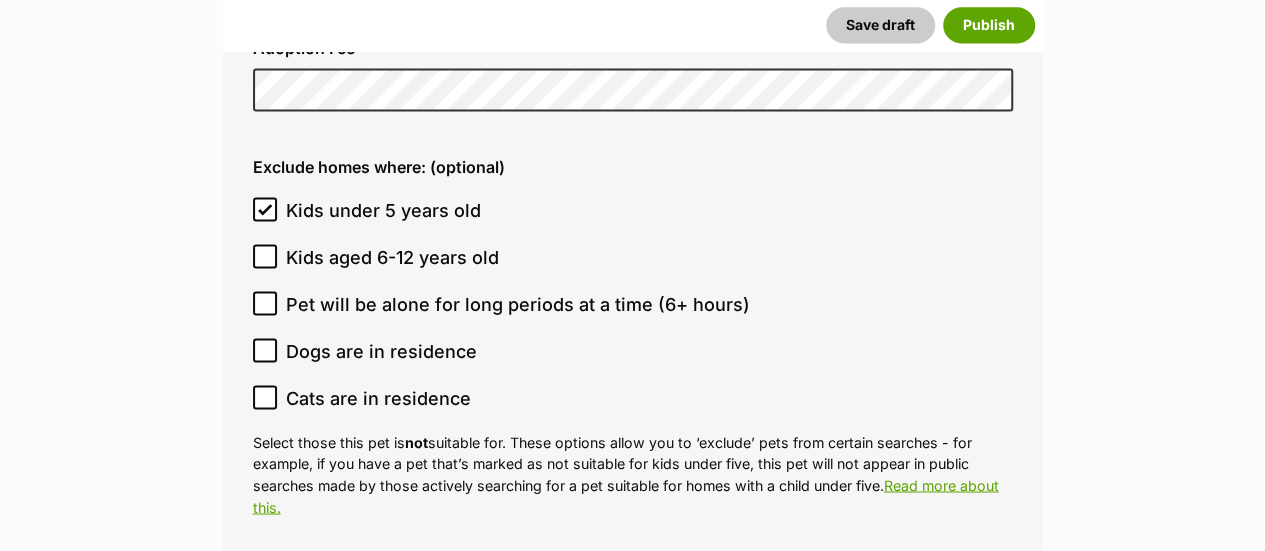 click on "Kids aged 6-12 years old" at bounding box center [392, 257] 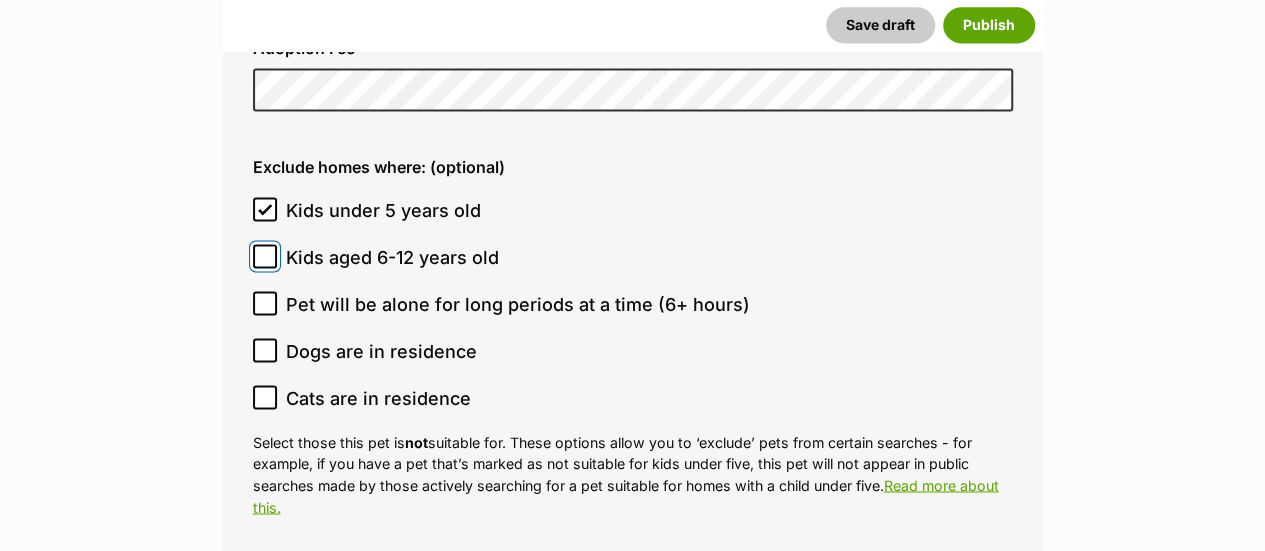 click on "Kids aged 6-12 years old" at bounding box center (265, 256) 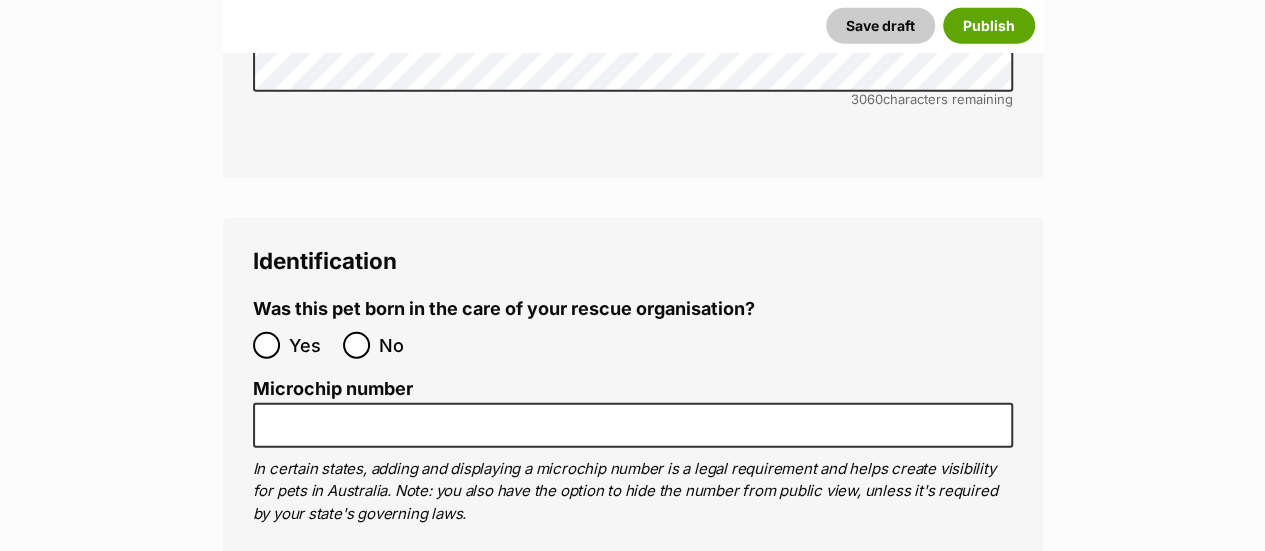 scroll, scrollTop: 6402, scrollLeft: 0, axis: vertical 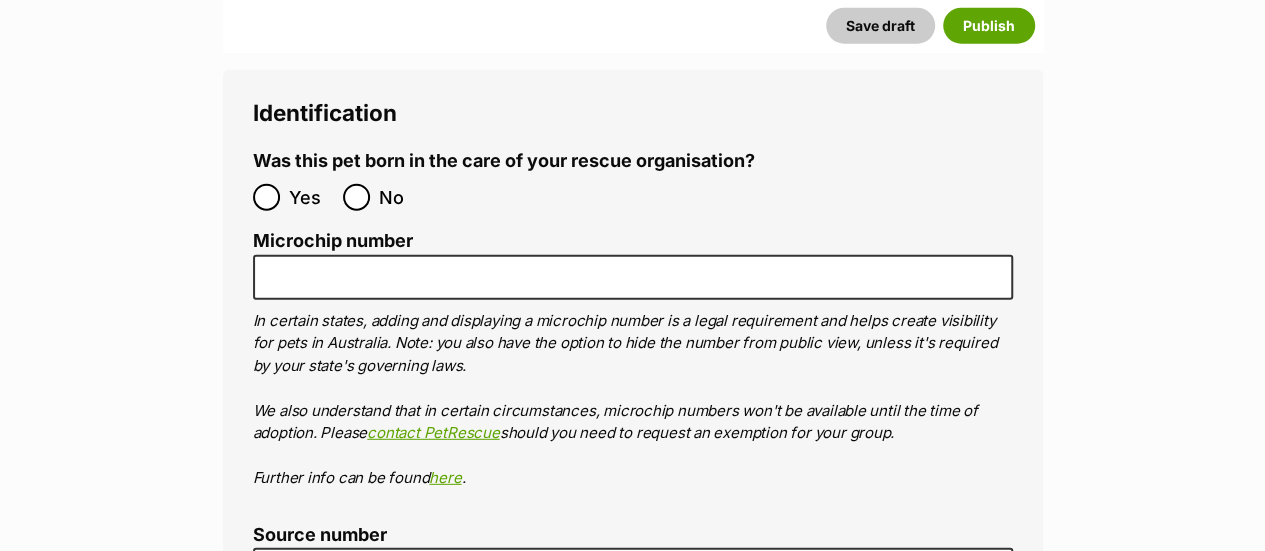 click on "No" at bounding box center [383, 197] 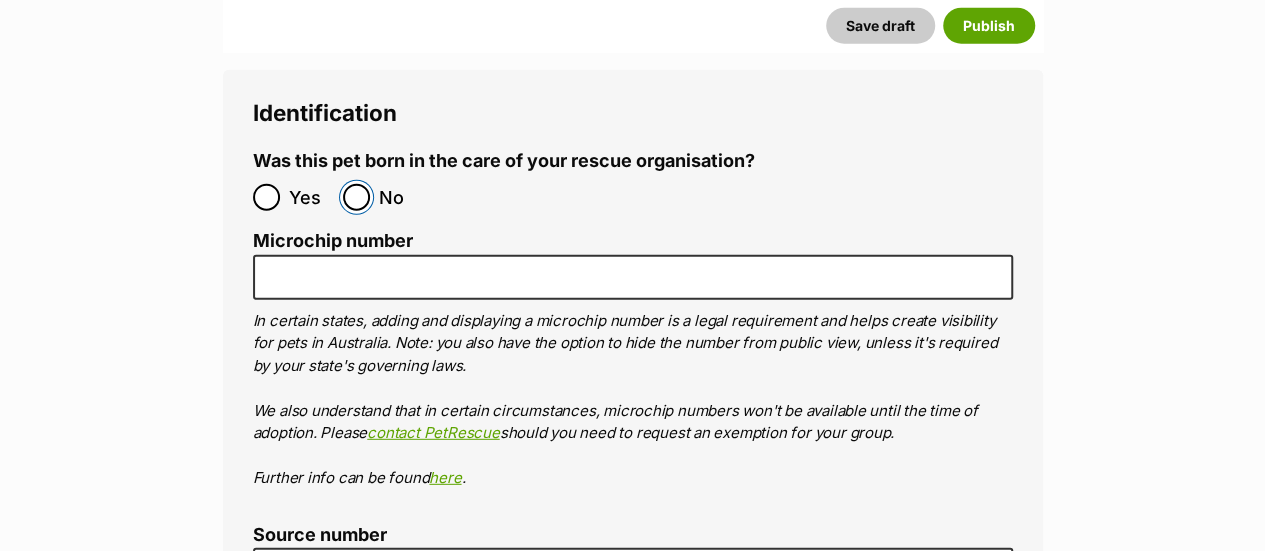 click on "No" at bounding box center [356, 197] 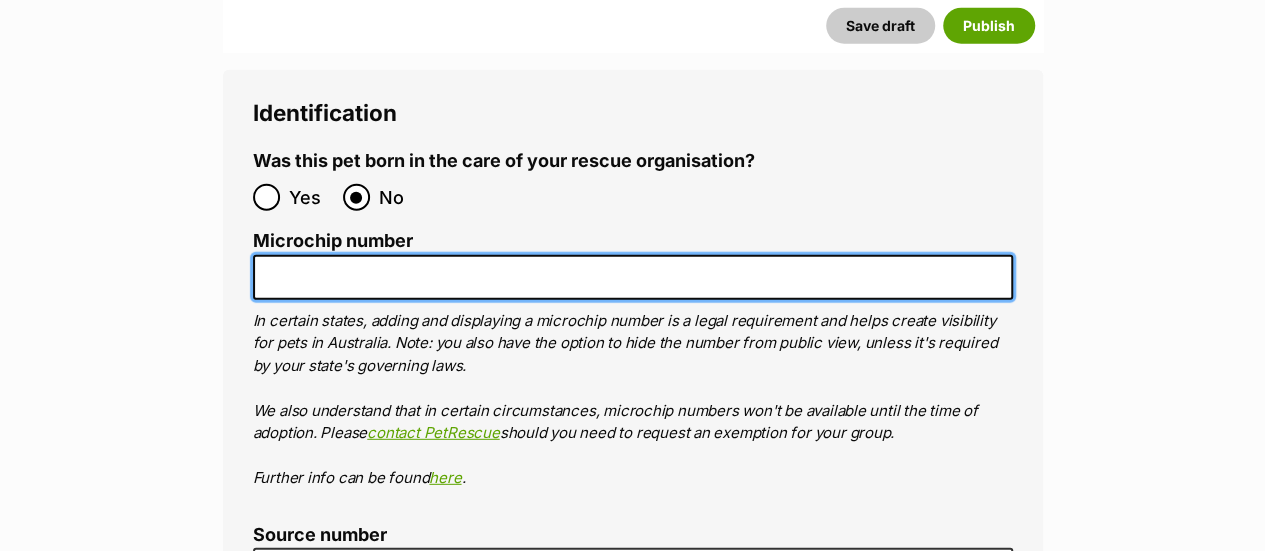 click on "Microchip number" at bounding box center [633, 277] 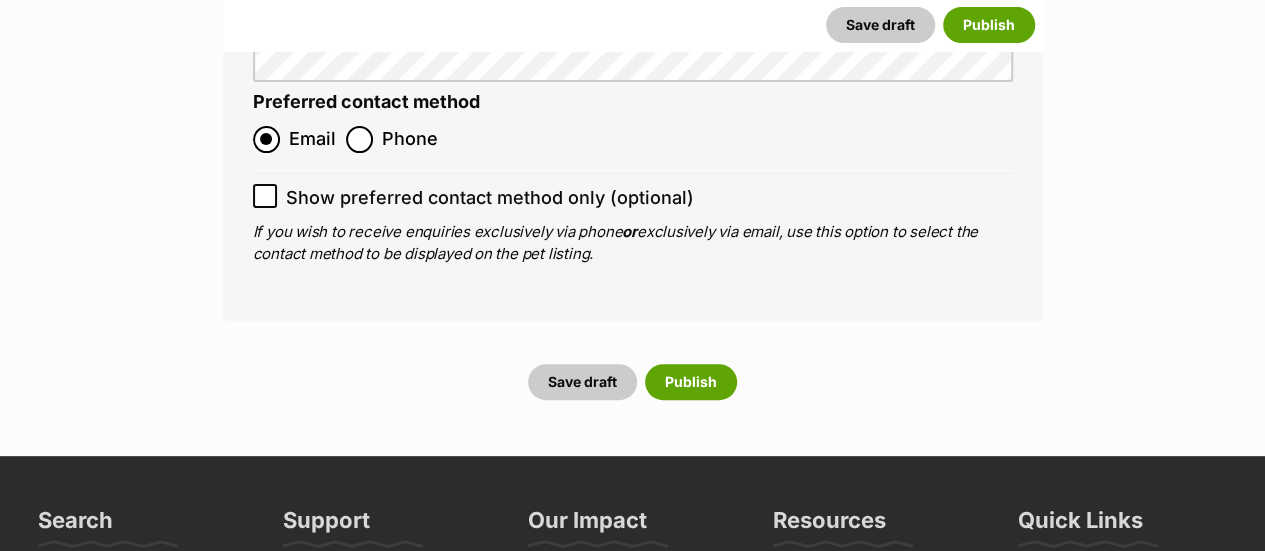 scroll, scrollTop: 7902, scrollLeft: 0, axis: vertical 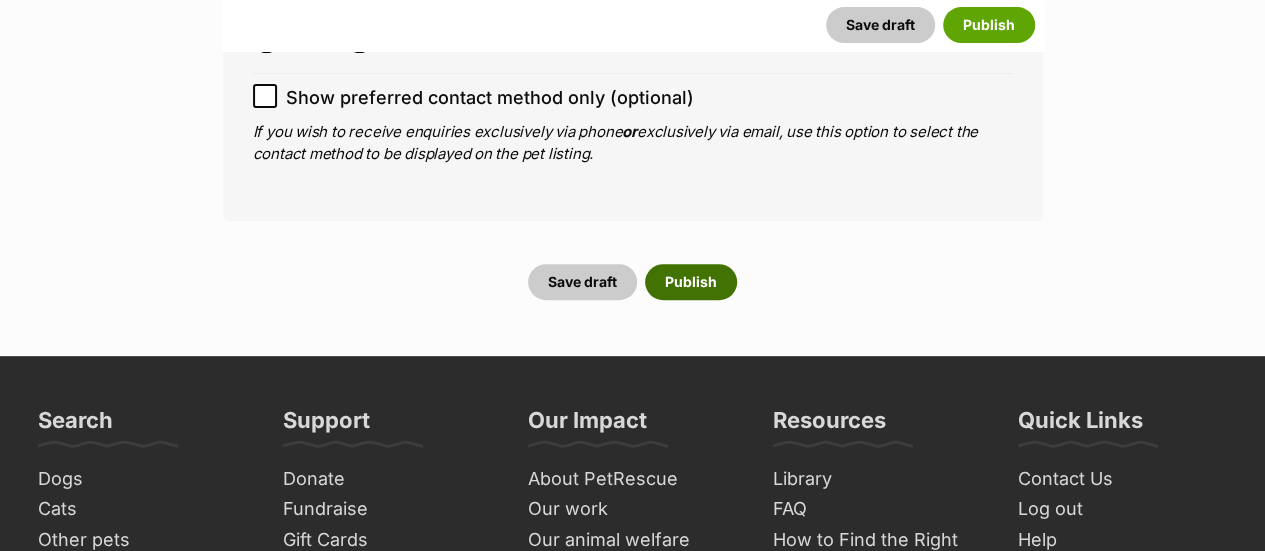 type on "956000017240474" 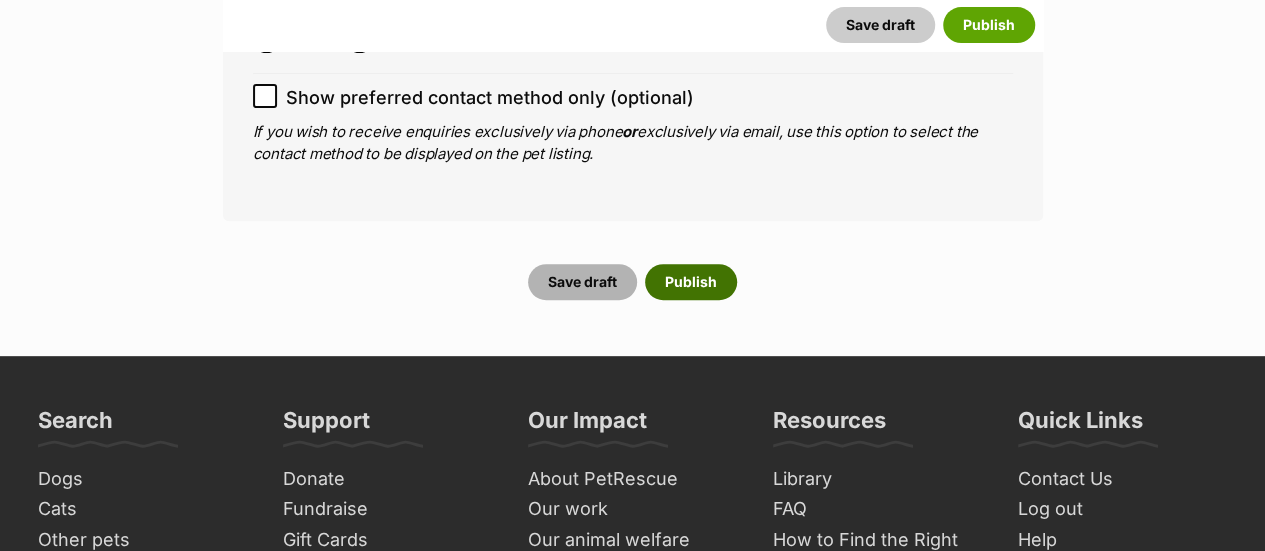 drag, startPoint x: 704, startPoint y: 279, endPoint x: 614, endPoint y: 283, distance: 90.088844 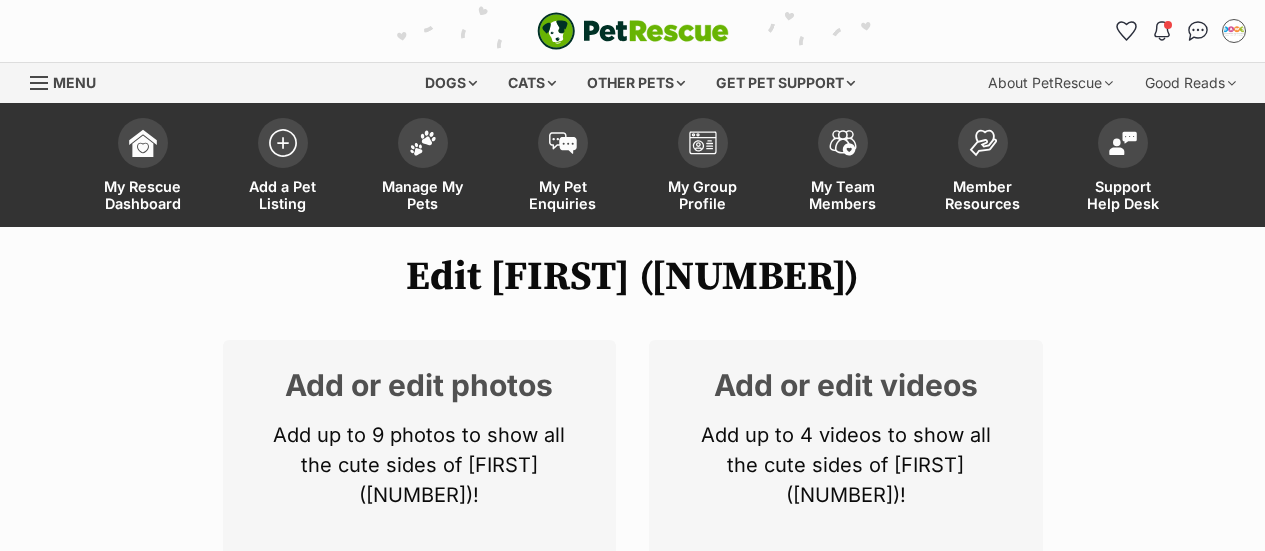 scroll, scrollTop: 300, scrollLeft: 0, axis: vertical 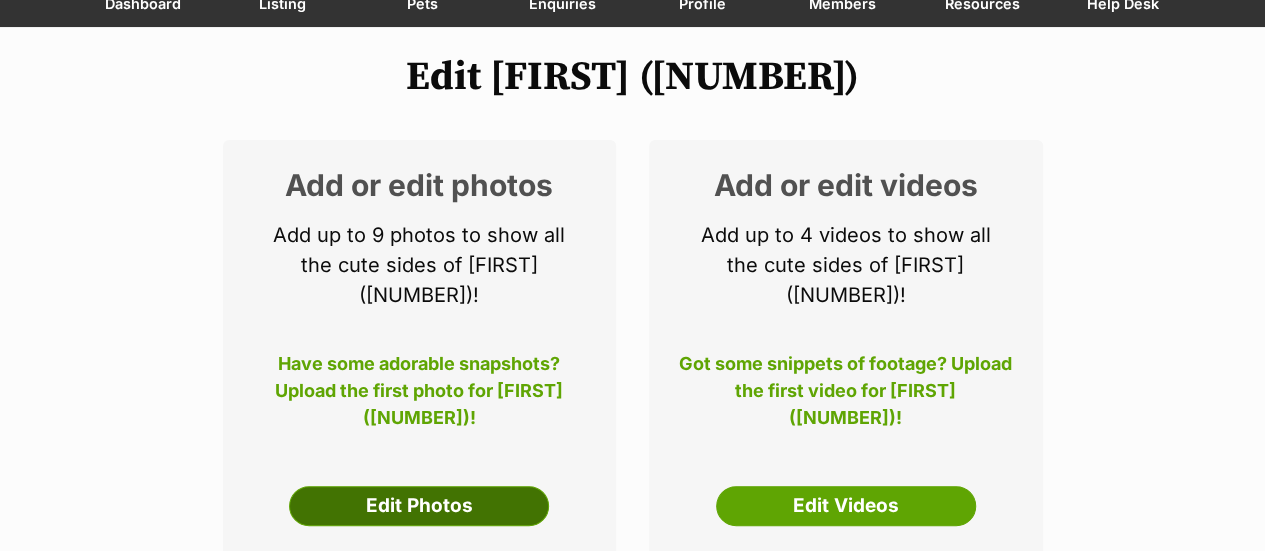 click on "Edit Photos" at bounding box center [419, 506] 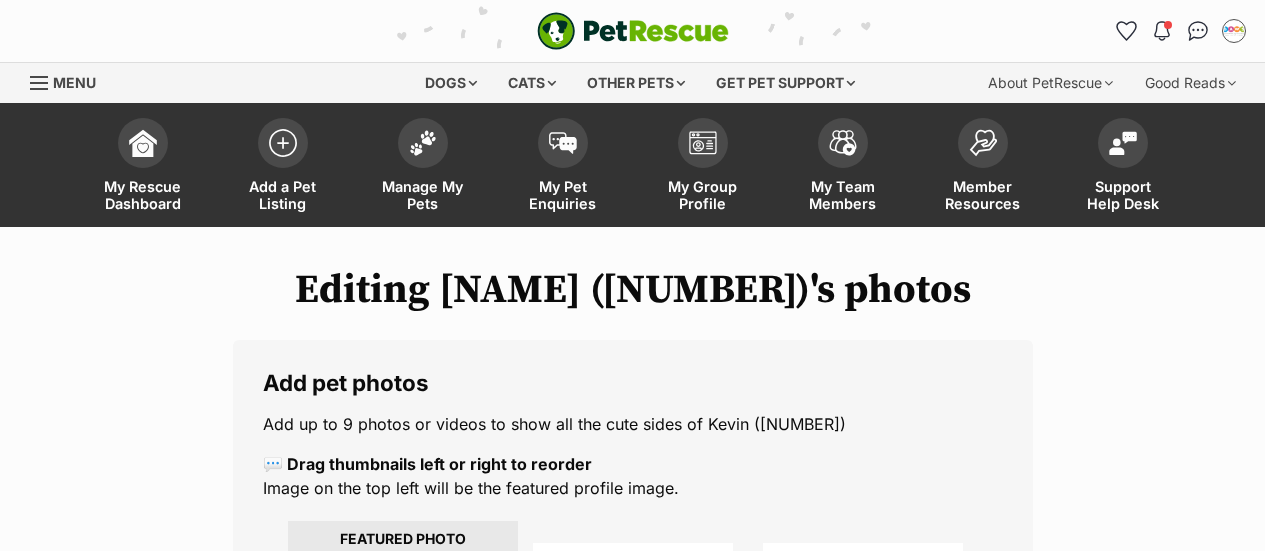 scroll, scrollTop: 0, scrollLeft: 0, axis: both 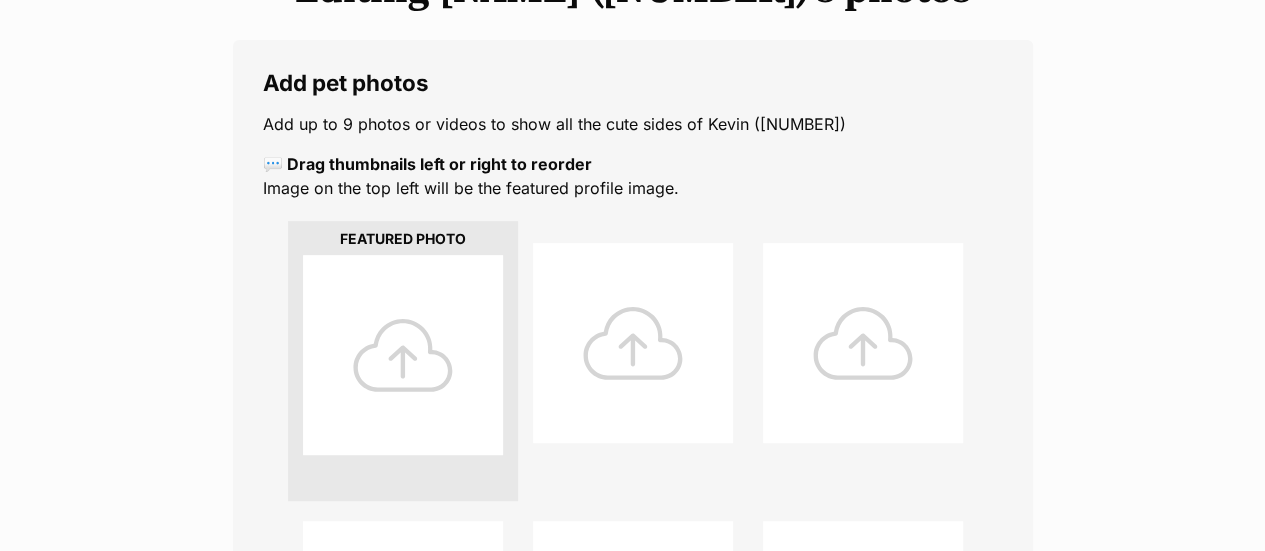 click at bounding box center (403, 355) 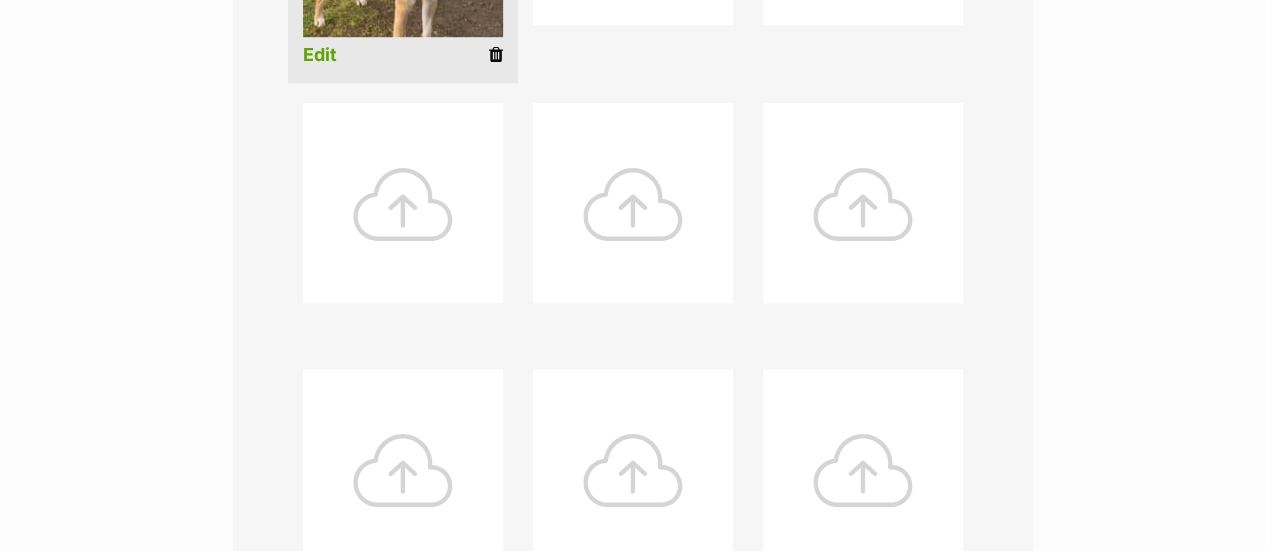 scroll, scrollTop: 1100, scrollLeft: 0, axis: vertical 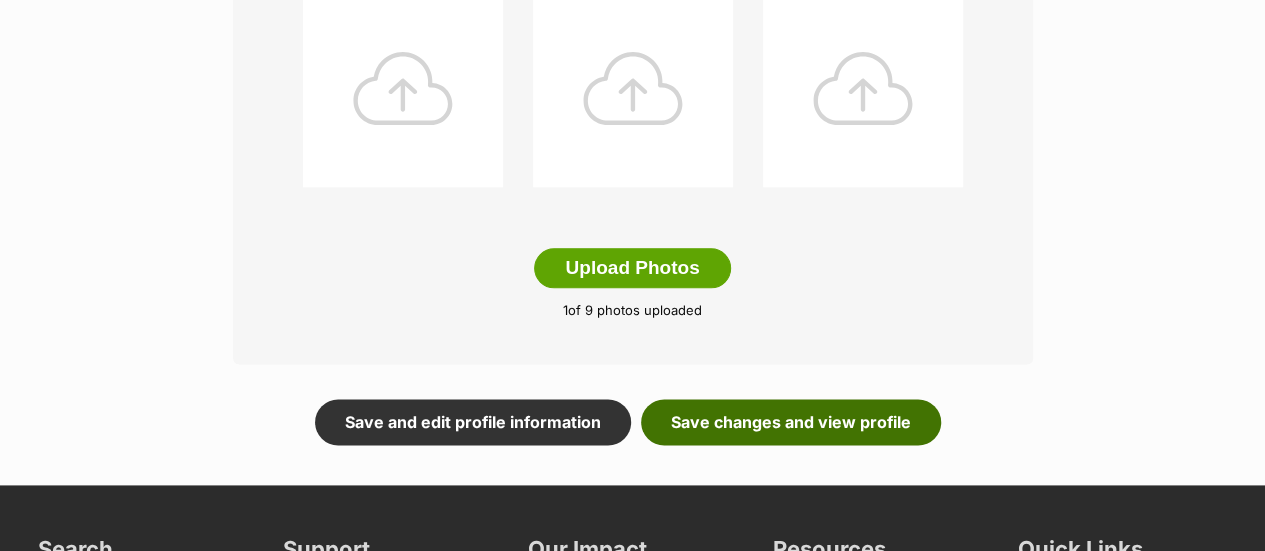 click on "Save changes and view profile" at bounding box center (791, 422) 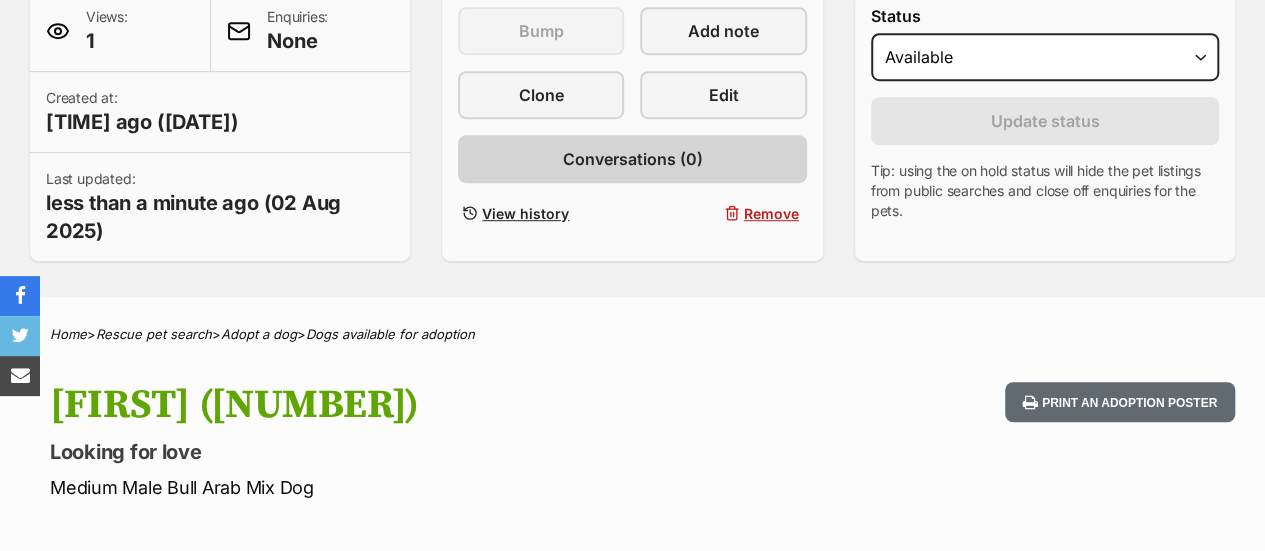 scroll, scrollTop: 500, scrollLeft: 0, axis: vertical 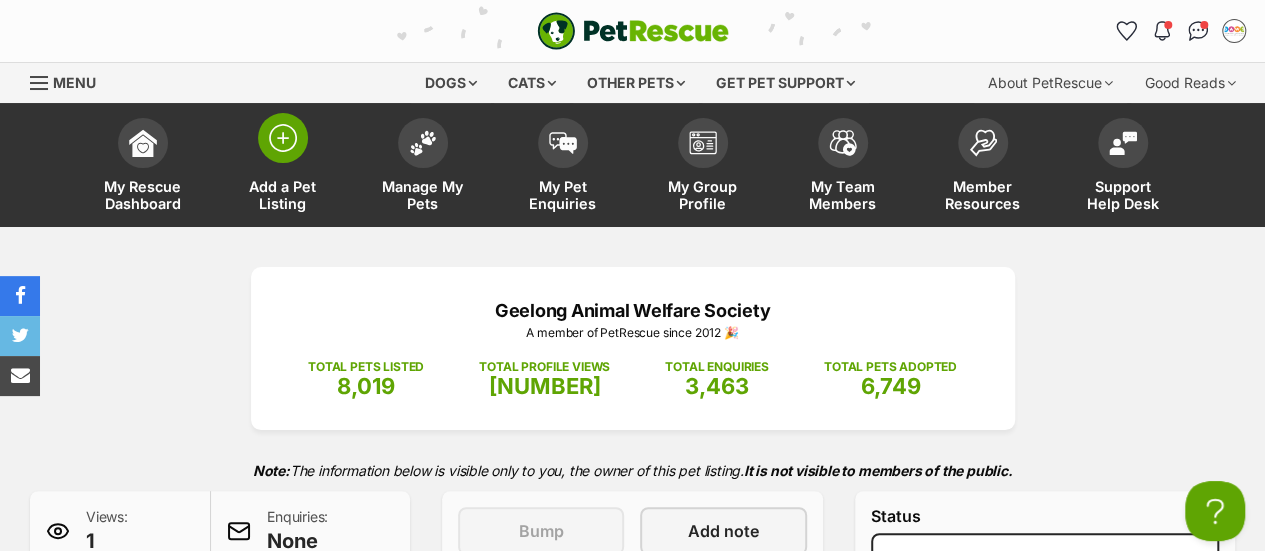 click on "Add a Pet Listing" at bounding box center [283, 167] 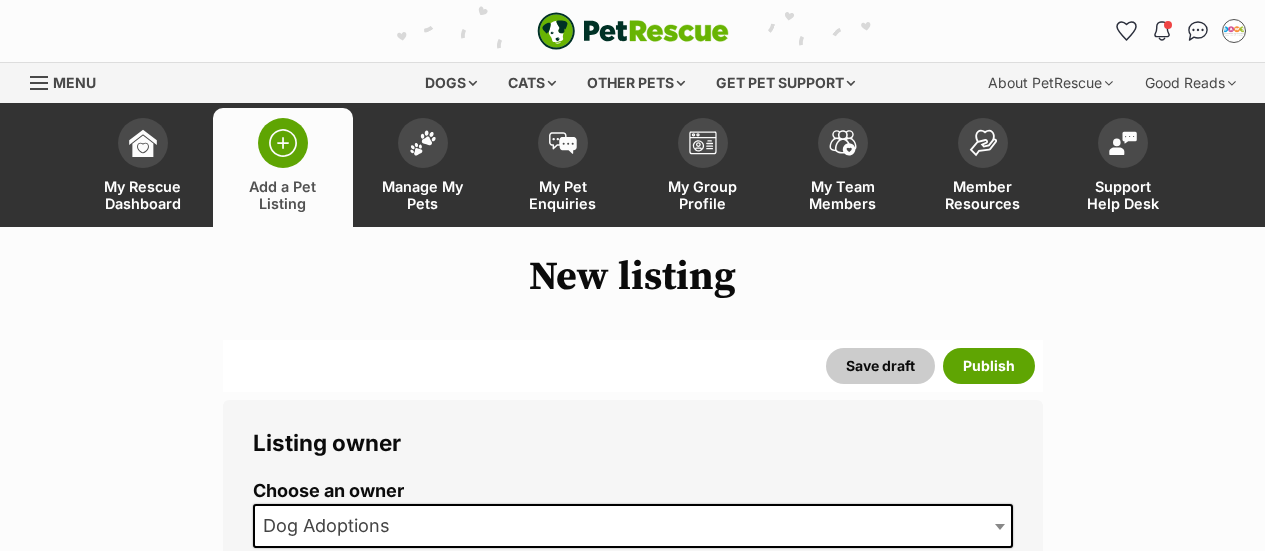 scroll, scrollTop: 300, scrollLeft: 0, axis: vertical 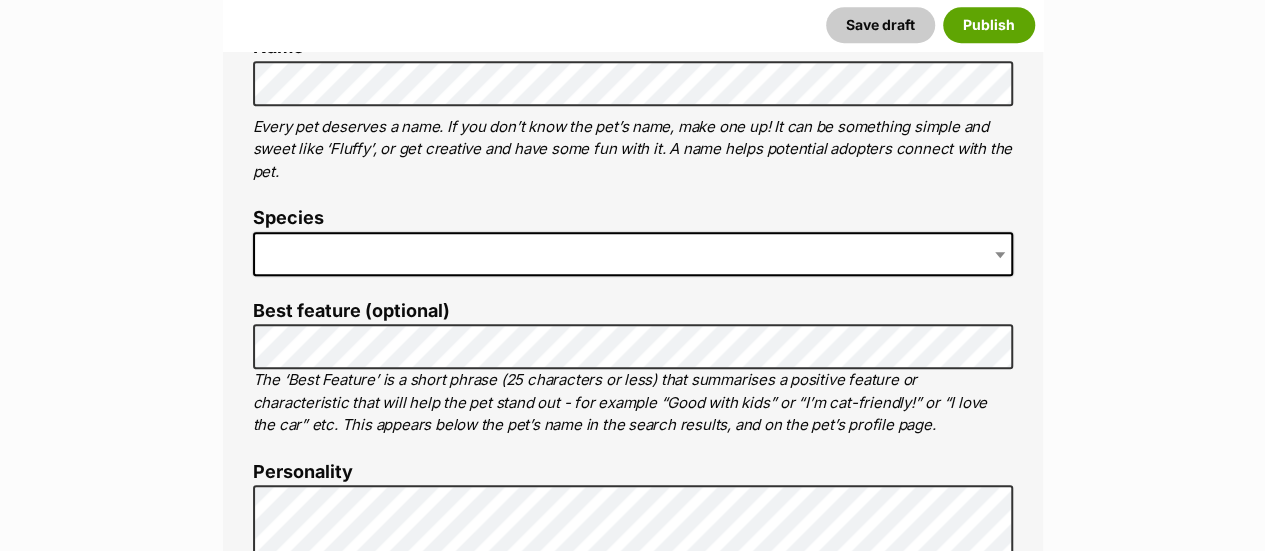 click at bounding box center [633, 254] 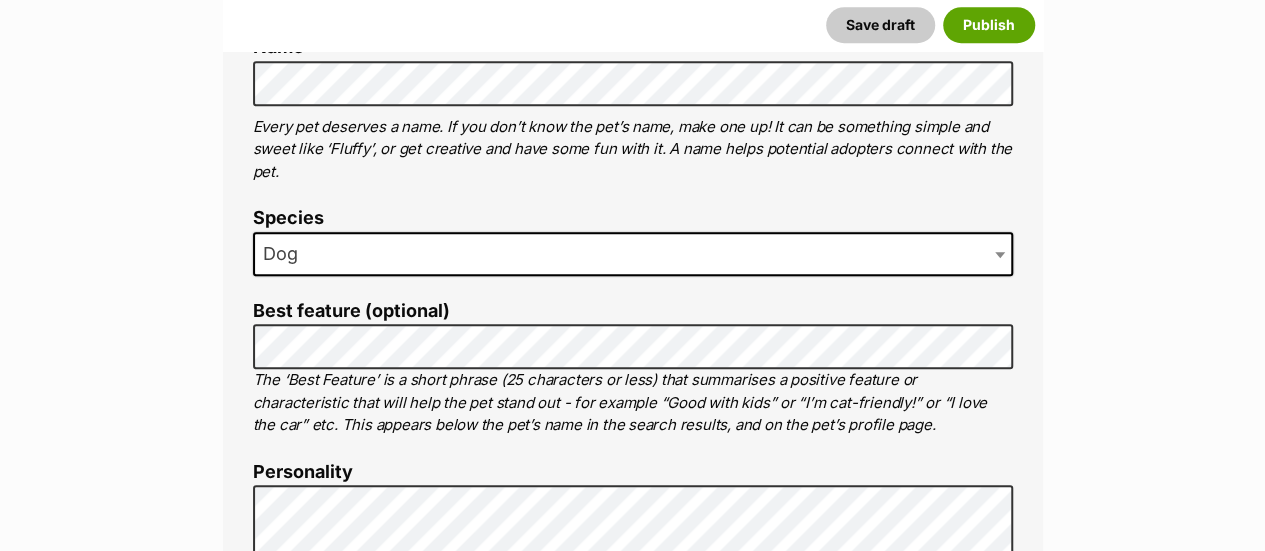 drag, startPoint x: 678, startPoint y: 457, endPoint x: 696, endPoint y: 451, distance: 18.973665 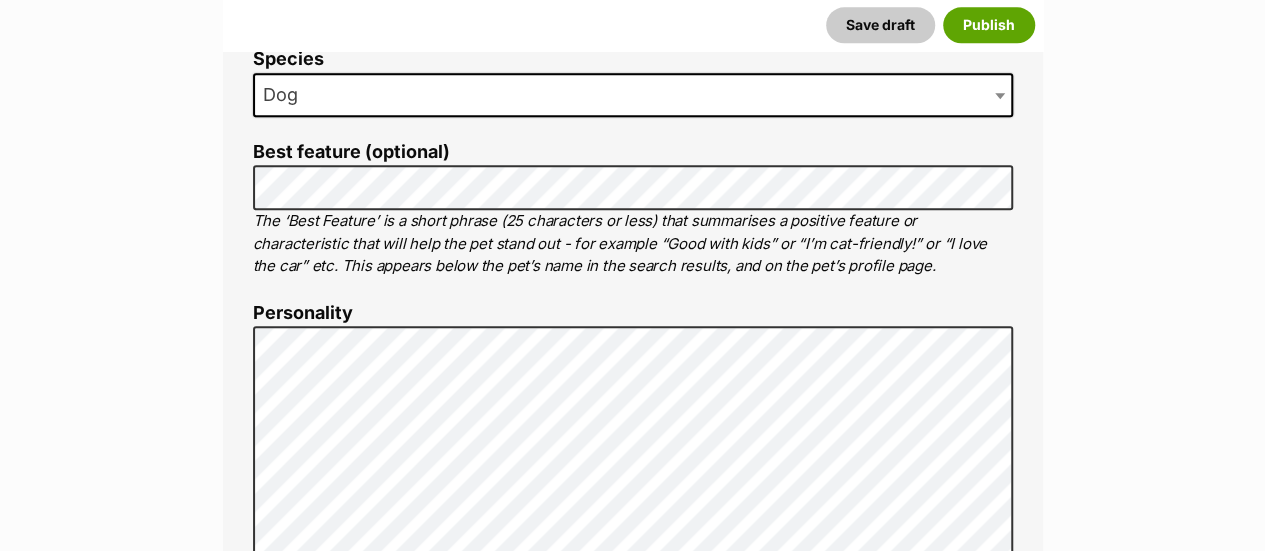 scroll, scrollTop: 1000, scrollLeft: 0, axis: vertical 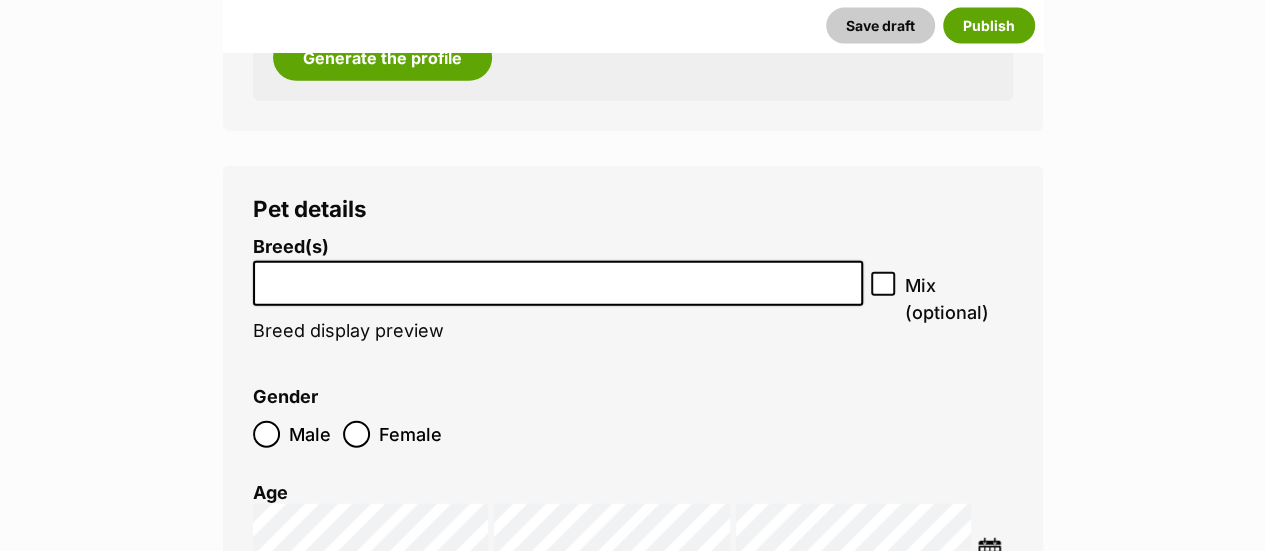 click at bounding box center [558, 278] 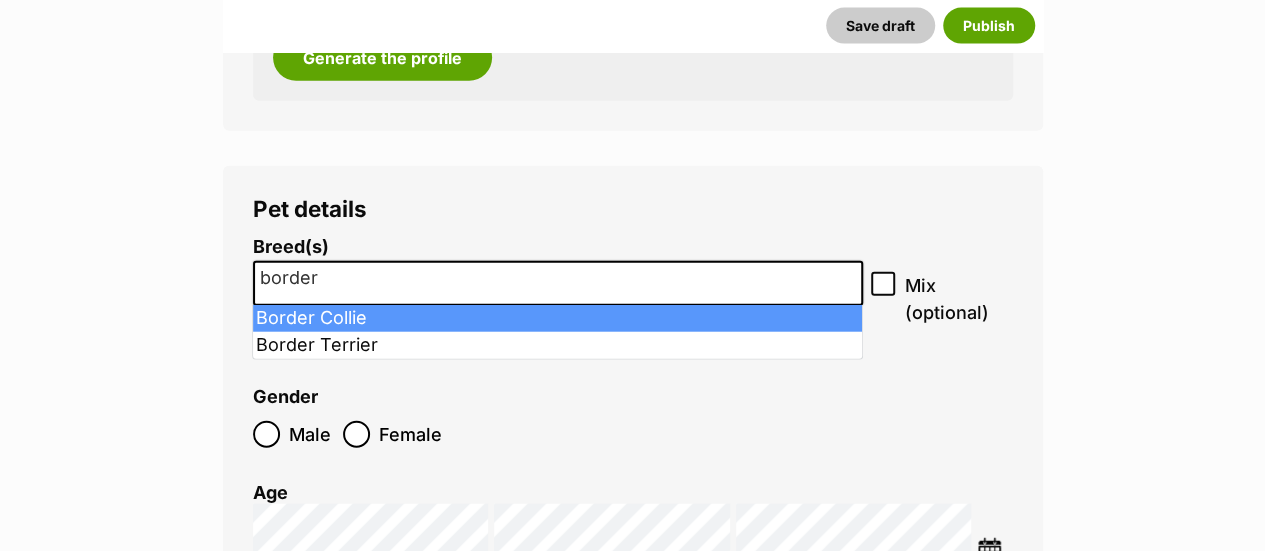 type on "border" 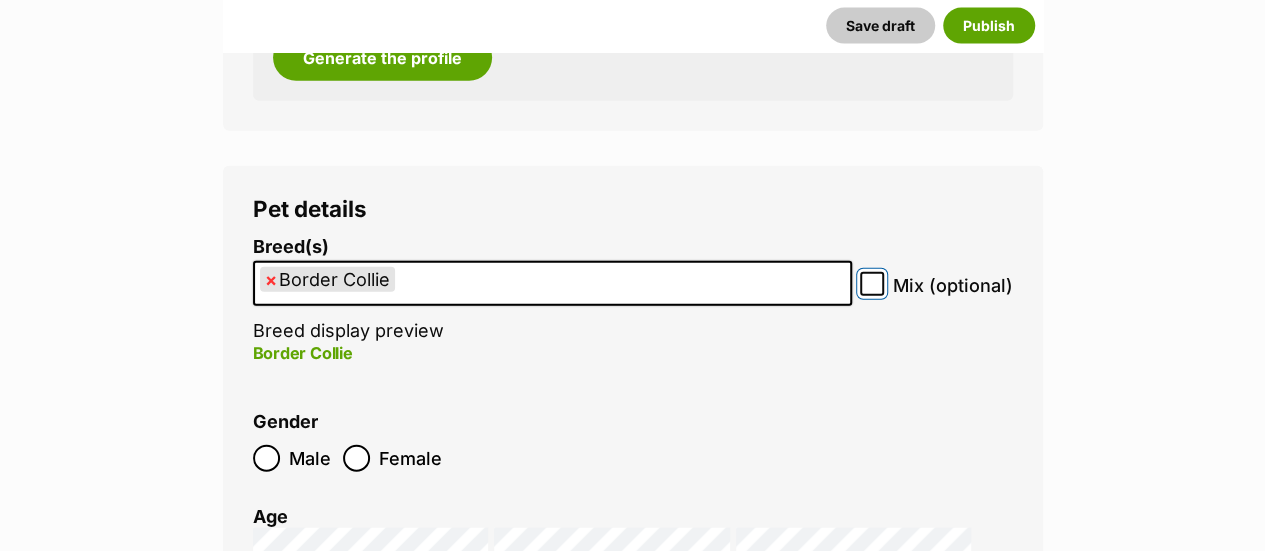 click on "Mix (optional)" at bounding box center (872, 284) 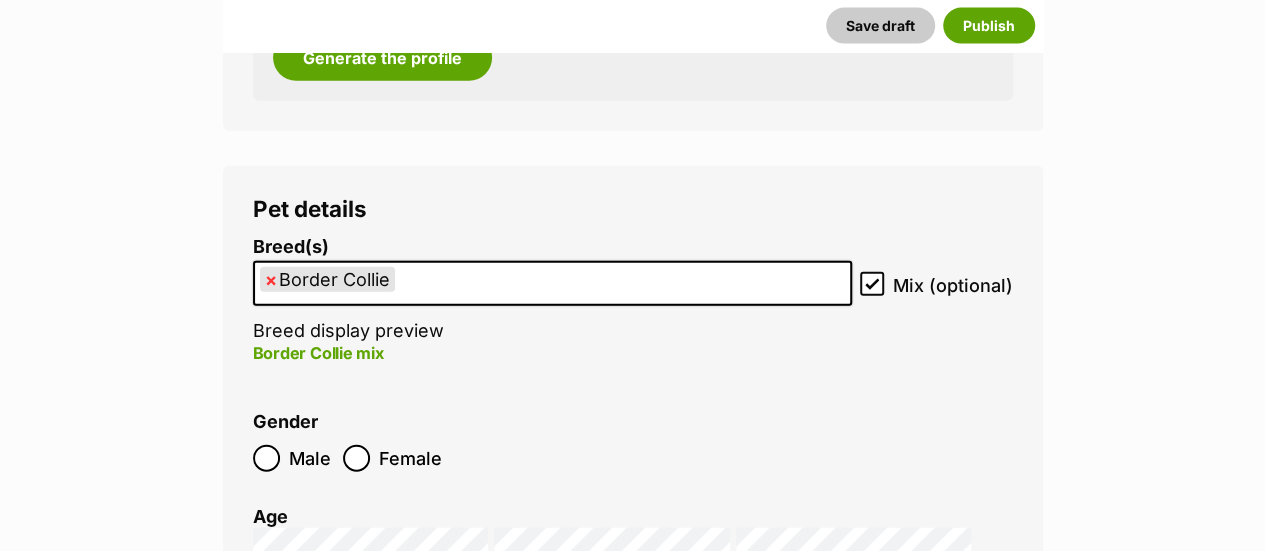 click on "Male" at bounding box center [293, 458] 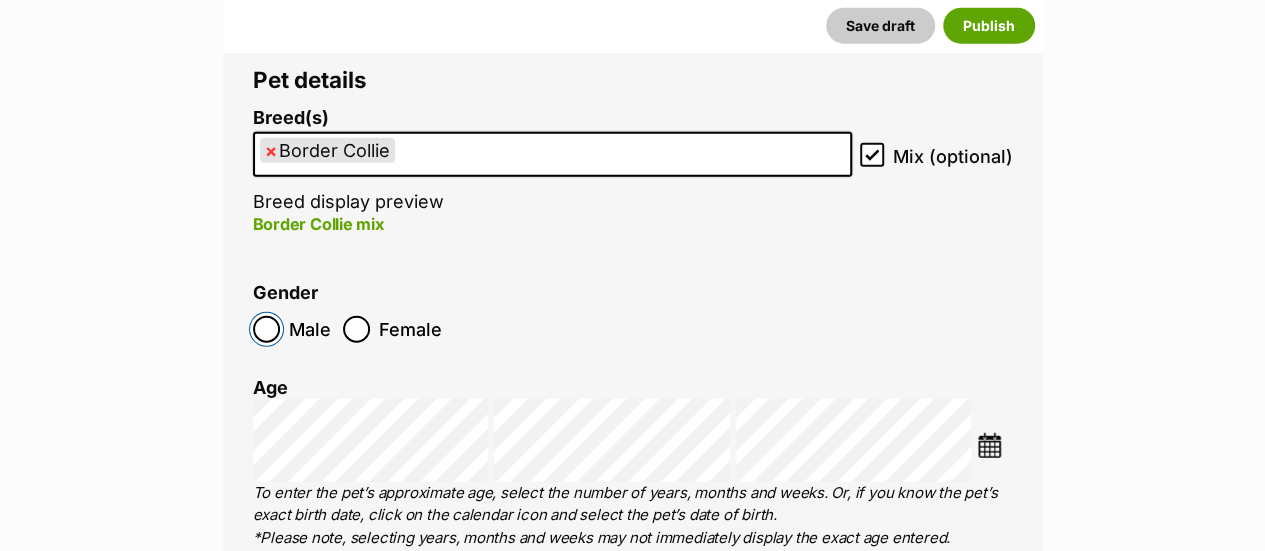 scroll, scrollTop: 2600, scrollLeft: 0, axis: vertical 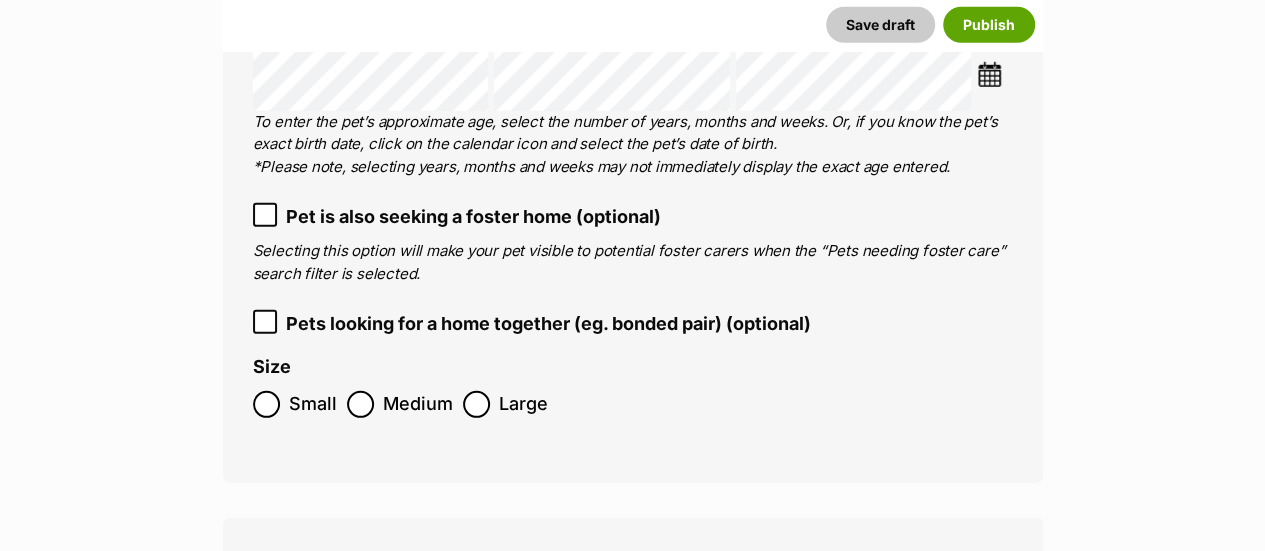 click on "Large" at bounding box center (523, 404) 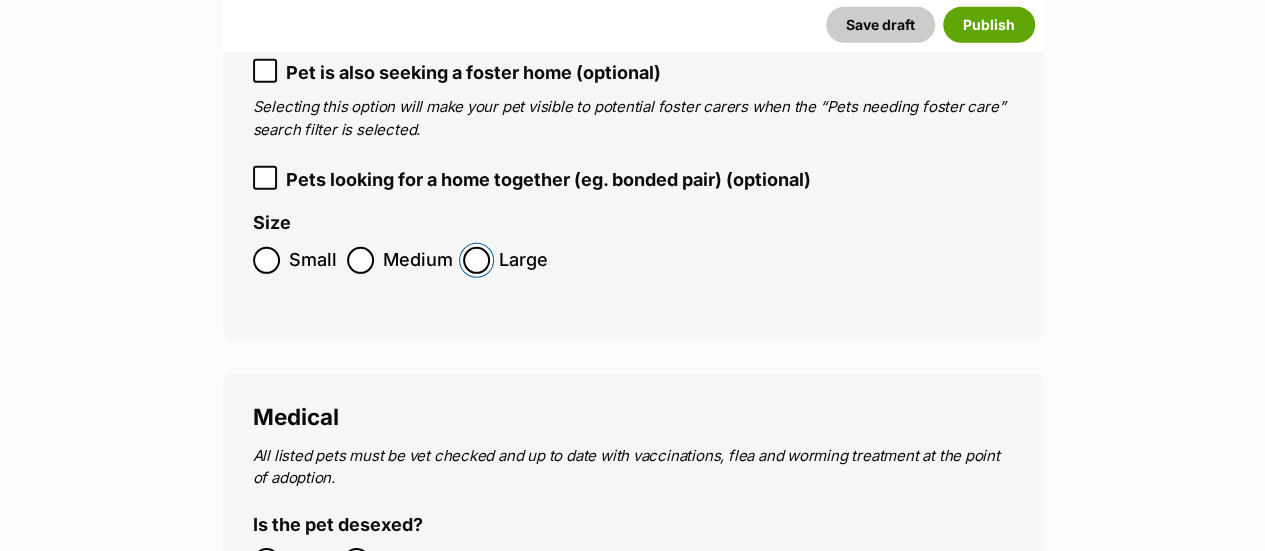 scroll, scrollTop: 3100, scrollLeft: 0, axis: vertical 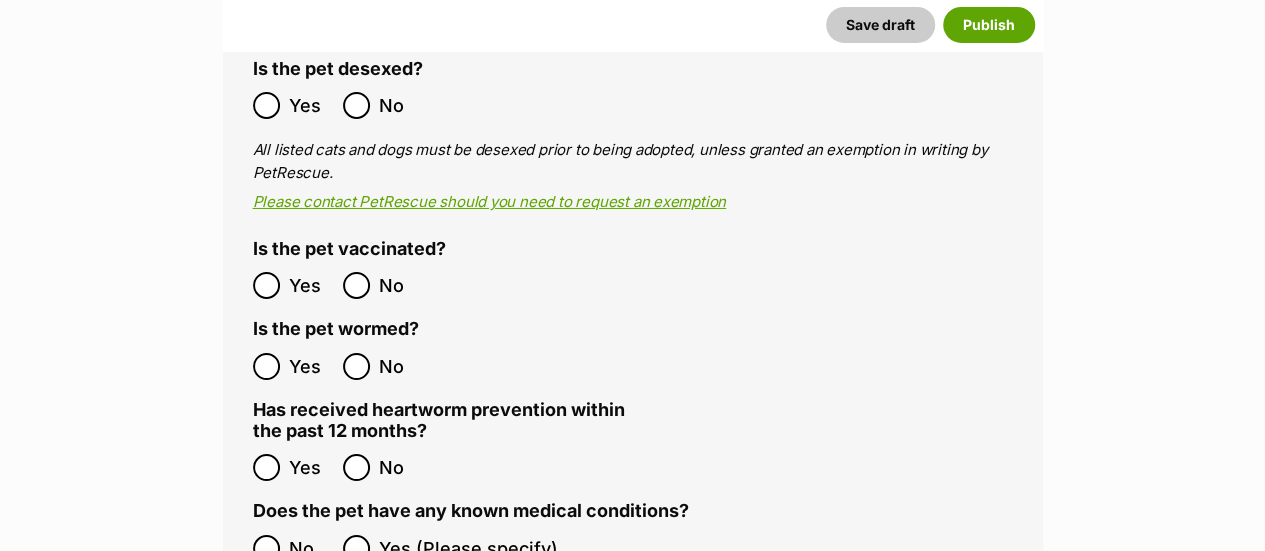 drag, startPoint x: 282, startPoint y: 255, endPoint x: 286, endPoint y: 277, distance: 22.36068 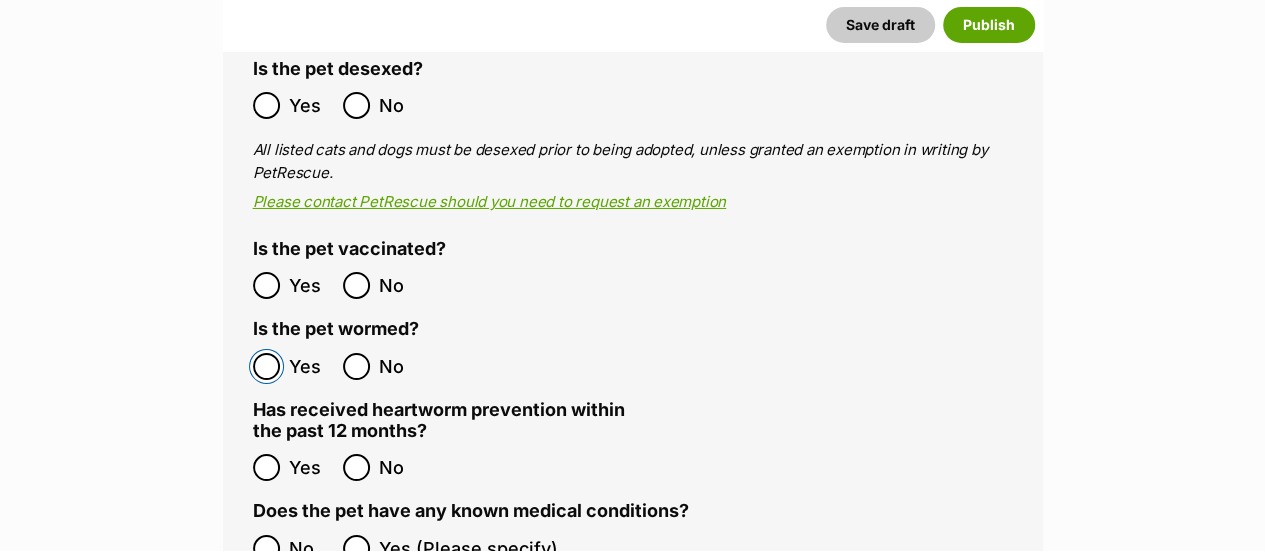scroll, scrollTop: 3500, scrollLeft: 0, axis: vertical 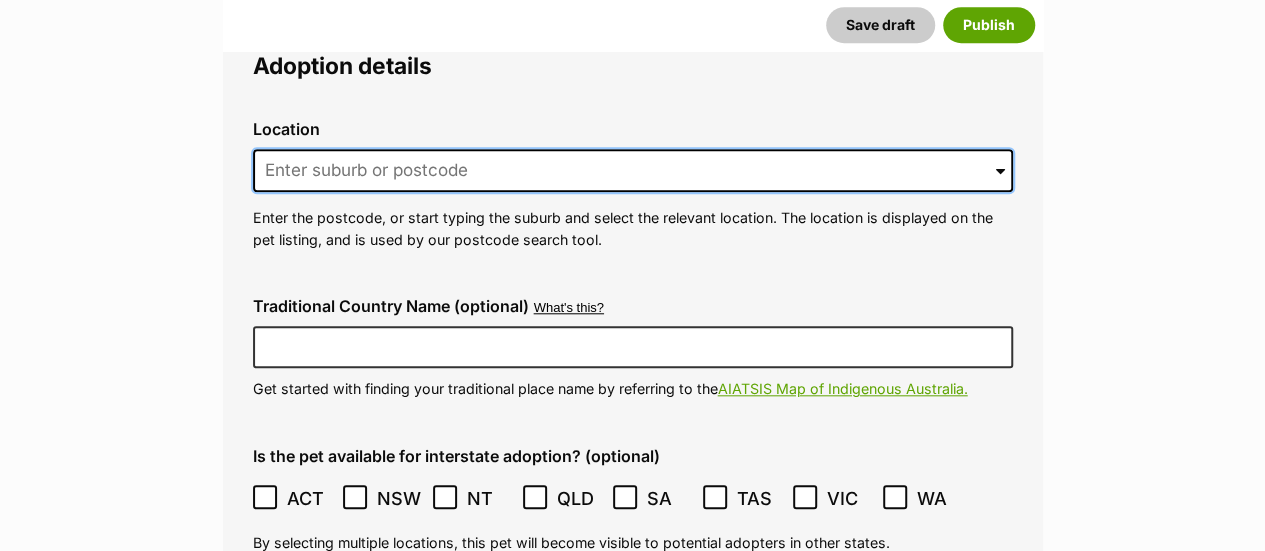 click at bounding box center (633, 171) 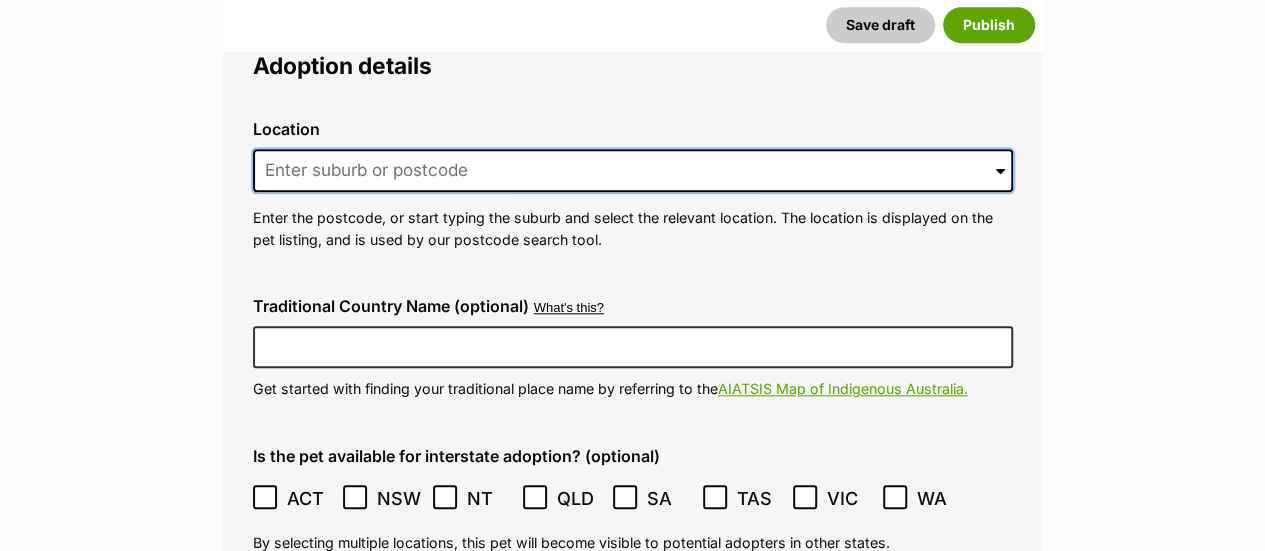 type on "MOOLAP" 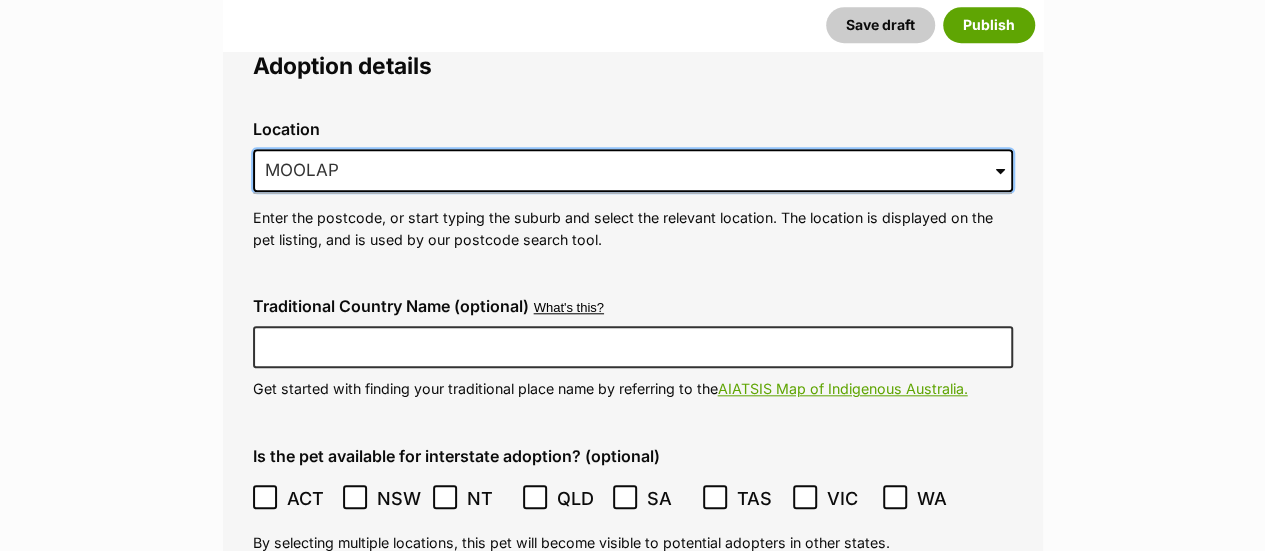 type on "Australia" 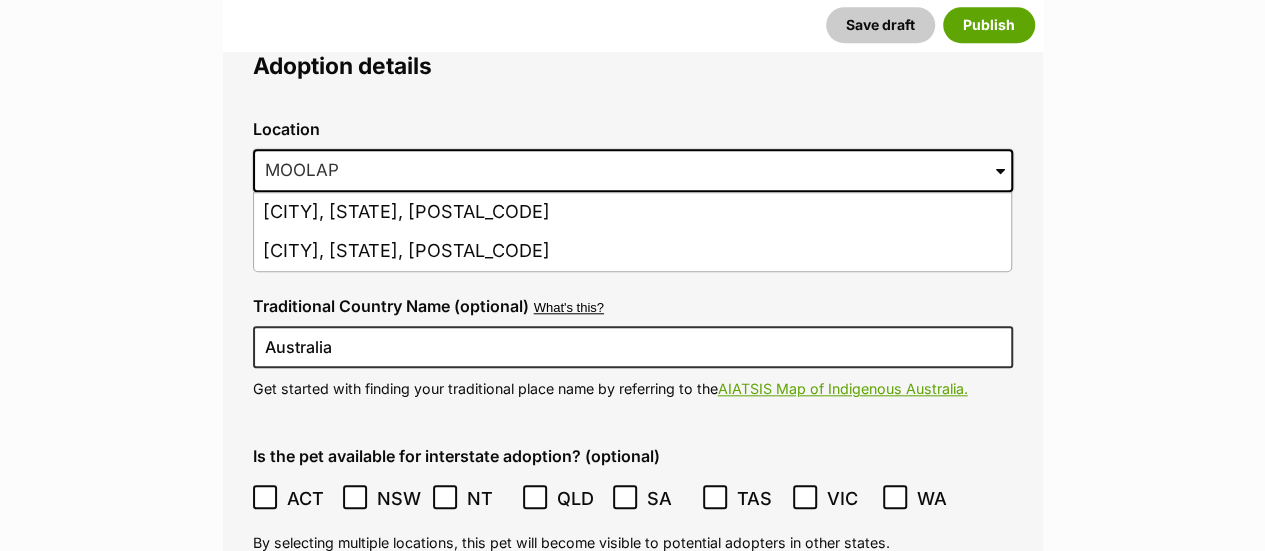 drag, startPoint x: 90, startPoint y: 341, endPoint x: 116, endPoint y: 343, distance: 26.076809 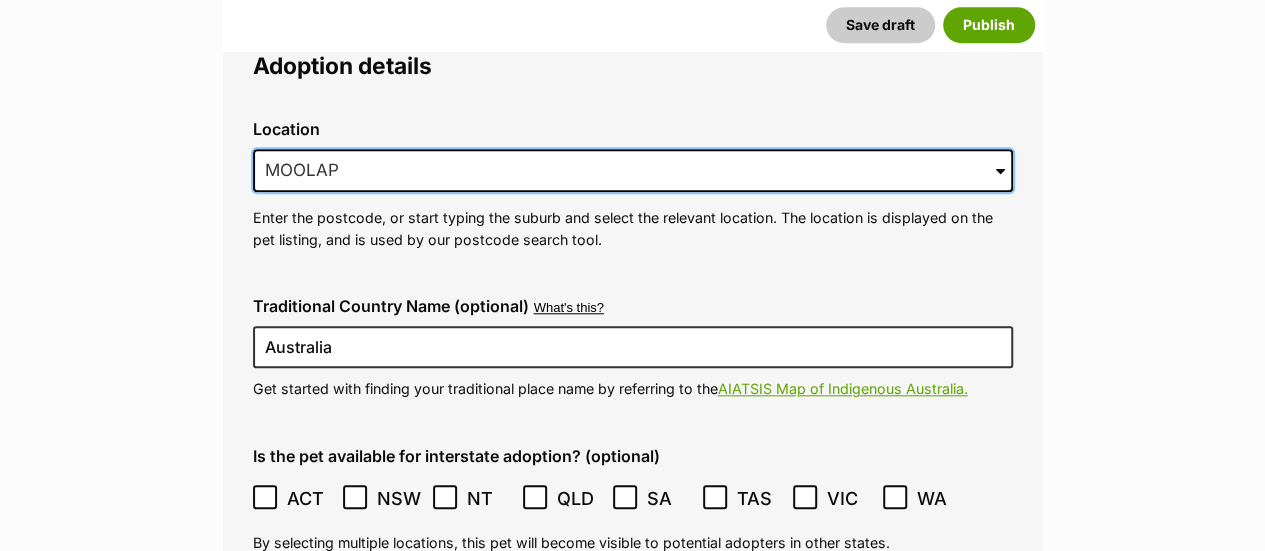 click on "MOOLAP" at bounding box center [633, 171] 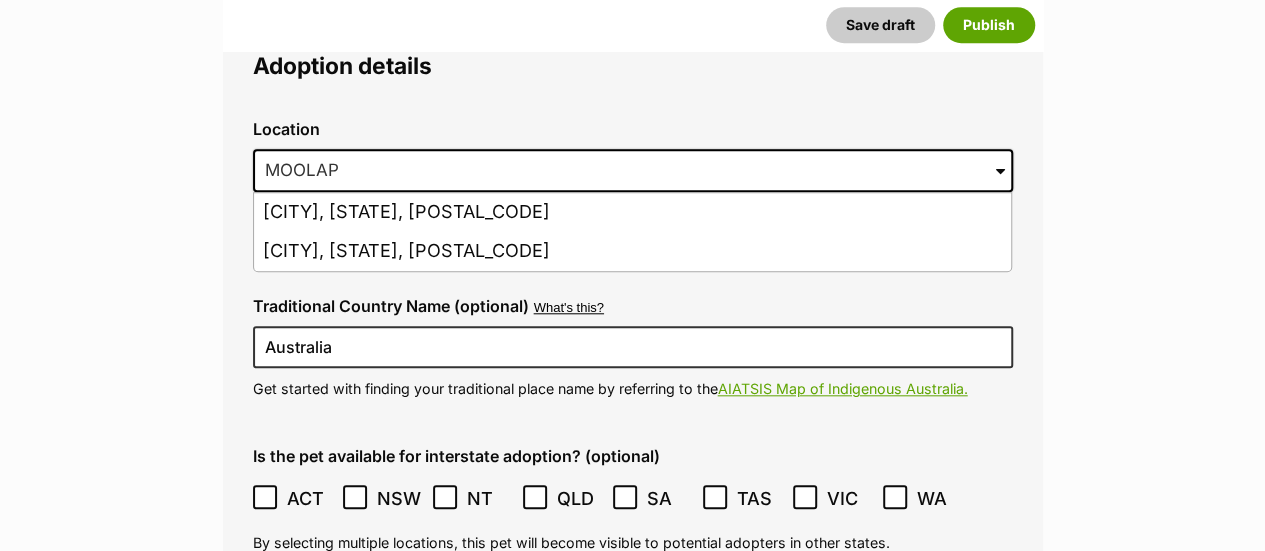 click on "Moolap, Victoria, 3224" at bounding box center (632, 251) 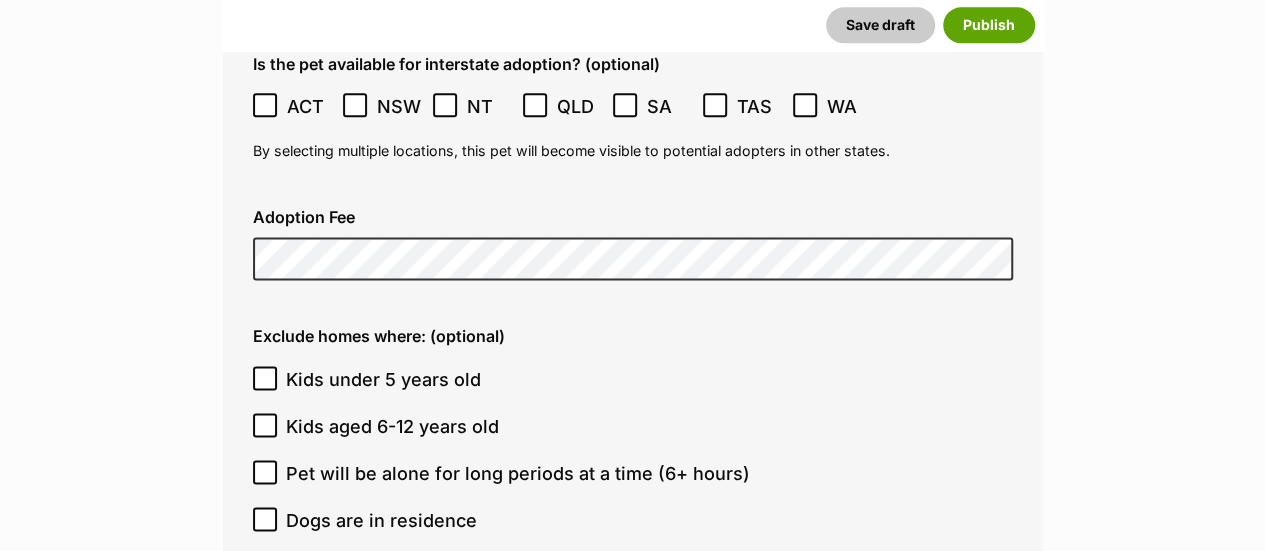 scroll, scrollTop: 5100, scrollLeft: 0, axis: vertical 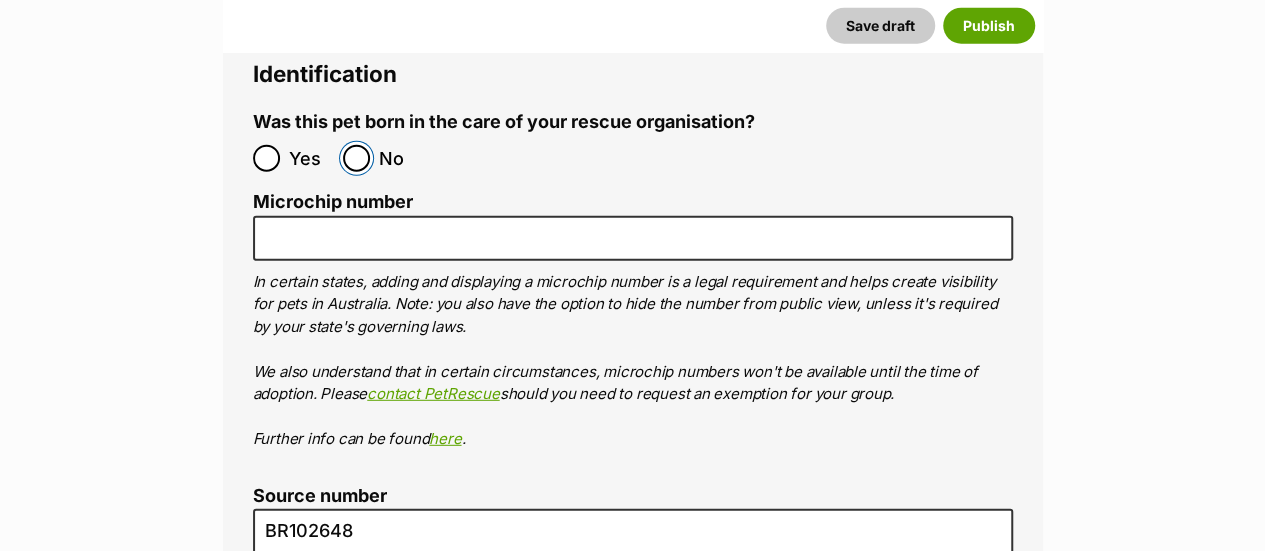 click on "No" at bounding box center [356, 158] 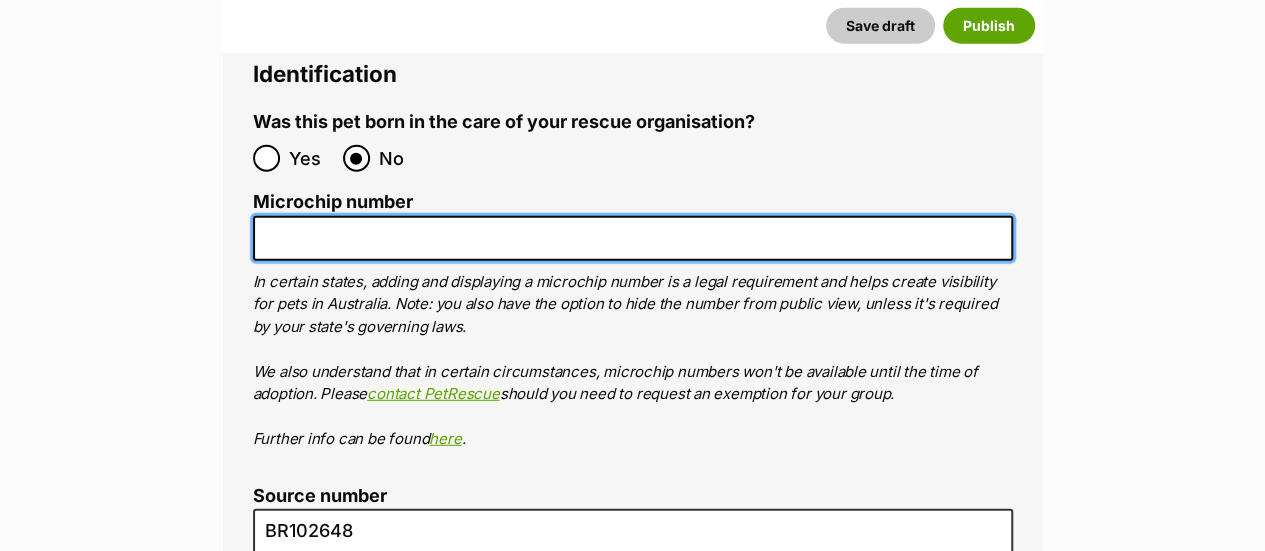 click on "Microchip number" at bounding box center [633, 238] 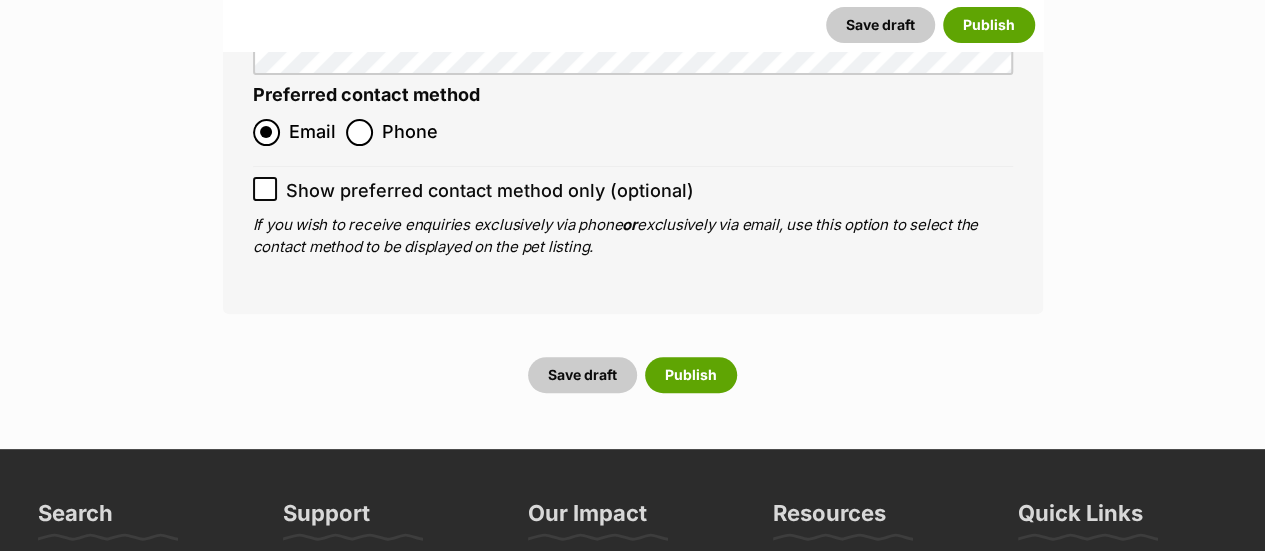 scroll, scrollTop: 7800, scrollLeft: 0, axis: vertical 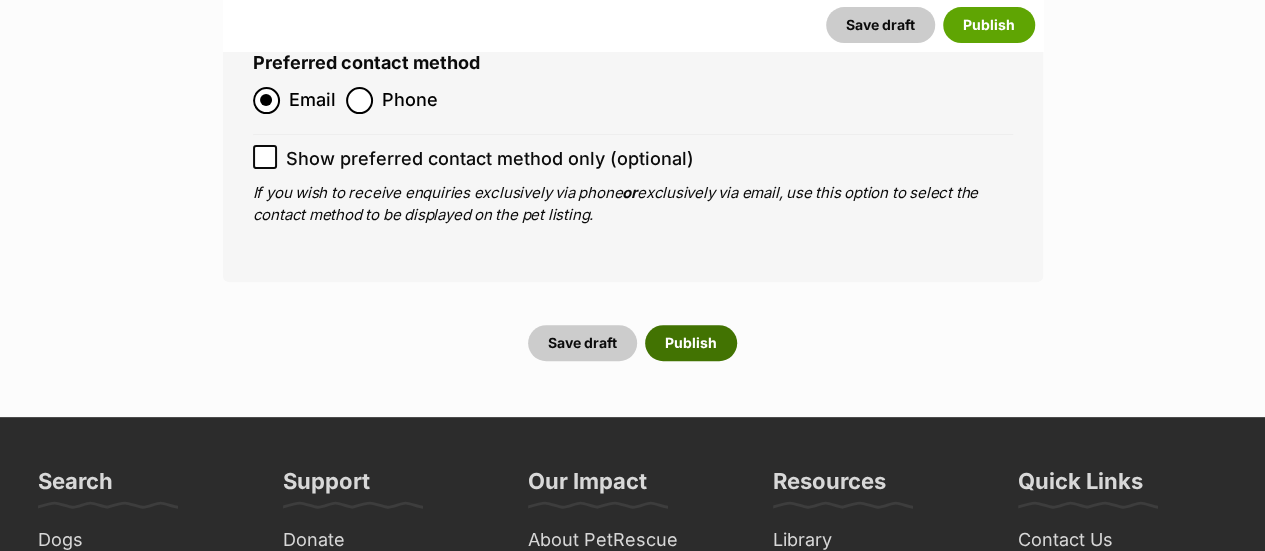 type on "956000017245376" 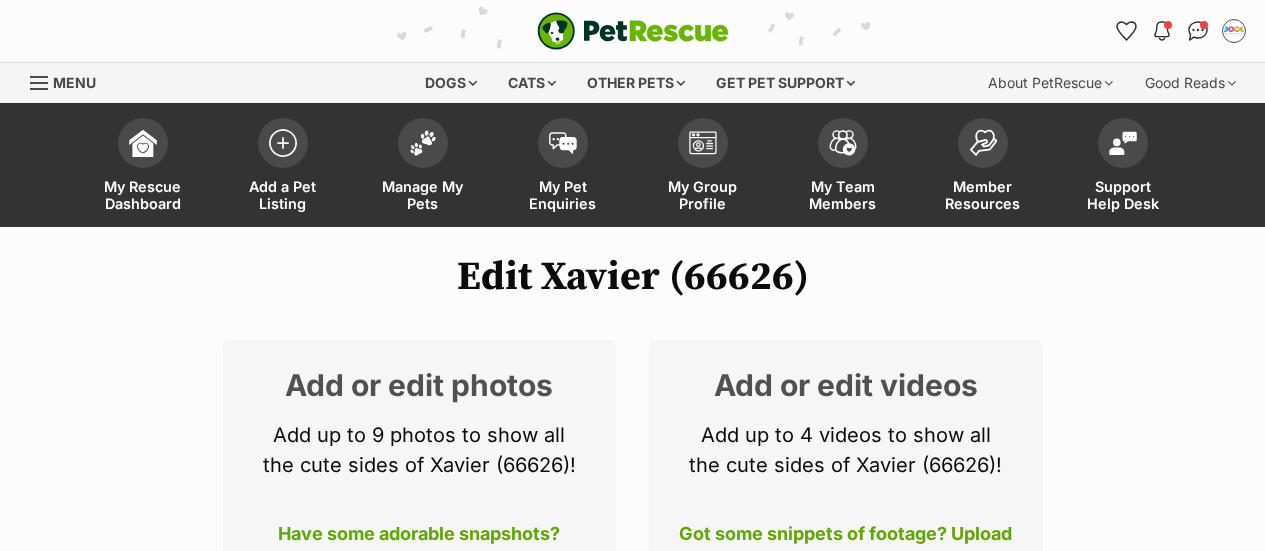 scroll, scrollTop: 200, scrollLeft: 0, axis: vertical 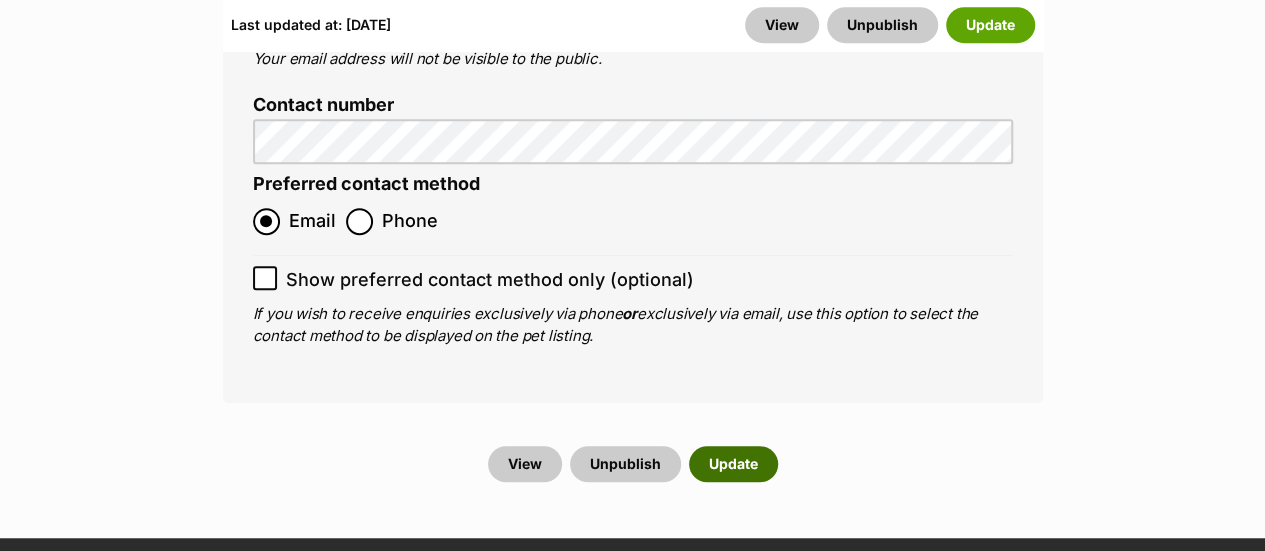 click on "Update" at bounding box center [733, 464] 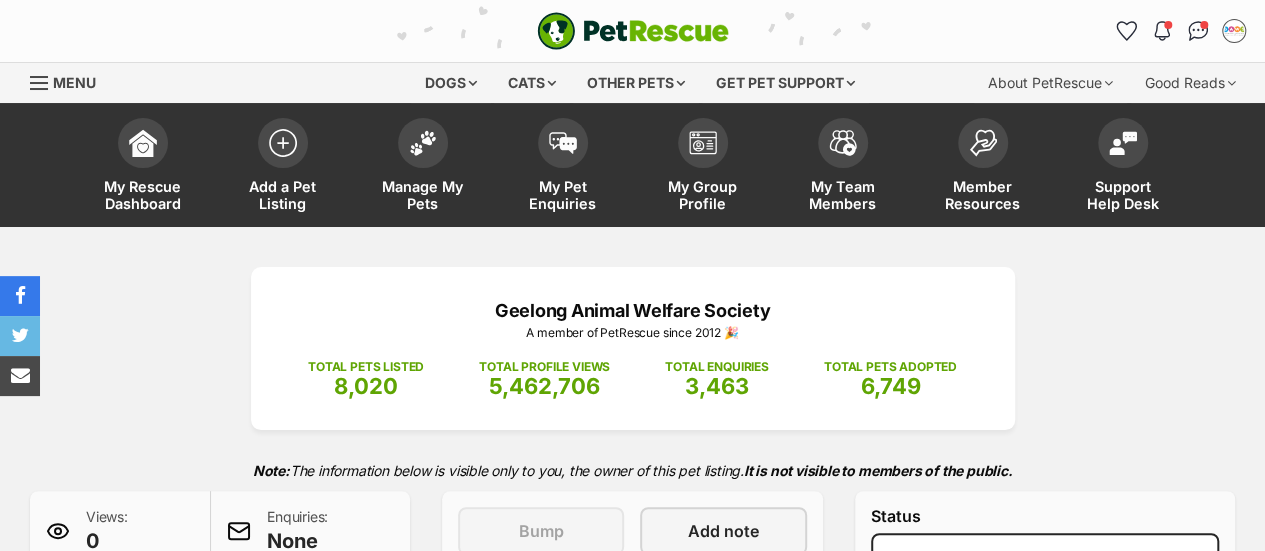 scroll, scrollTop: 400, scrollLeft: 0, axis: vertical 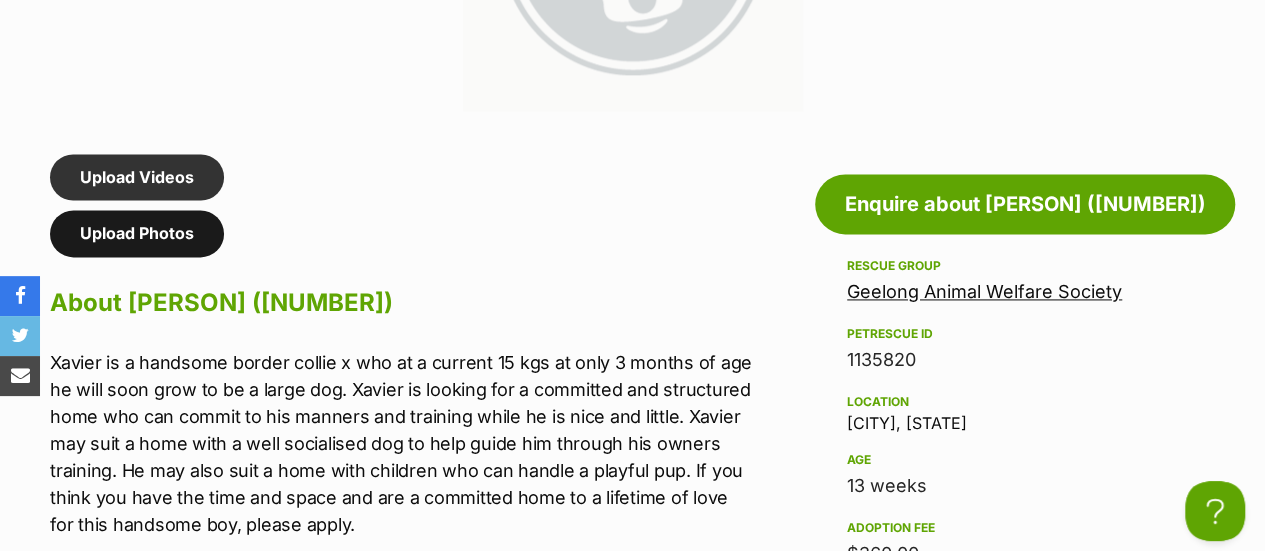 click on "Upload Photos" at bounding box center (137, 233) 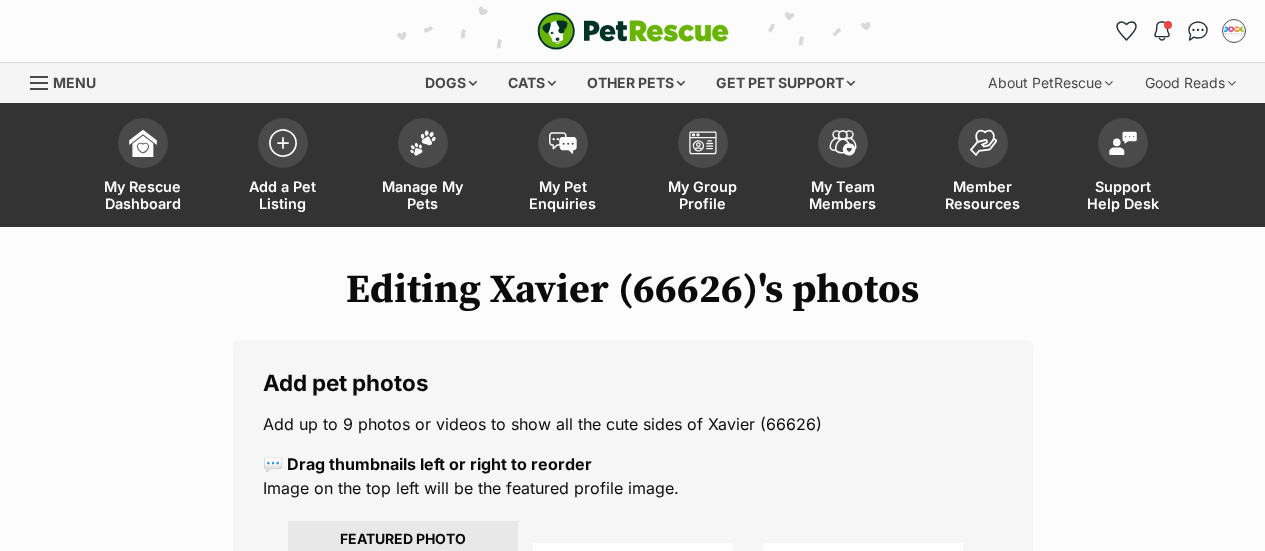 scroll, scrollTop: 0, scrollLeft: 0, axis: both 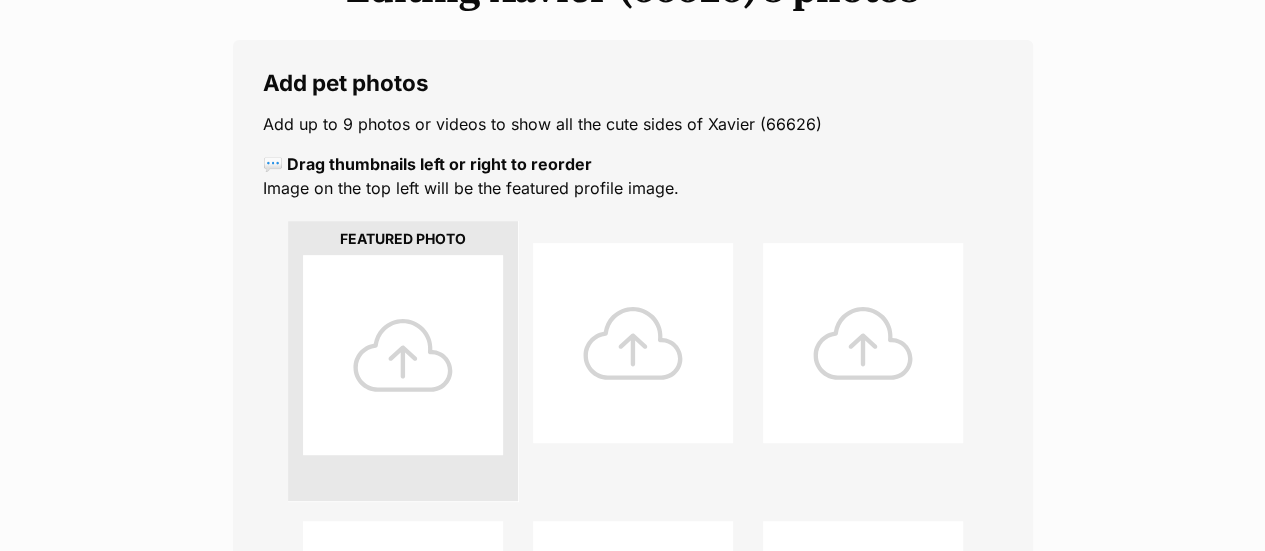click at bounding box center (403, 355) 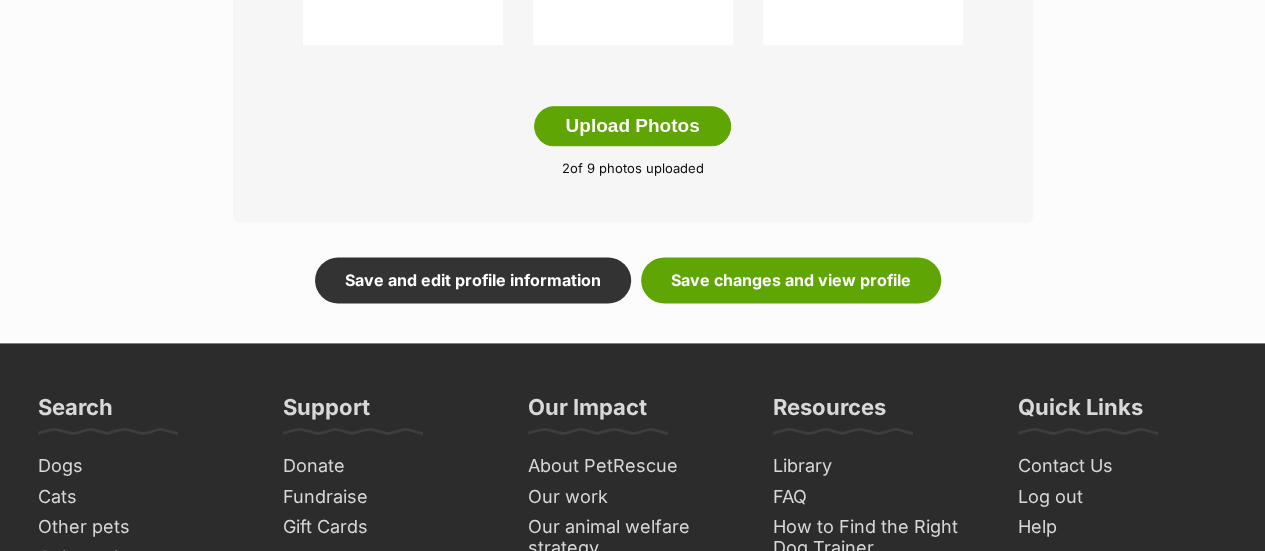 scroll, scrollTop: 1100, scrollLeft: 0, axis: vertical 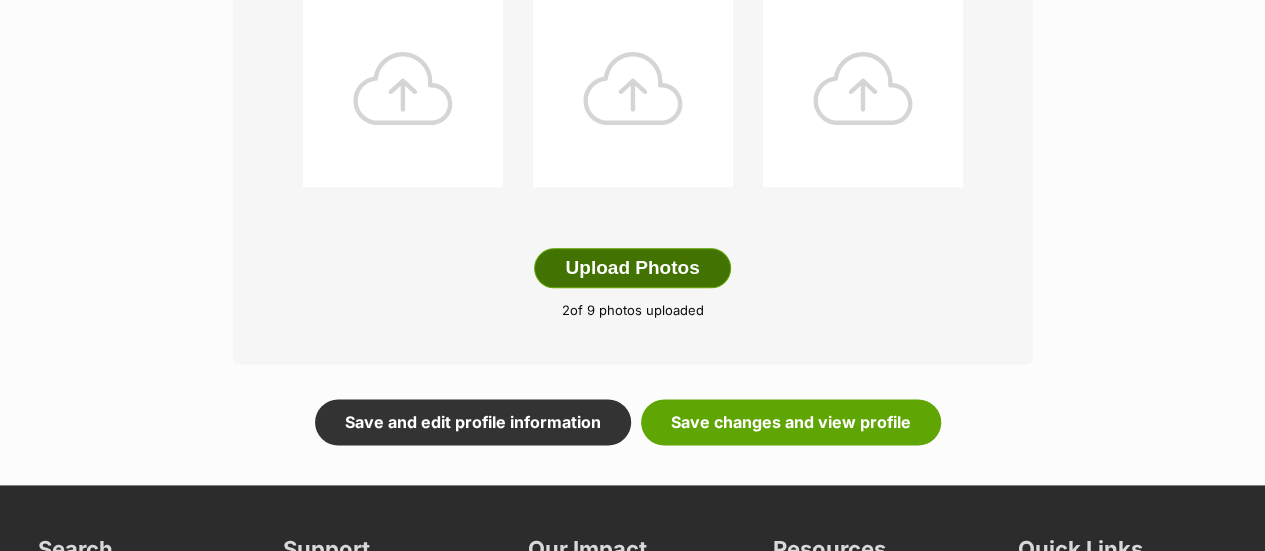 click on "Upload Photos" at bounding box center [632, 268] 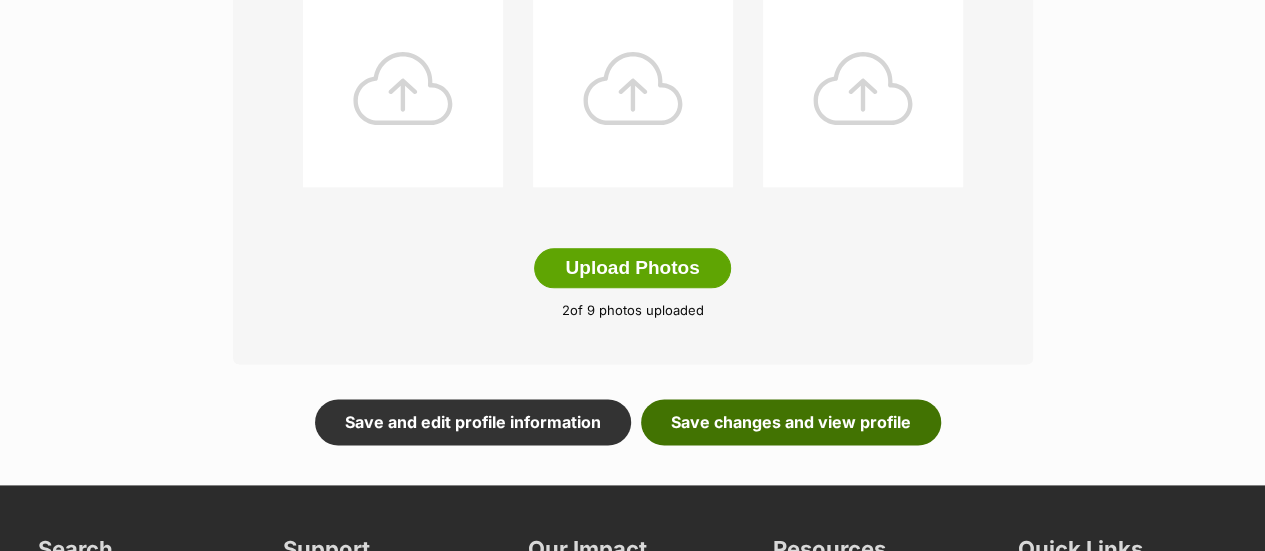 click on "Save changes and view profile" at bounding box center [791, 422] 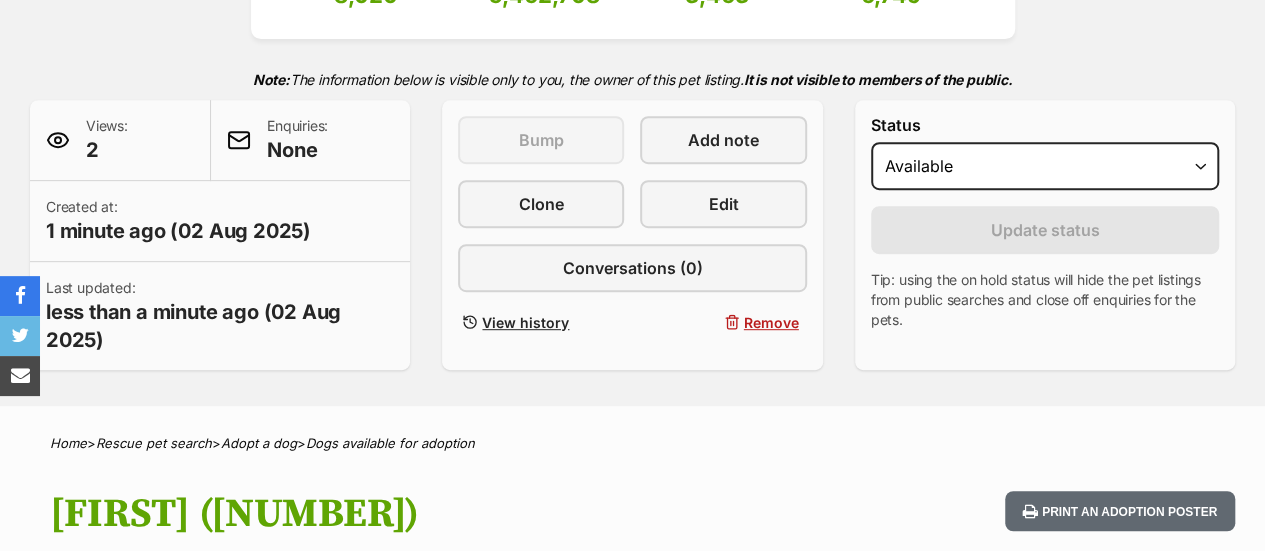 scroll, scrollTop: 506, scrollLeft: 0, axis: vertical 